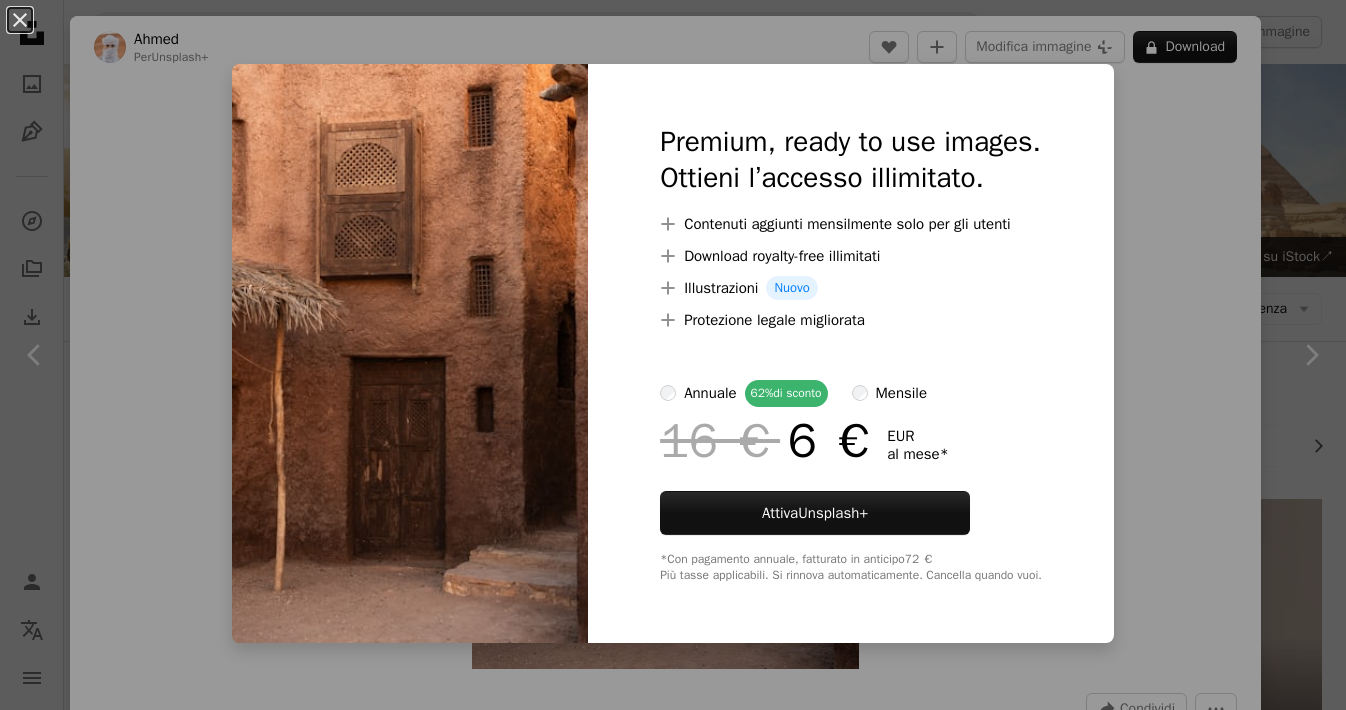 scroll, scrollTop: 1988, scrollLeft: 0, axis: vertical 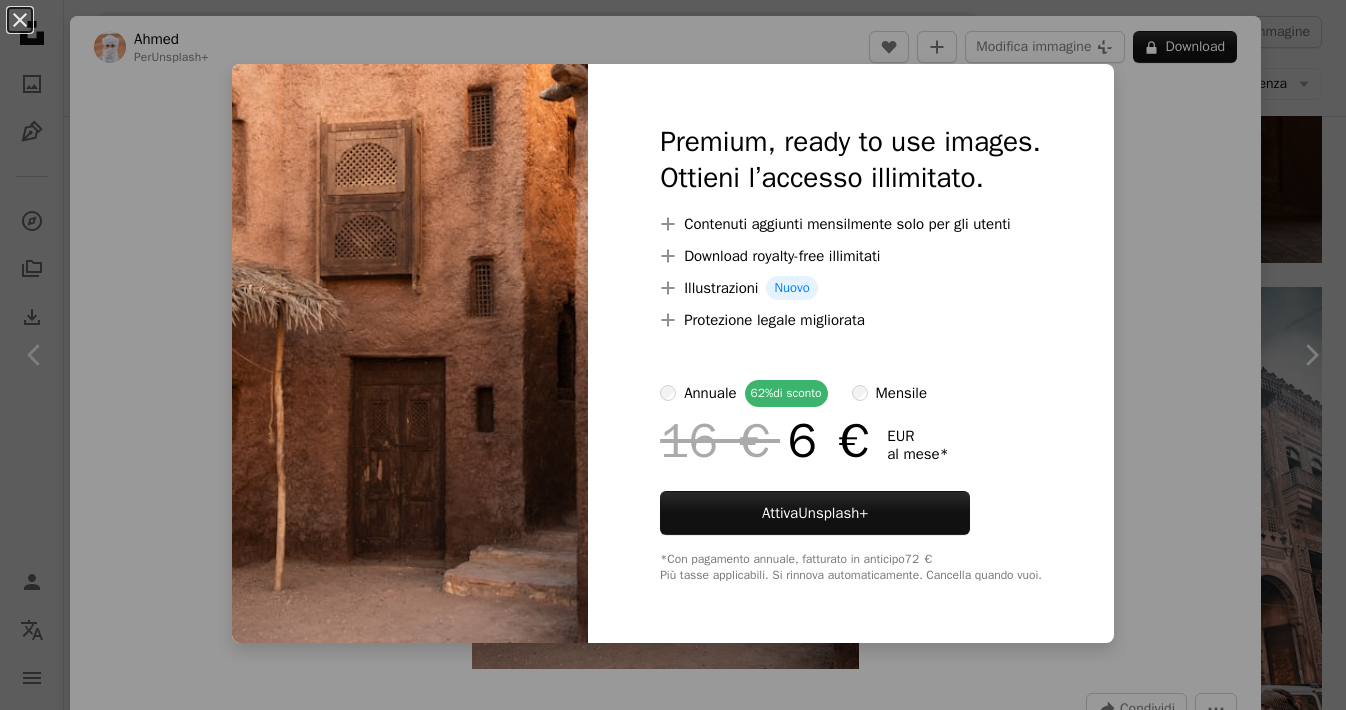 click on "An X shape Premium, ready to use images. Ottieni l’accesso illimitato. A plus sign Contenuti aggiunti mensilmente solo per gli utenti A plus sign Download royalty-free illimitati A plus sign Illustrazioni  Nuovo A plus sign Protezione legale migliorata annuale 62%  di sconto mensile 16 €   6 € EUR al mese * Attiva  Unsplash+ *Con pagamento annuale, fatturato in anticipo  72 € Più tasse applicabili. Si rinnova automaticamente. Cancella quando vuoi." at bounding box center [673, 355] 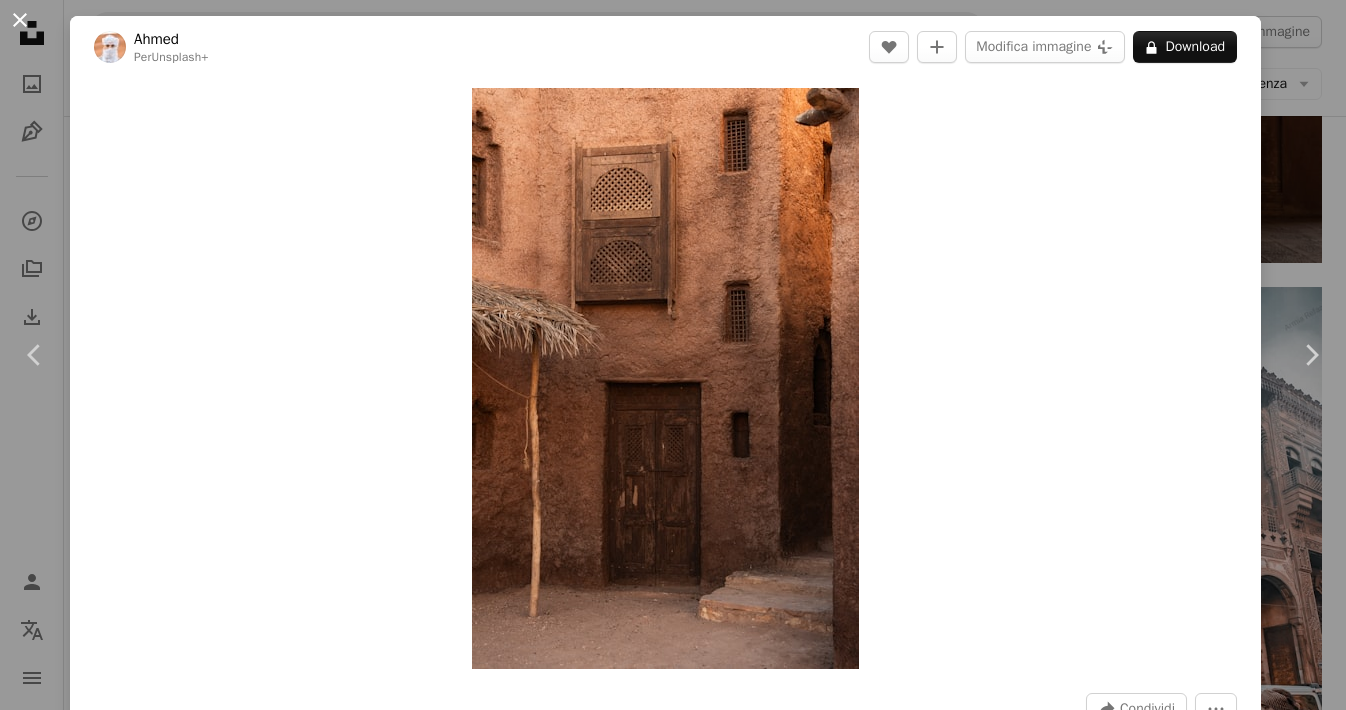 click on "An X shape" at bounding box center (20, 20) 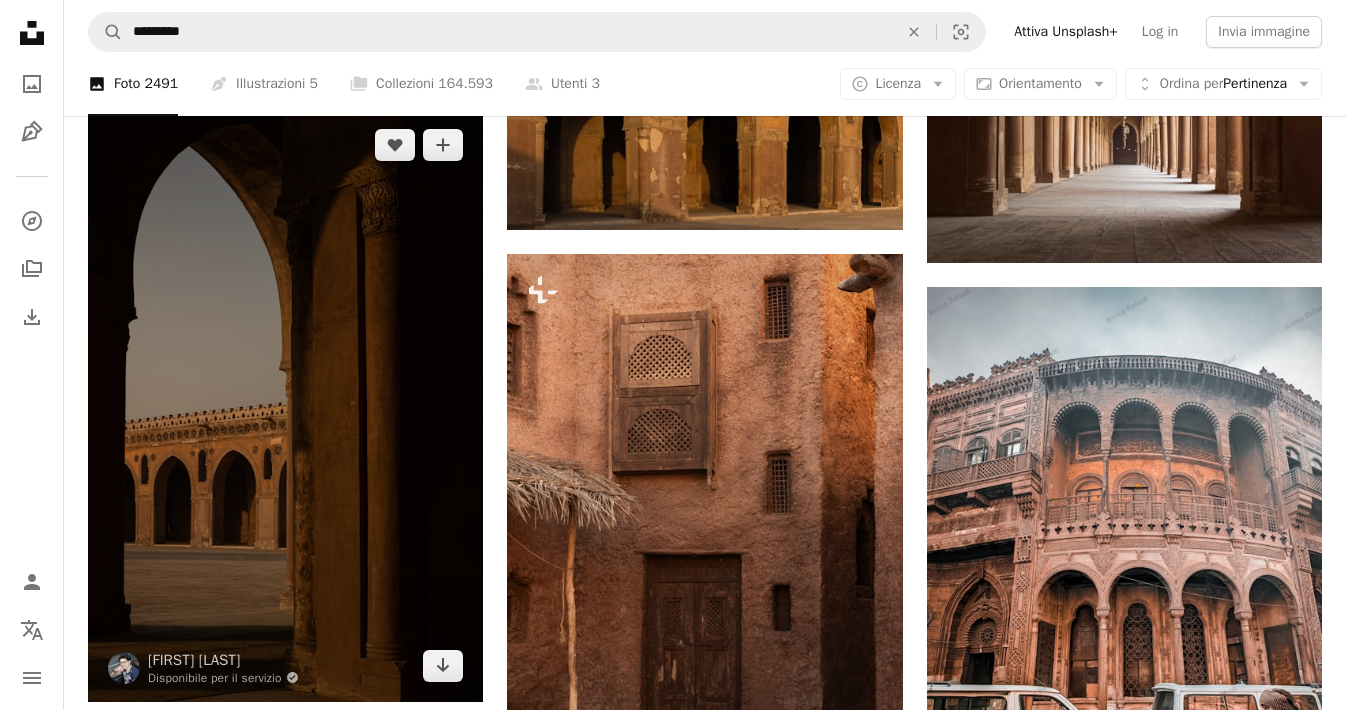 click at bounding box center (285, 405) 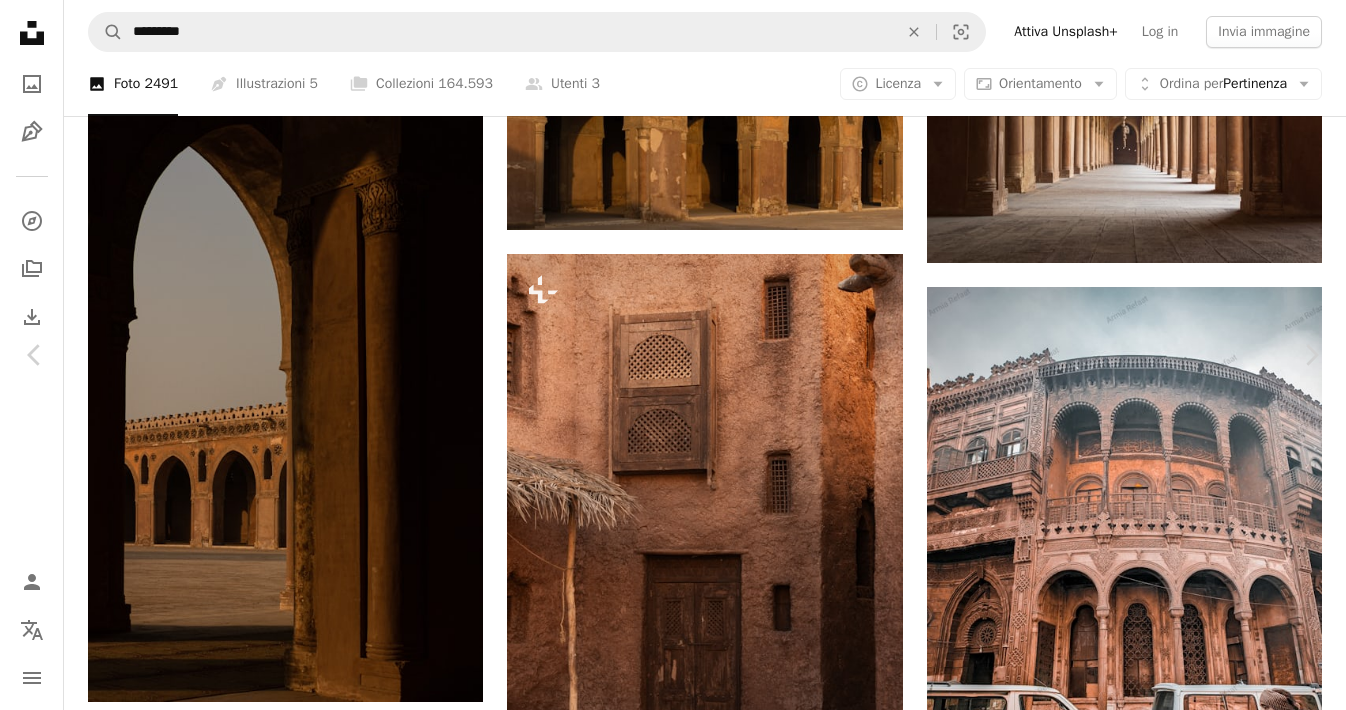 click on "Scarica gratuitamente" at bounding box center [1123, 3244] 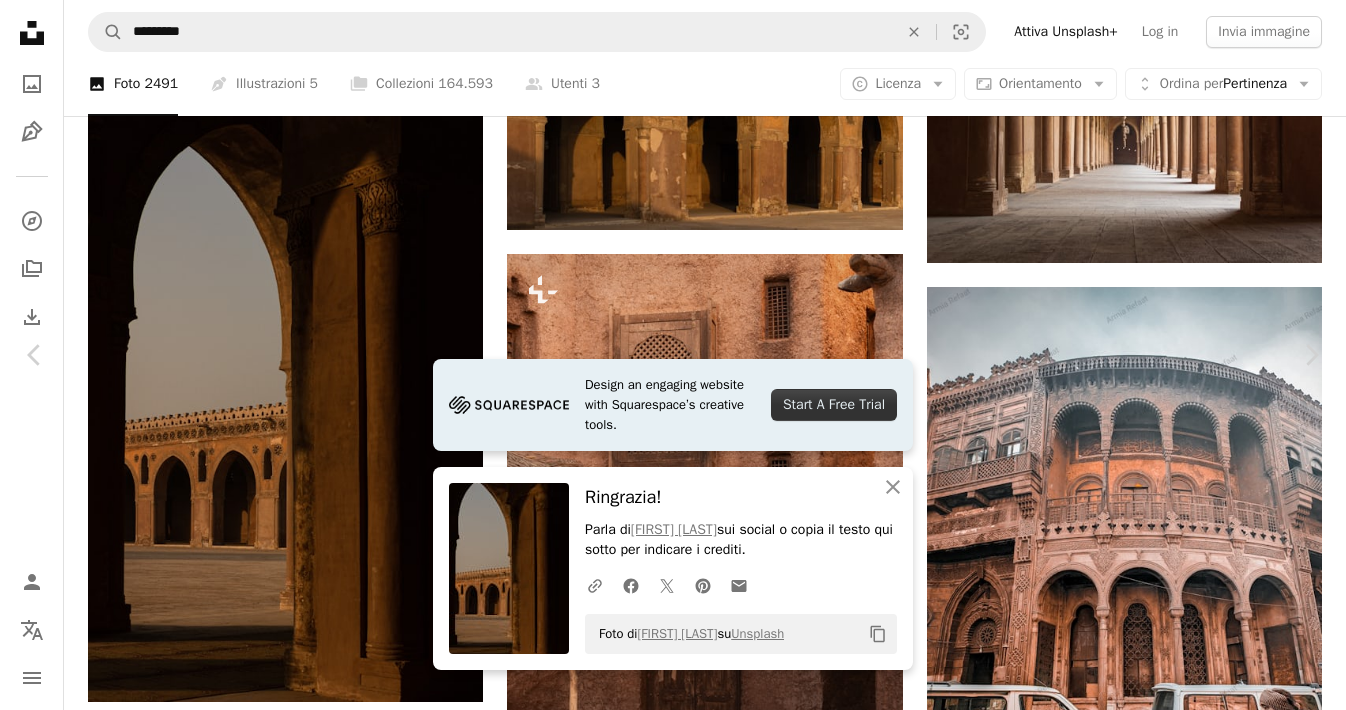 click on "An X shape" at bounding box center (20, 20) 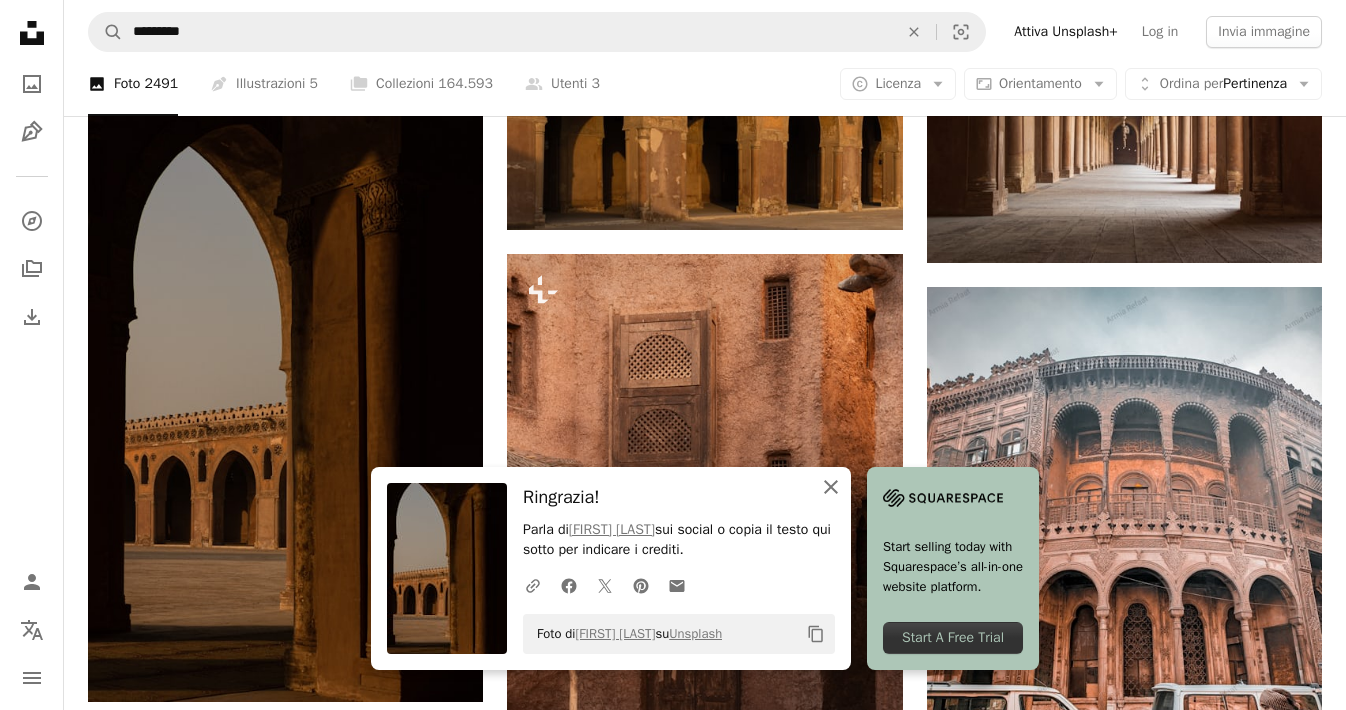 click on "An X shape" 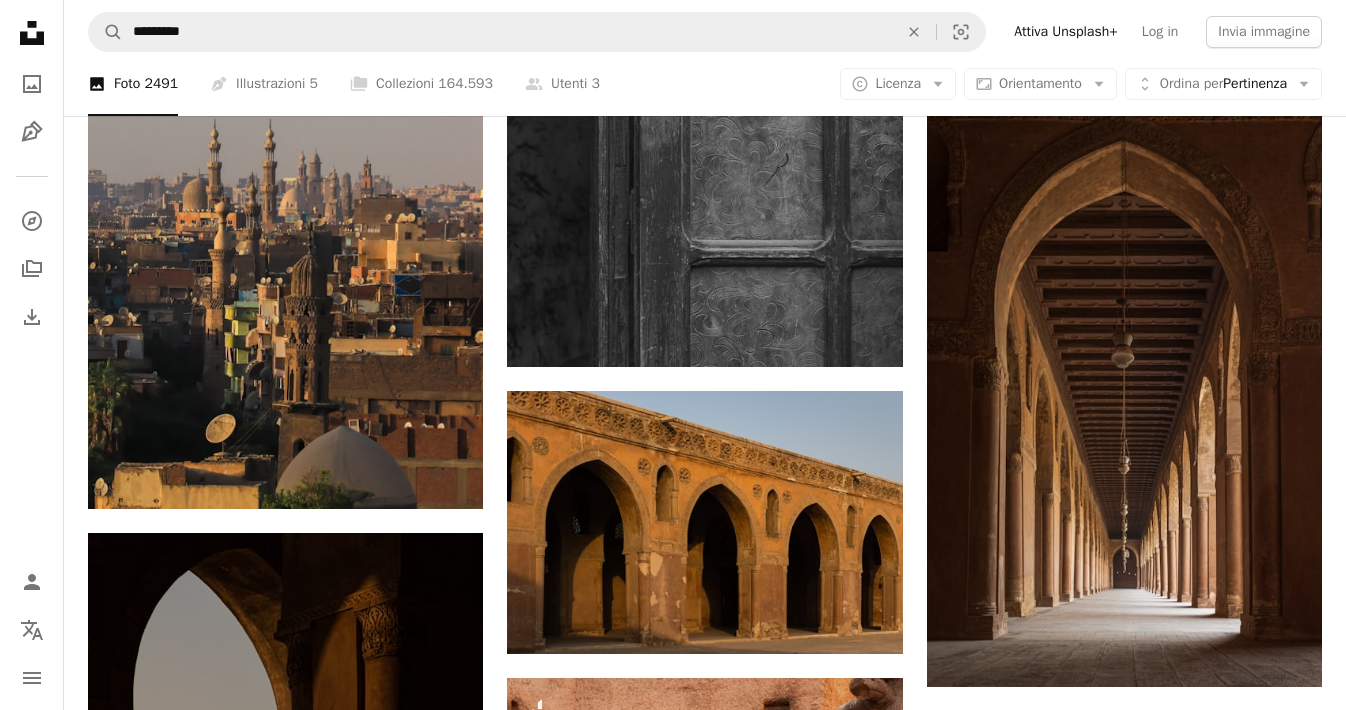 scroll, scrollTop: 1566, scrollLeft: 0, axis: vertical 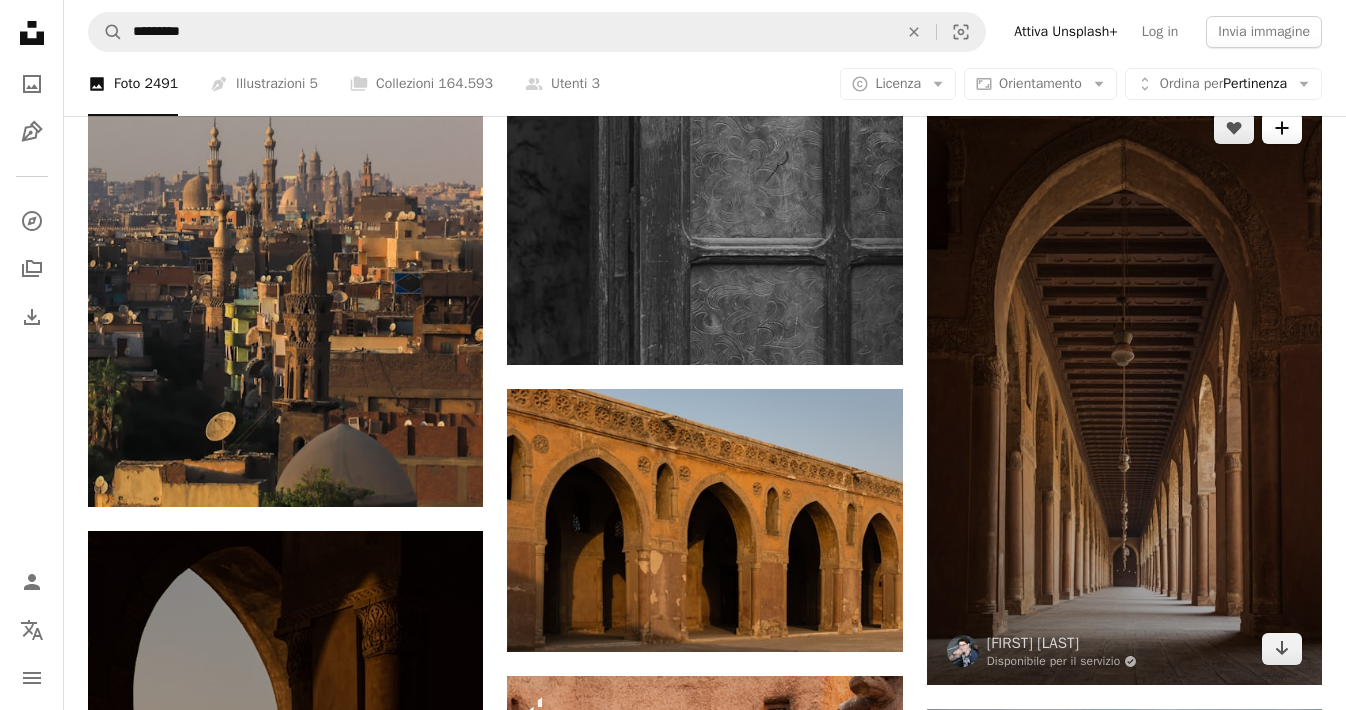click on "A plus sign" at bounding box center [1282, 128] 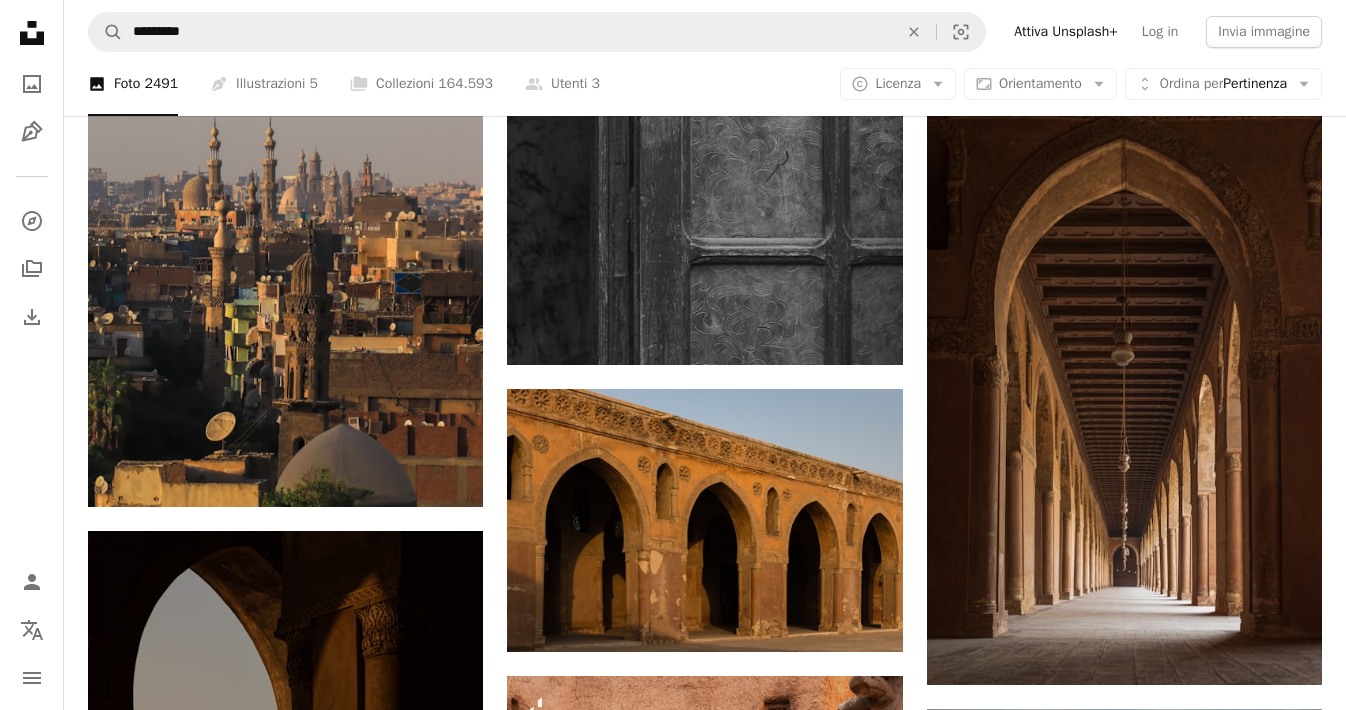 click on "An X shape Registrati su Unsplash Hai già un account?  Accedi Nome Cognome E-mail Nome utente  (solo lettere, numeri e trattini) Password  (min. 8 caratteri) Registrati Registrandoti su Unsplash, accetti i  Termini  e l’ Informativa sulla privacy ." at bounding box center [673, 3974] 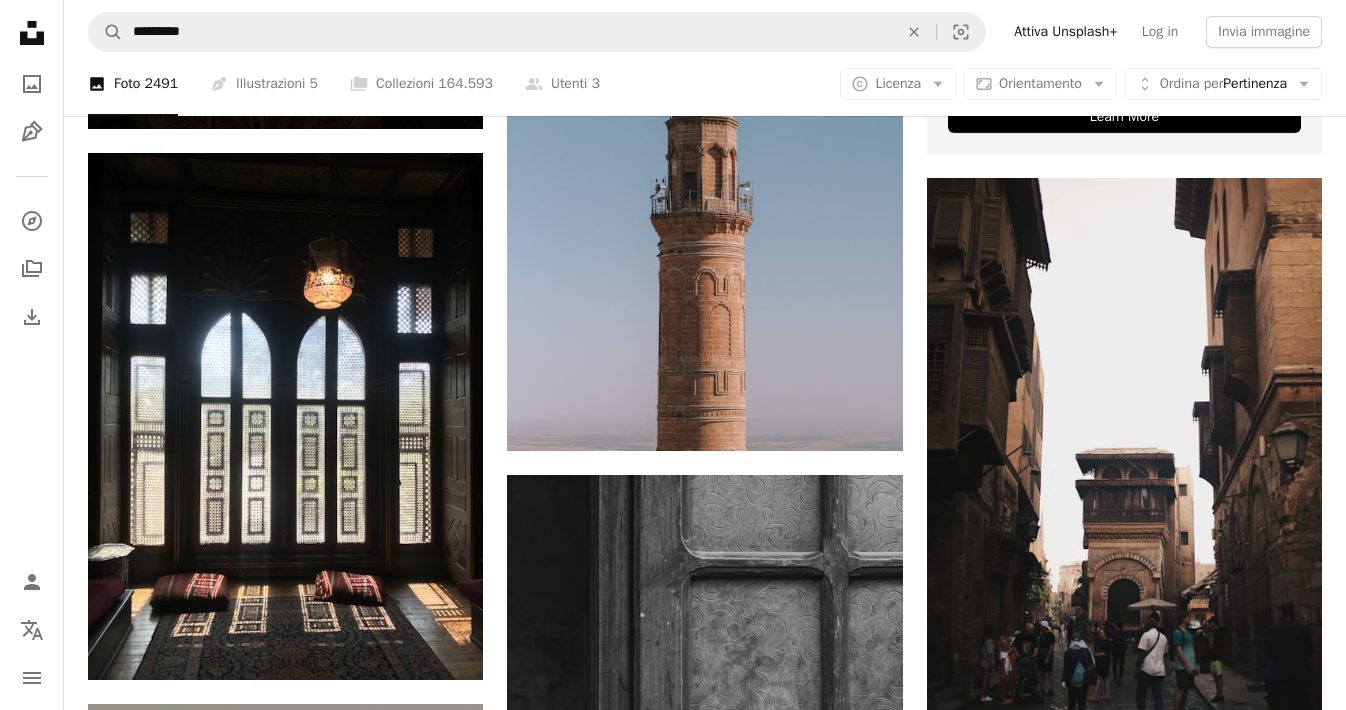 scroll, scrollTop: 869, scrollLeft: 0, axis: vertical 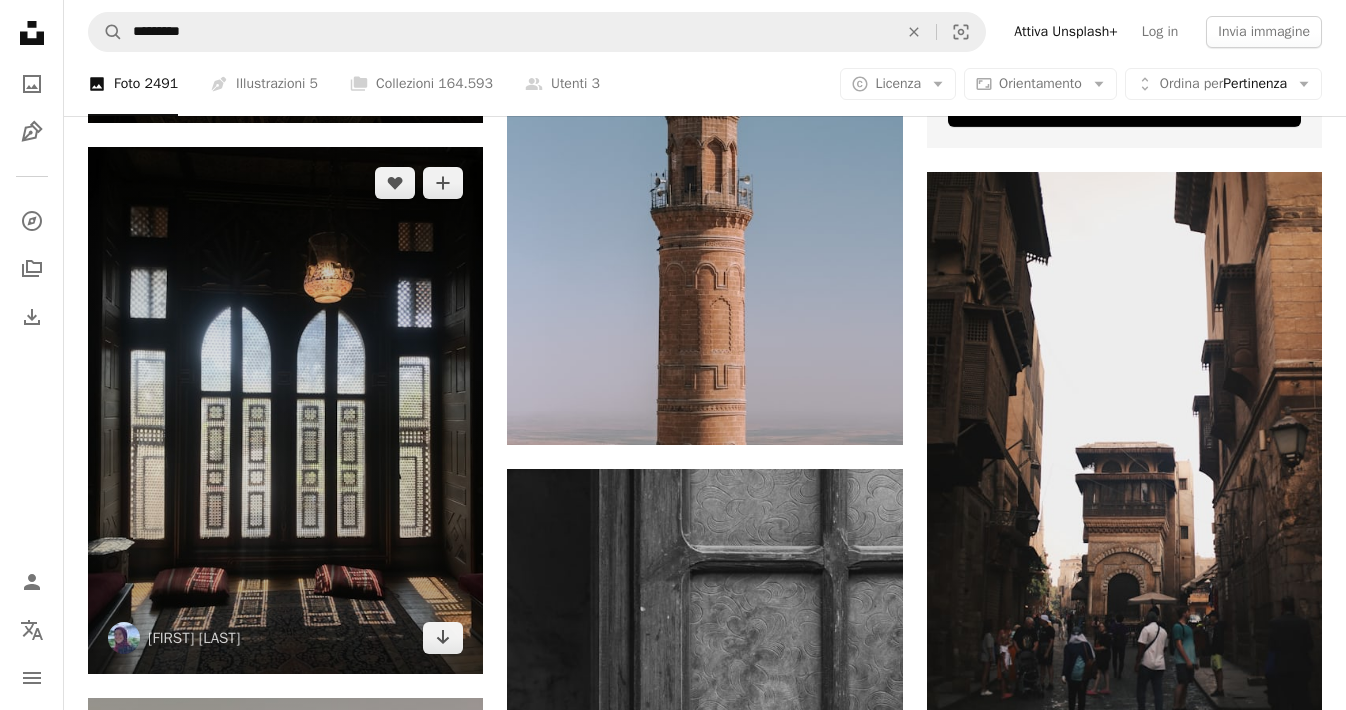click at bounding box center [285, 410] 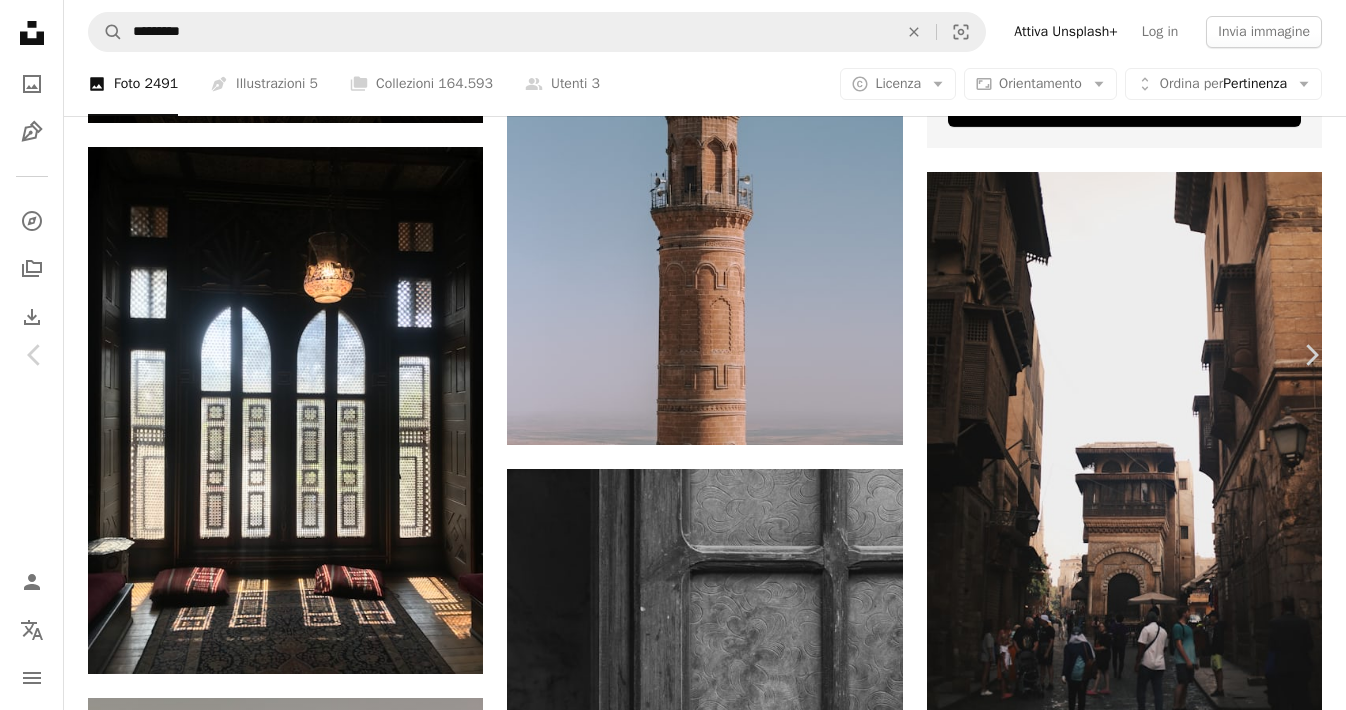 click on "Scarica gratuitamente" at bounding box center [1123, 4363] 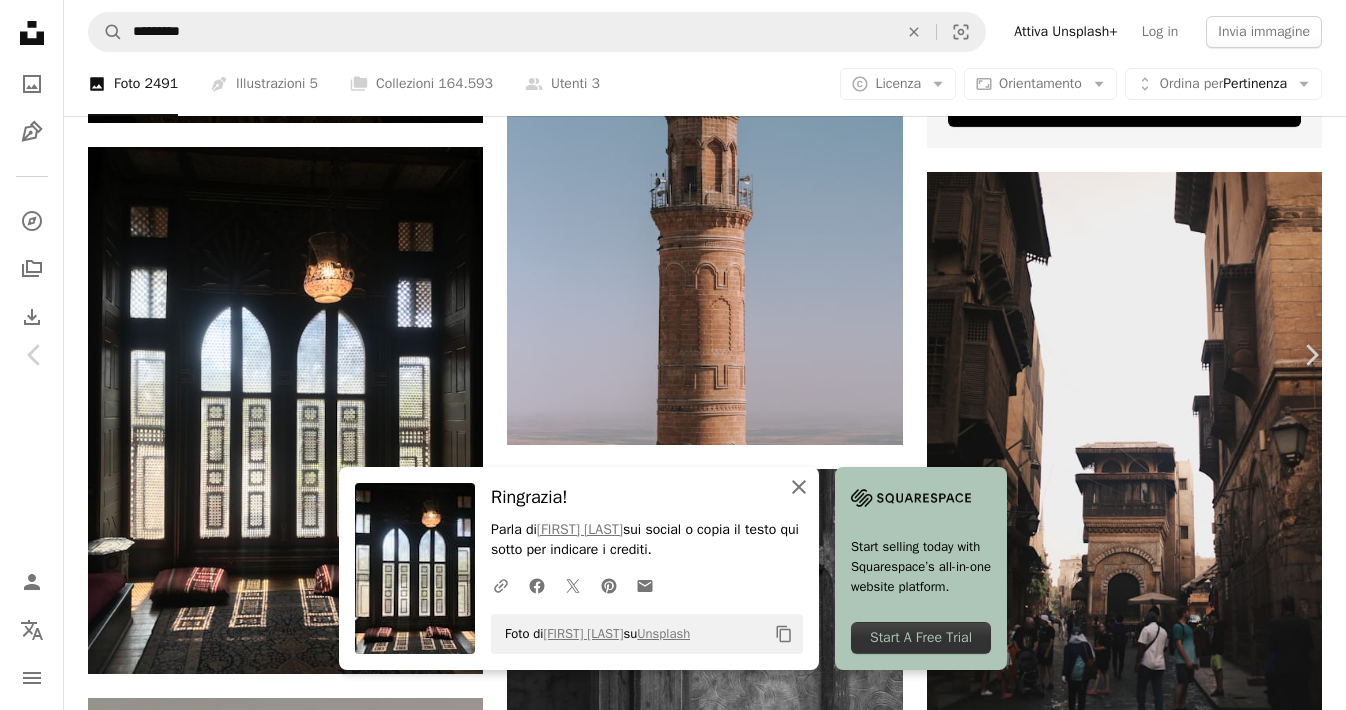 click on "An X shape" 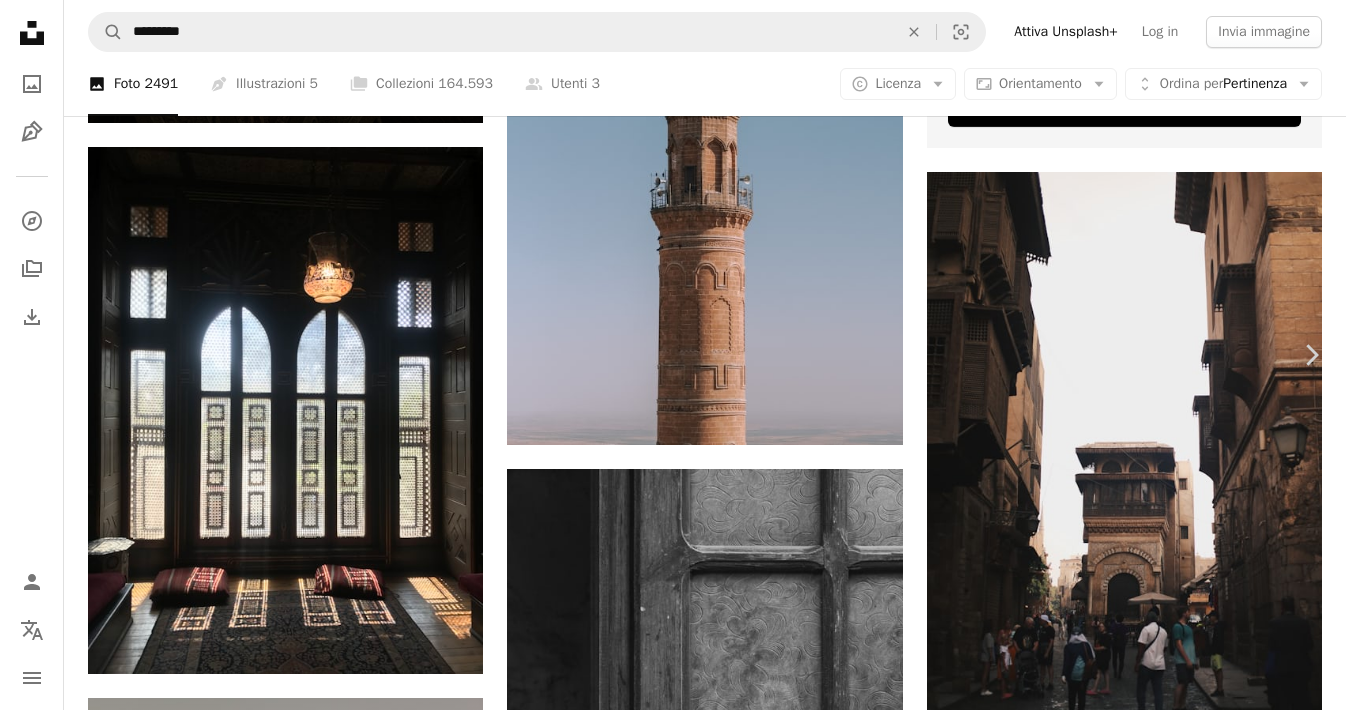 click on "Chevron left" 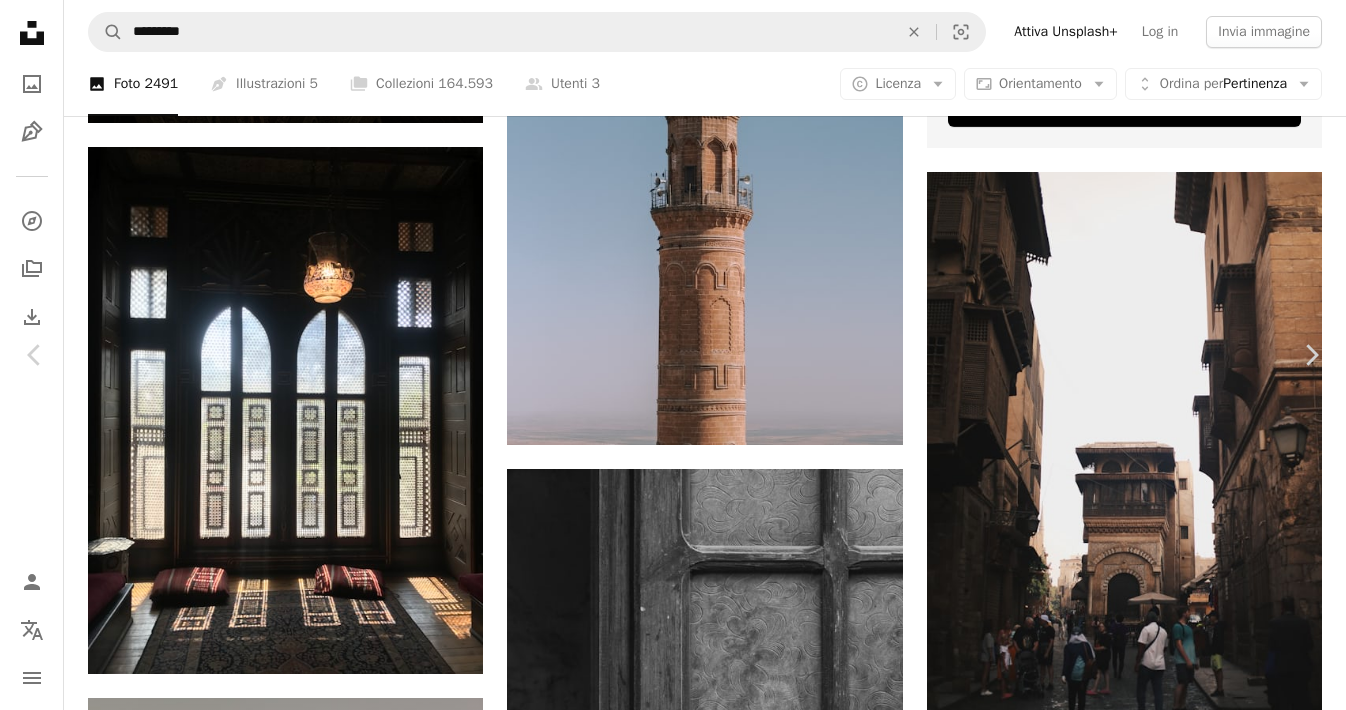 click on "Scarica gratuitamente" at bounding box center [1123, 4363] 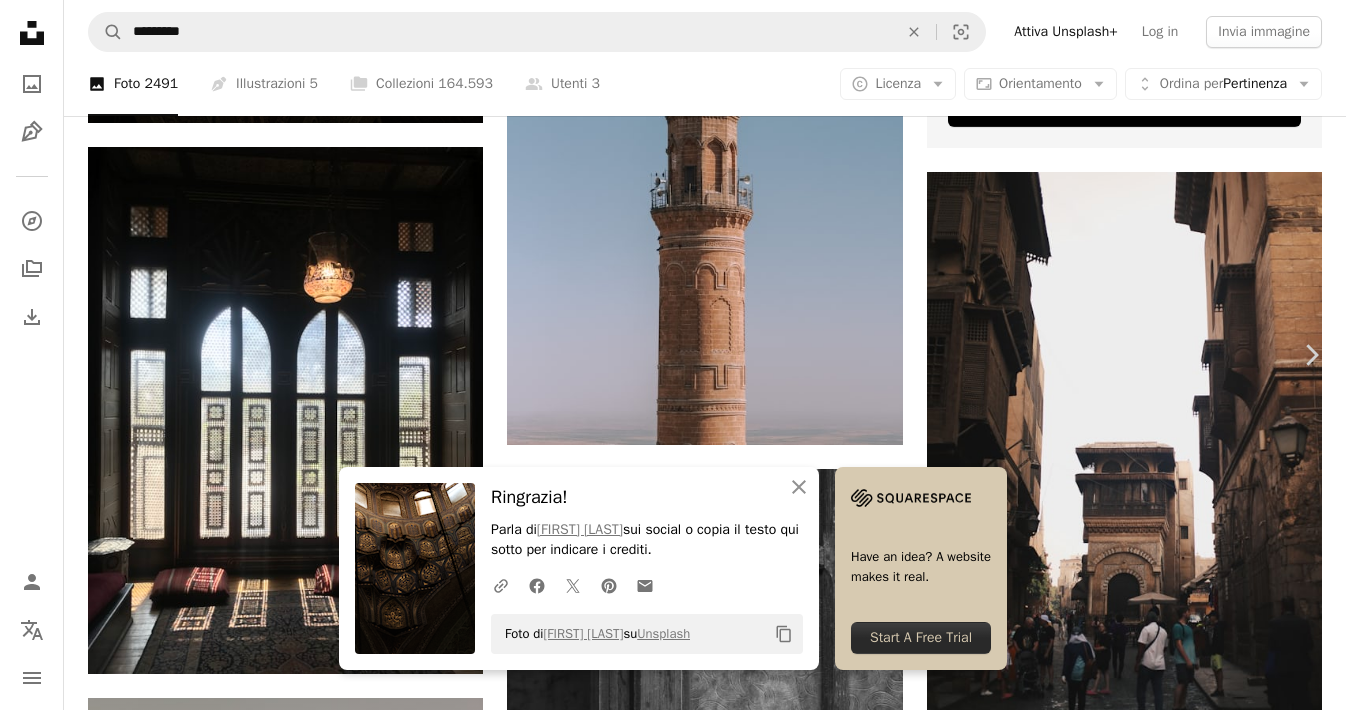 click on "Chevron left" 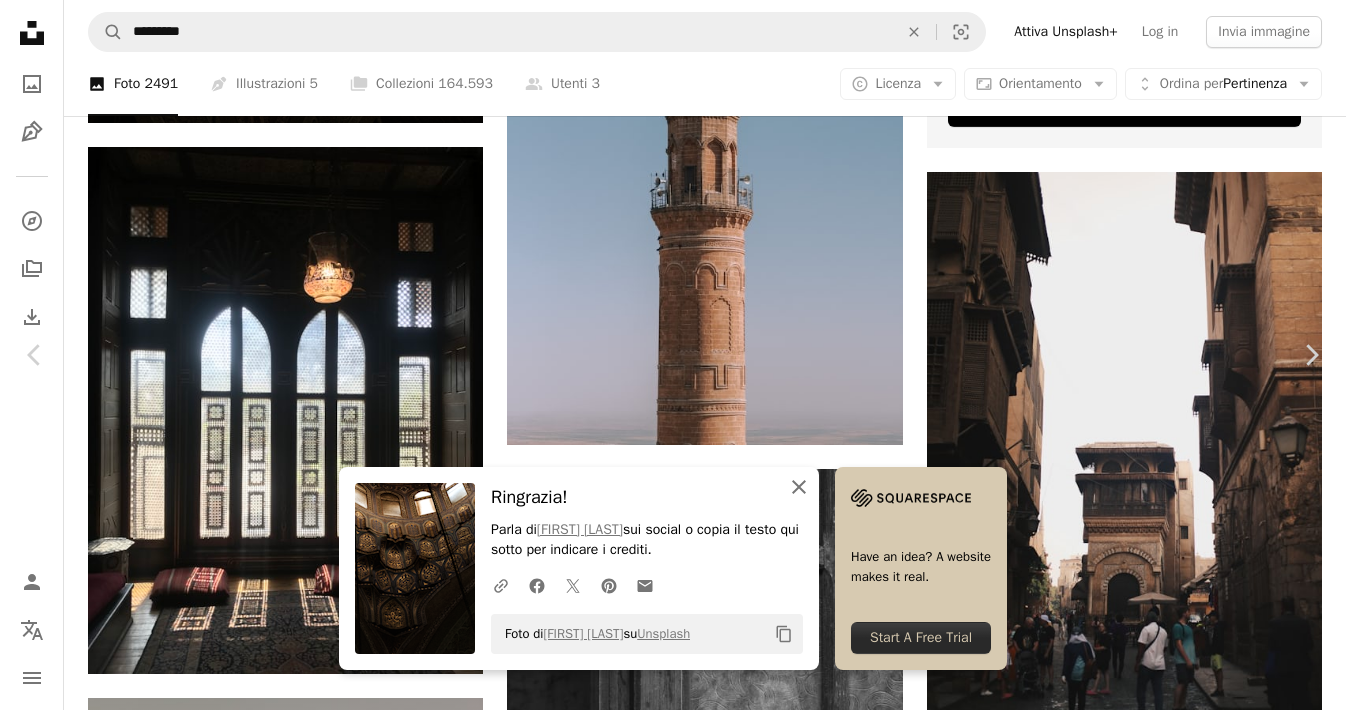 click on "An X shape" 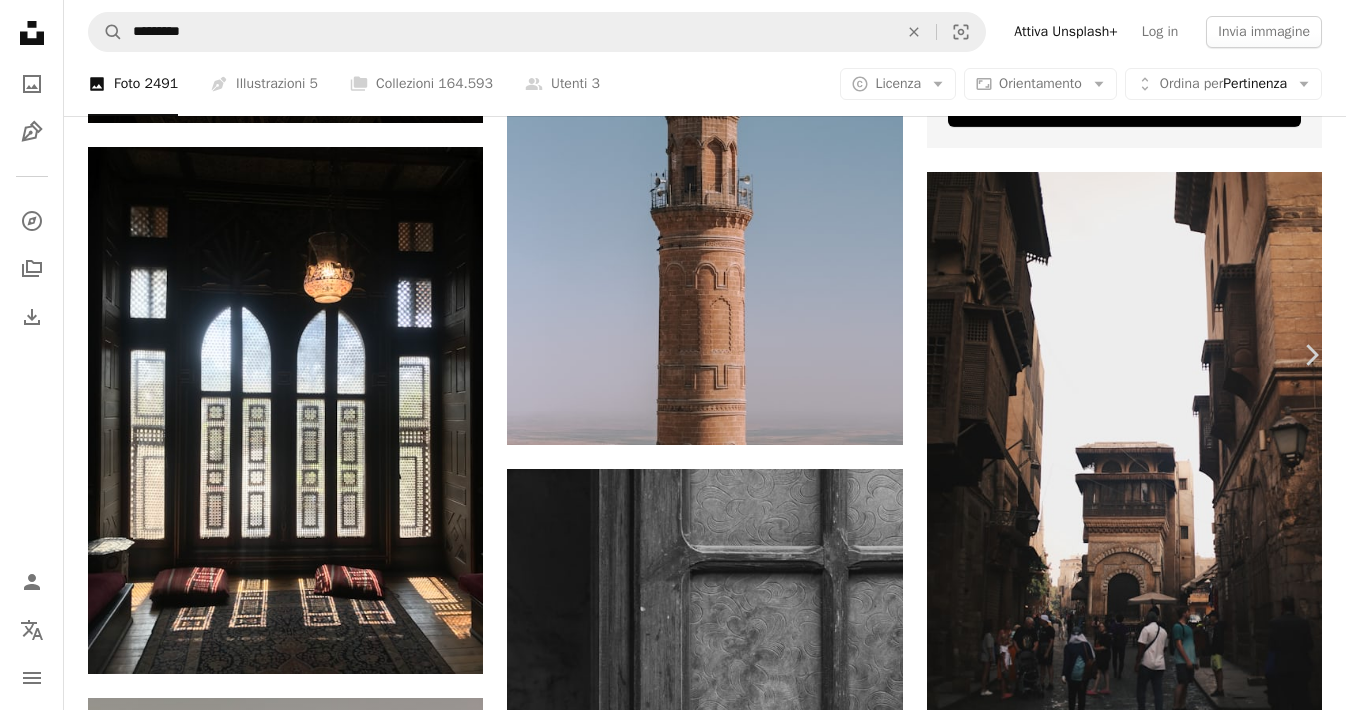 click on "Chevron left" 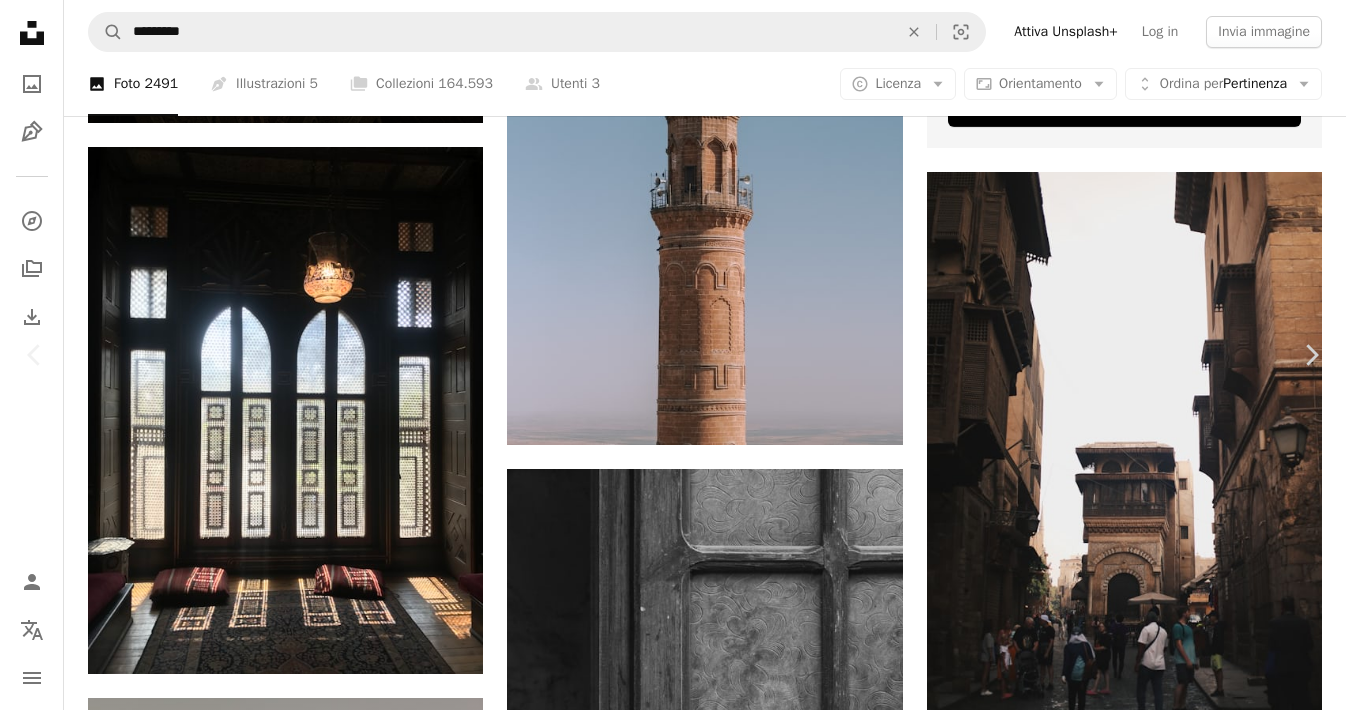 click on "An X shape" at bounding box center (20, 20) 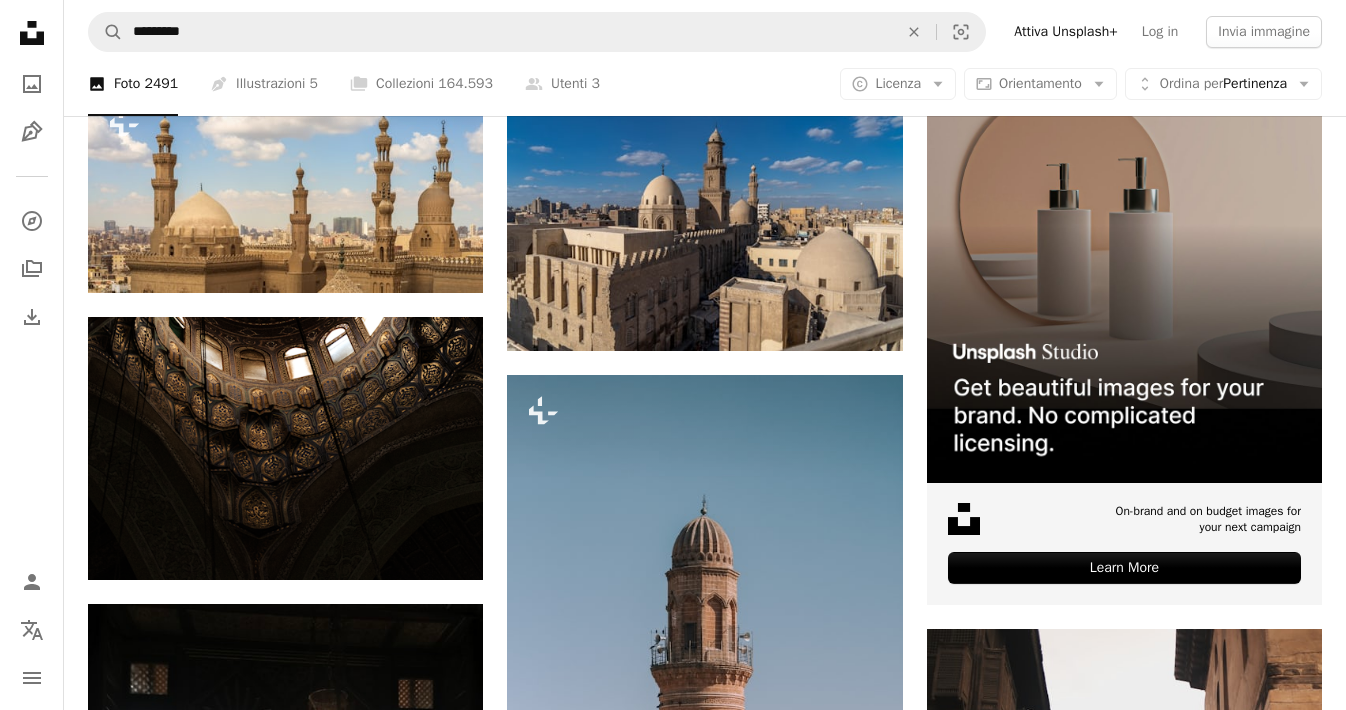 scroll, scrollTop: 0, scrollLeft: 0, axis: both 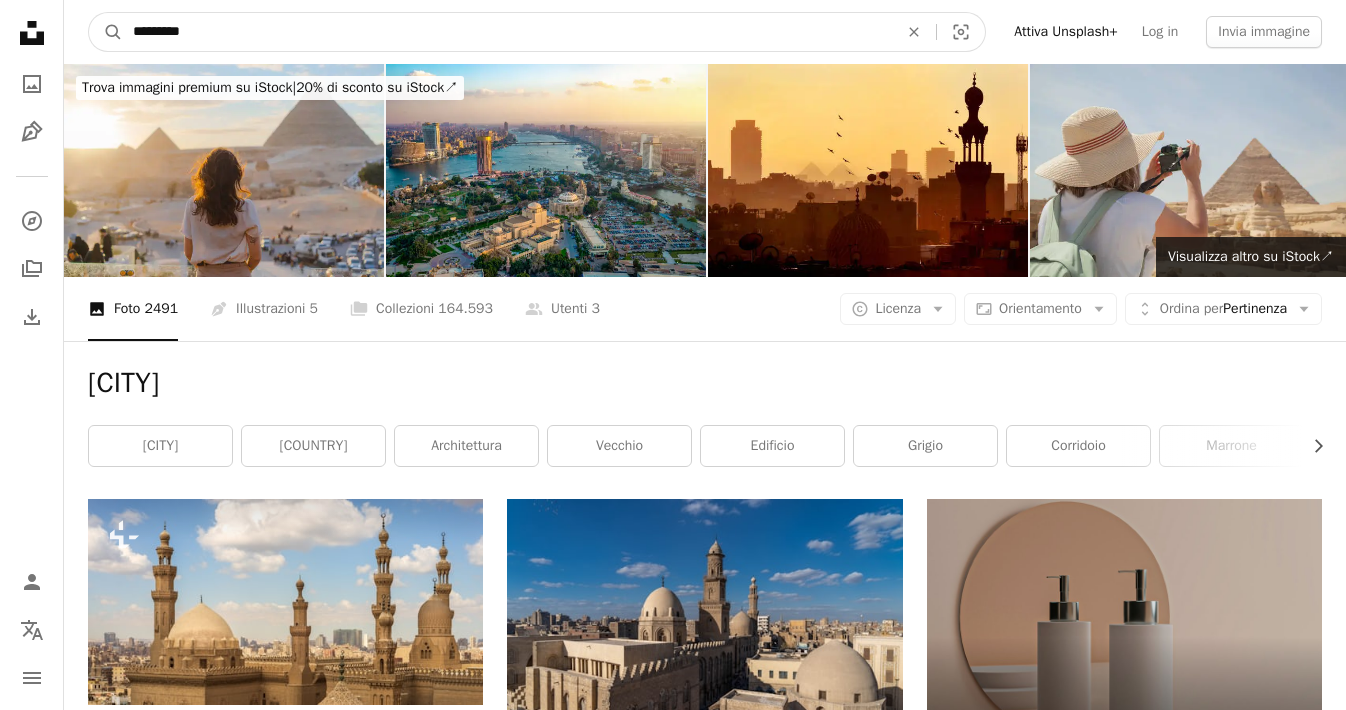 click on "*********" at bounding box center [507, 32] 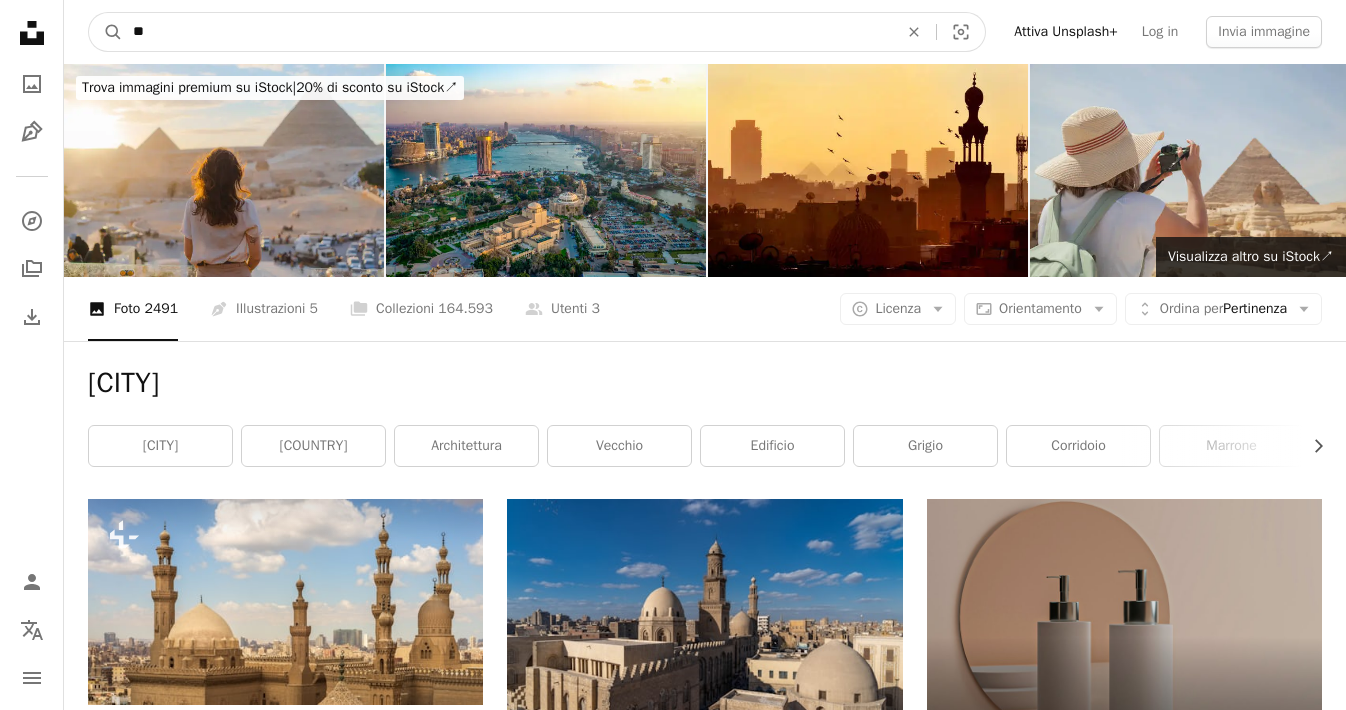 type on "*" 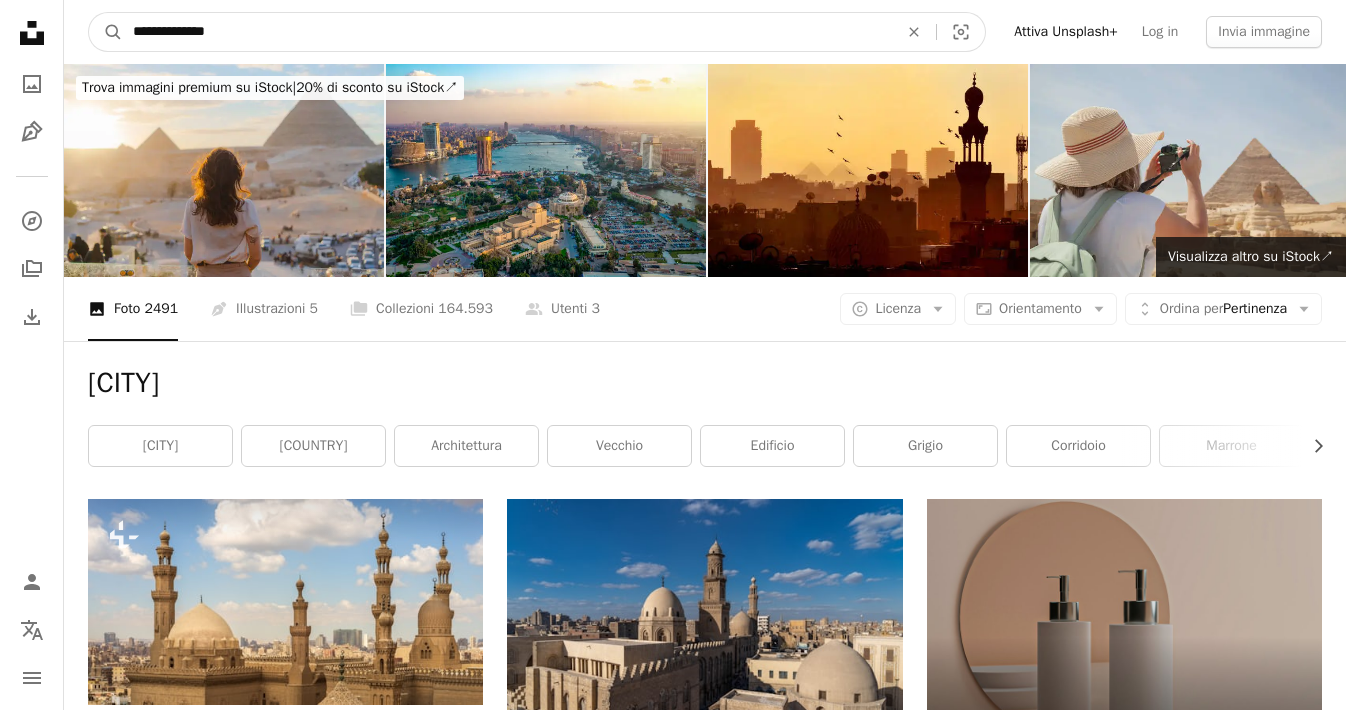type on "**********" 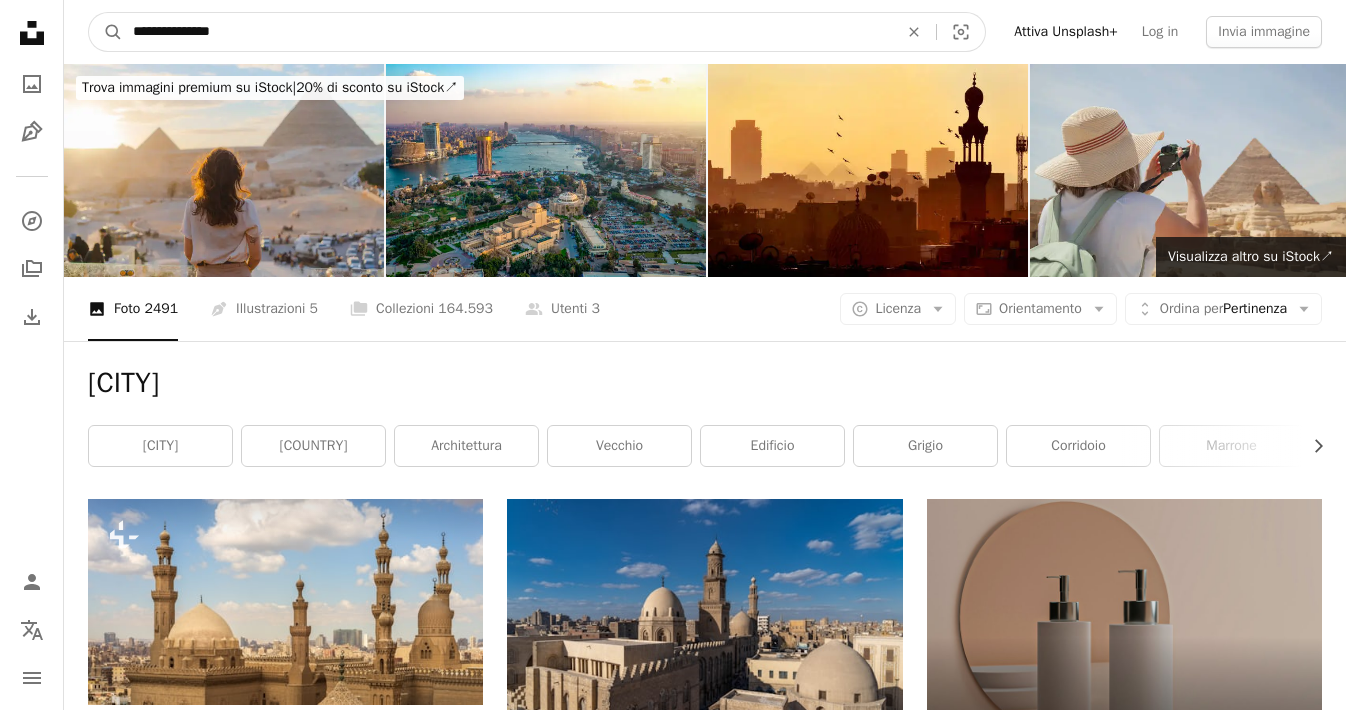 click on "A magnifying glass" at bounding box center [106, 32] 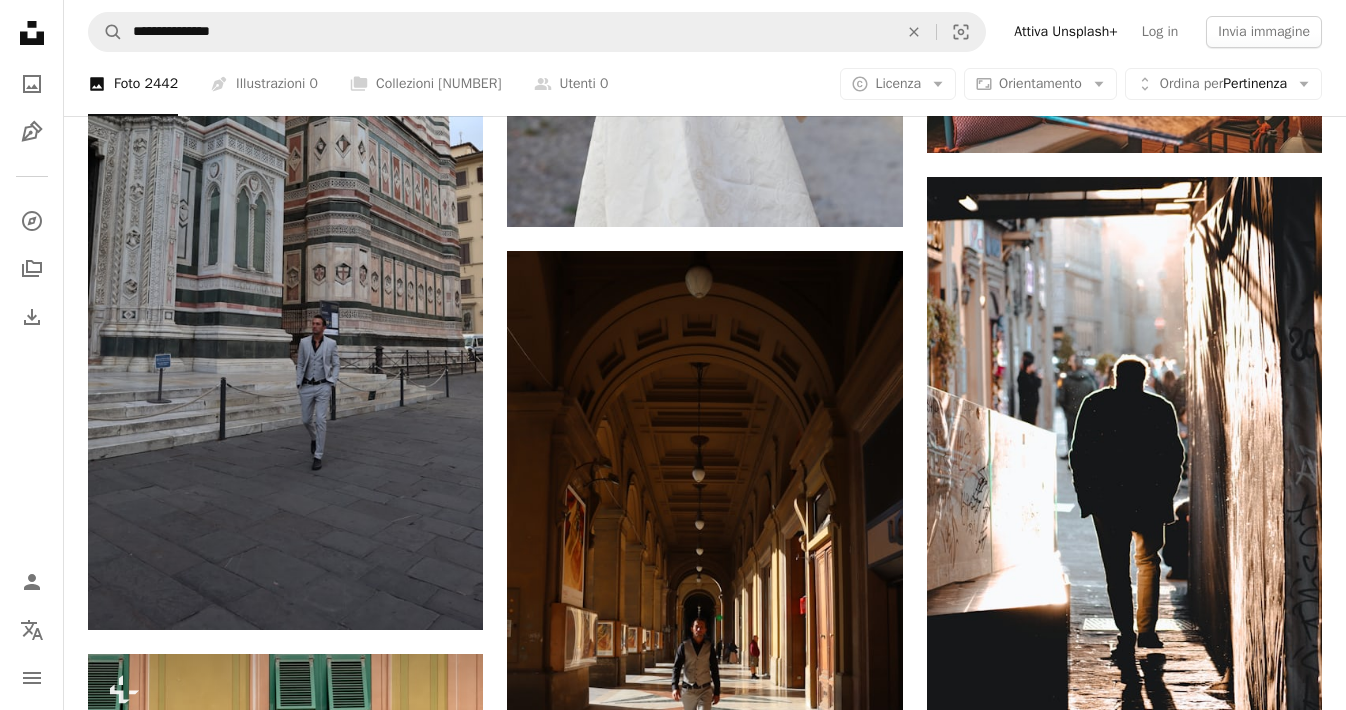 scroll, scrollTop: 0, scrollLeft: 0, axis: both 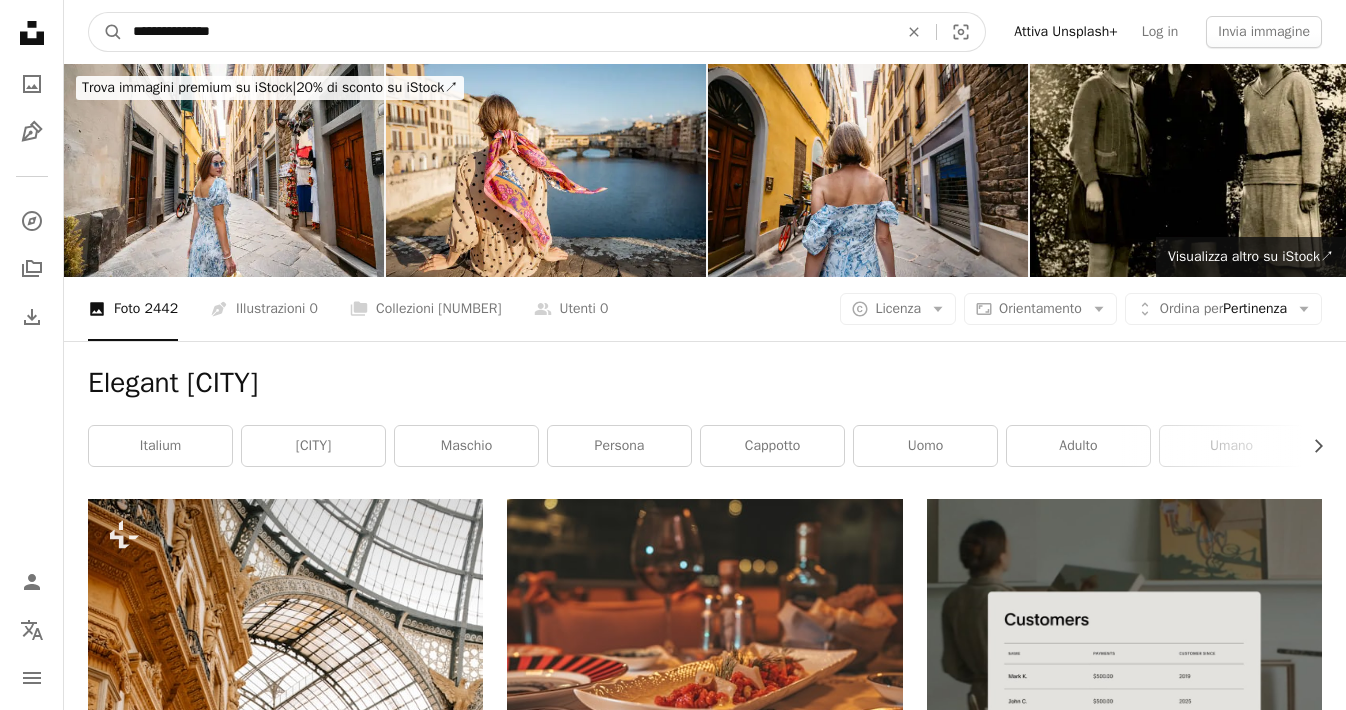 click on "**********" at bounding box center (507, 32) 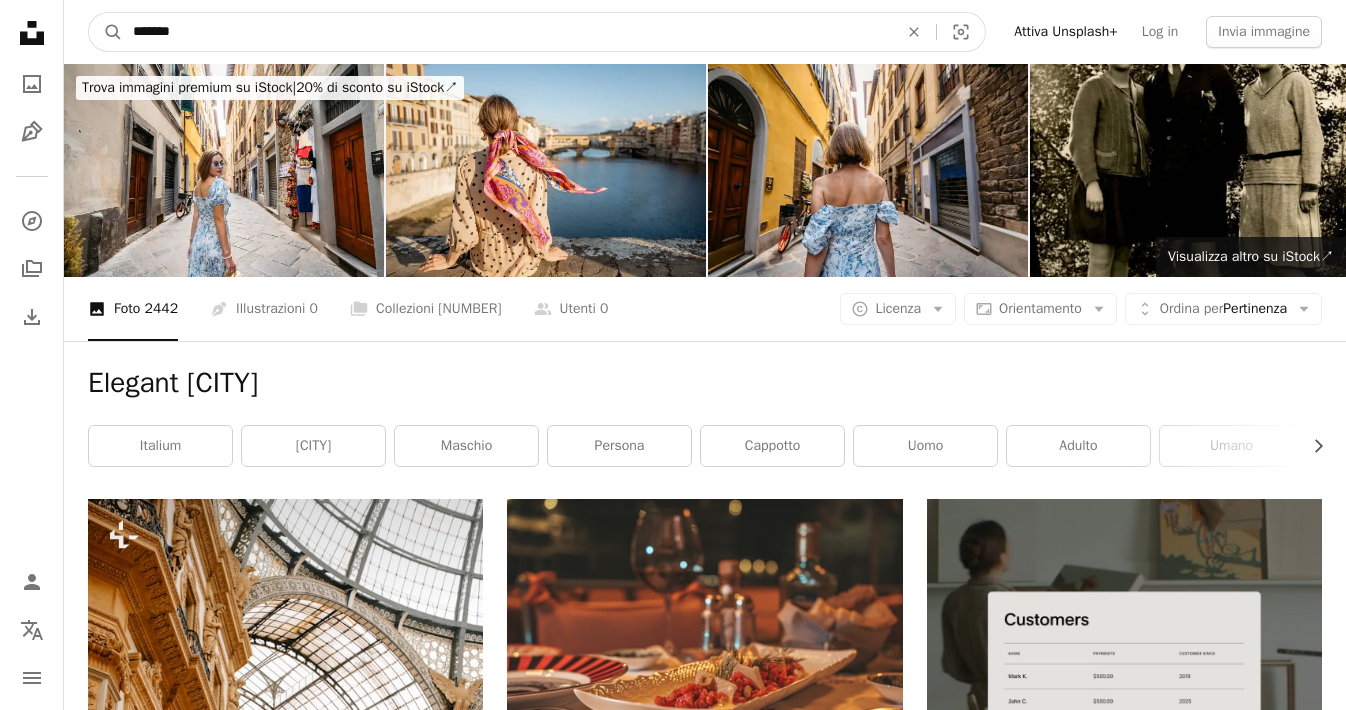 type on "*******" 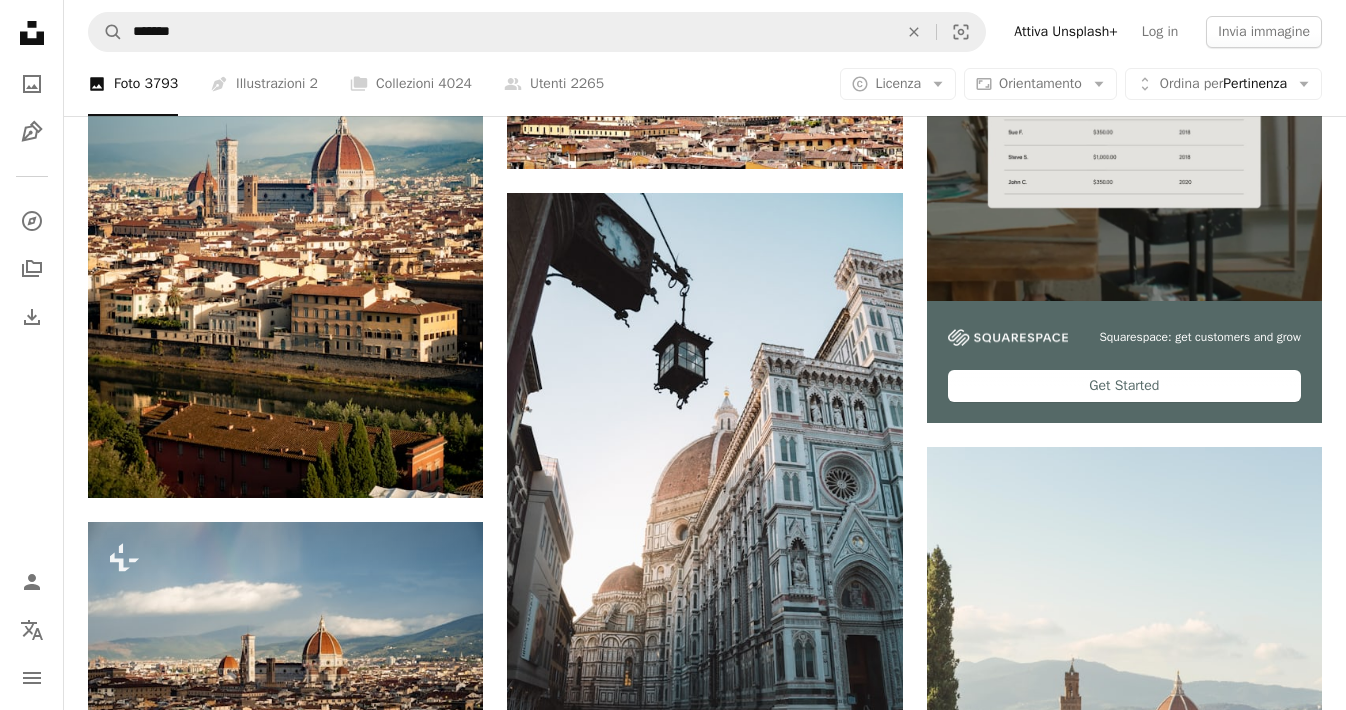 scroll, scrollTop: 588, scrollLeft: 0, axis: vertical 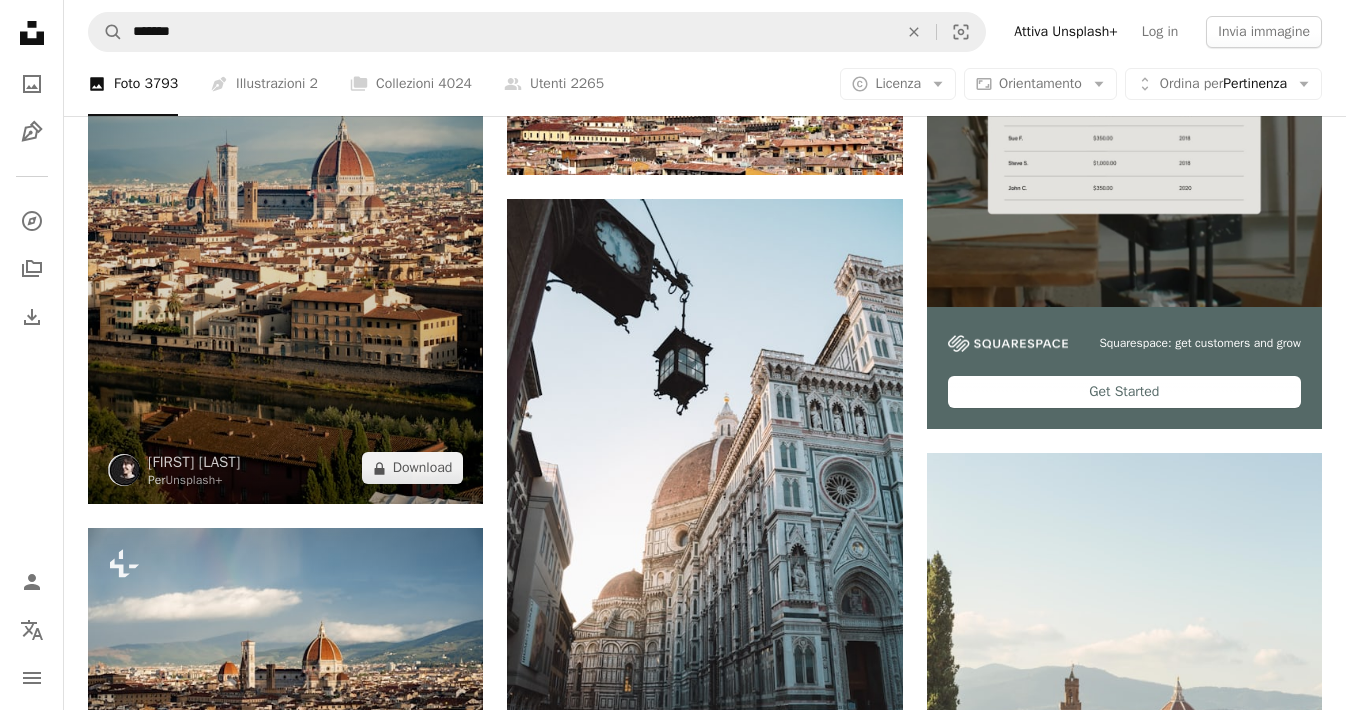 click at bounding box center (285, 207) 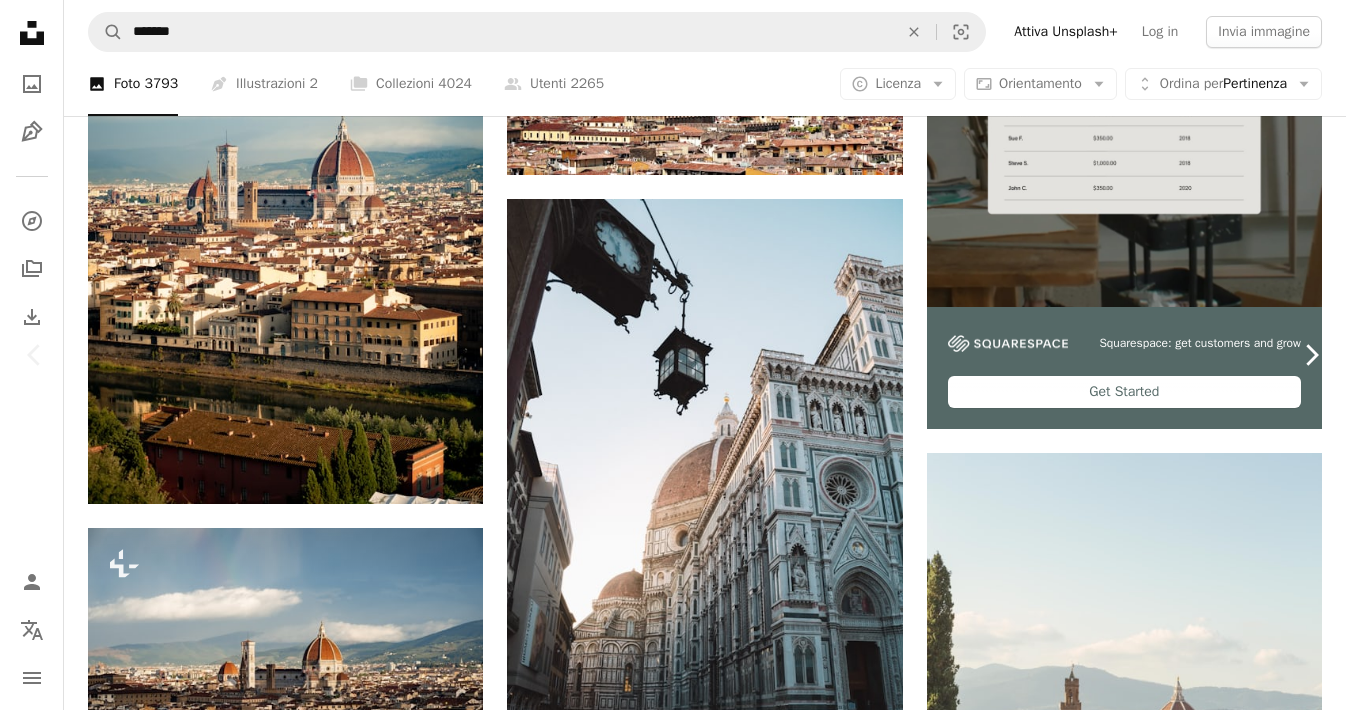 click on "Chevron right" 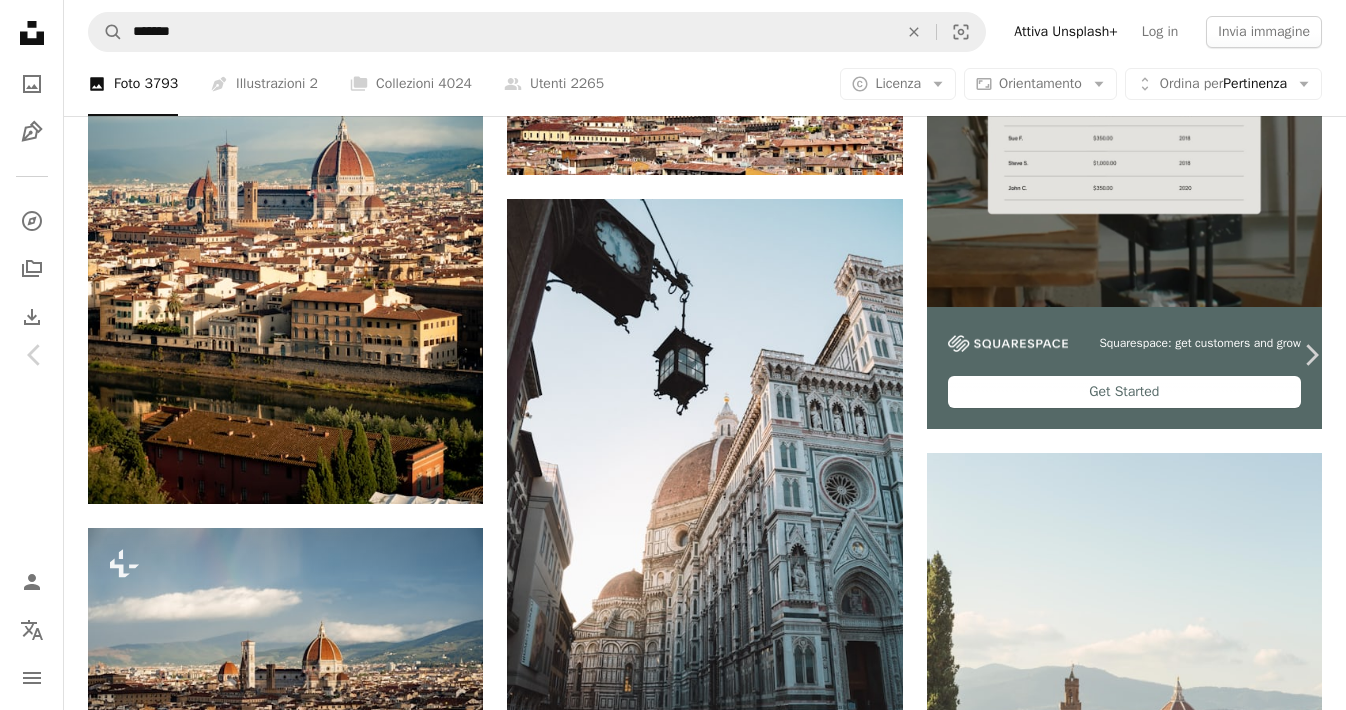 click on "Scarica gratuitamente" at bounding box center (1123, 4229) 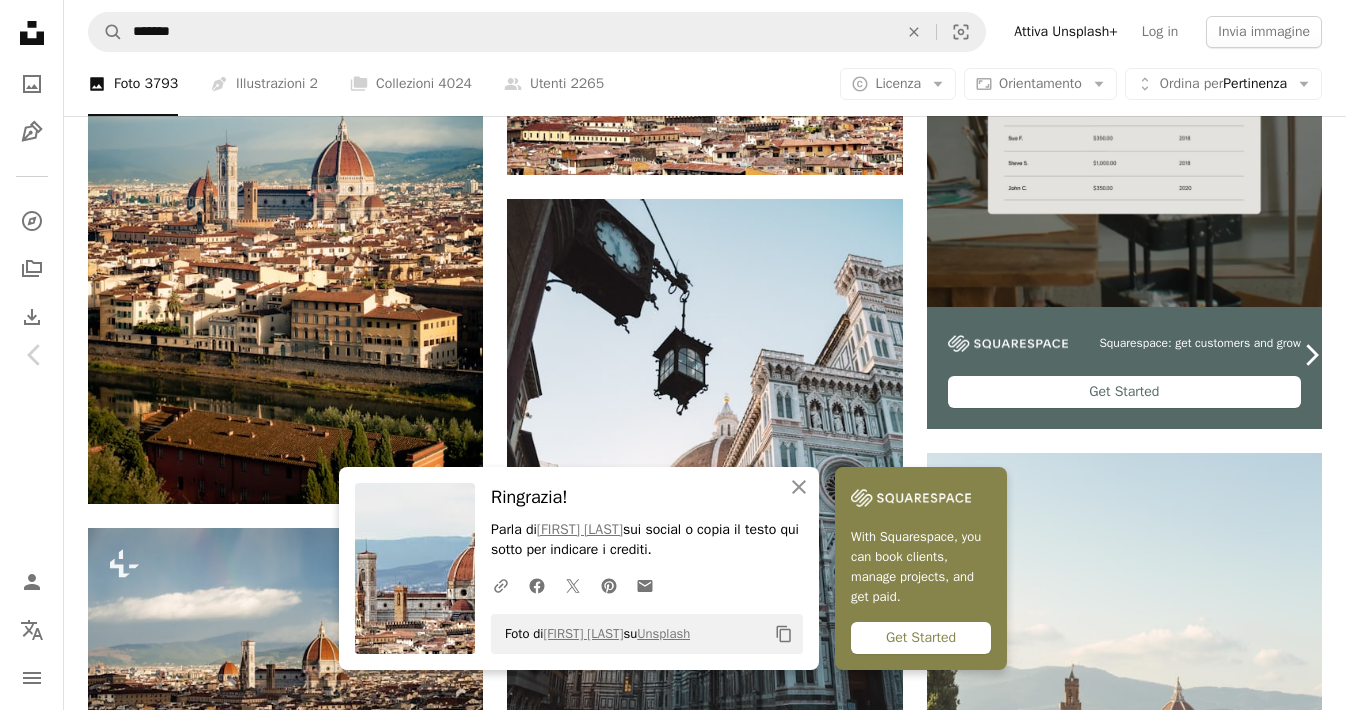 click on "Chevron right" 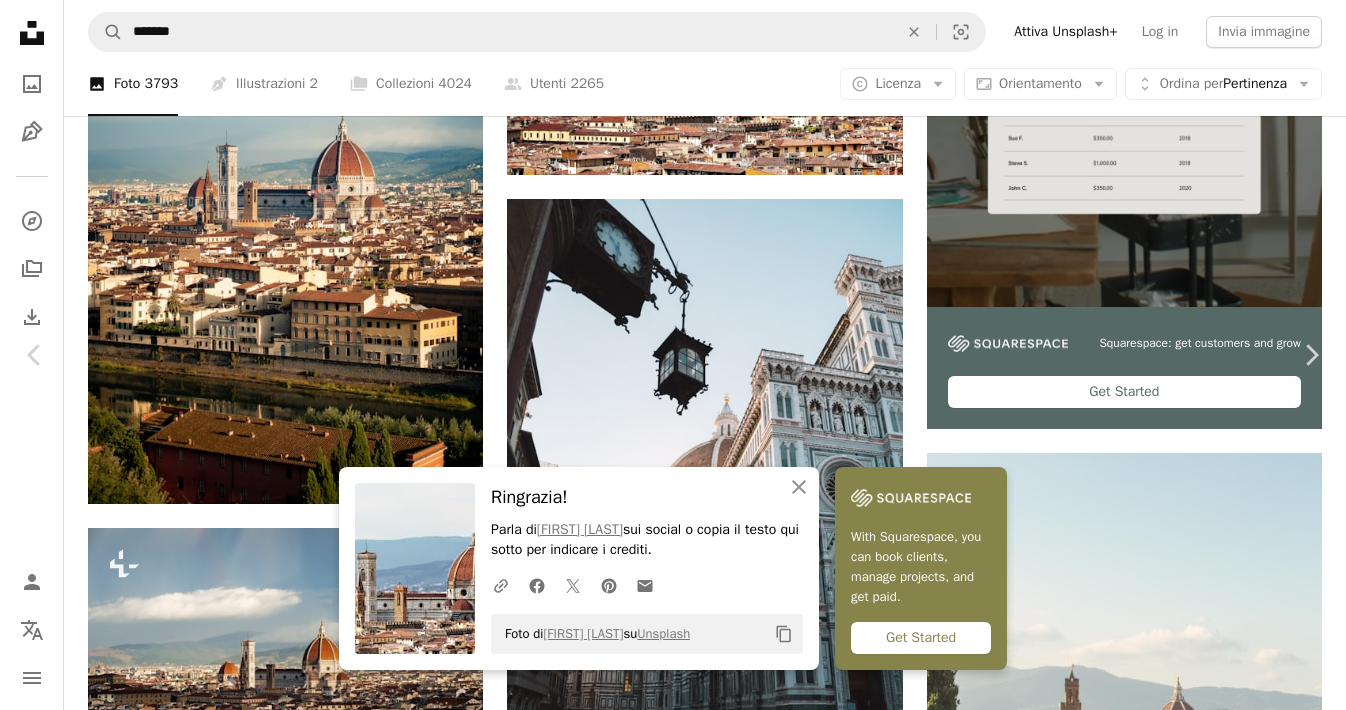click on "Scarica gratuitamente" at bounding box center (1123, 4229) 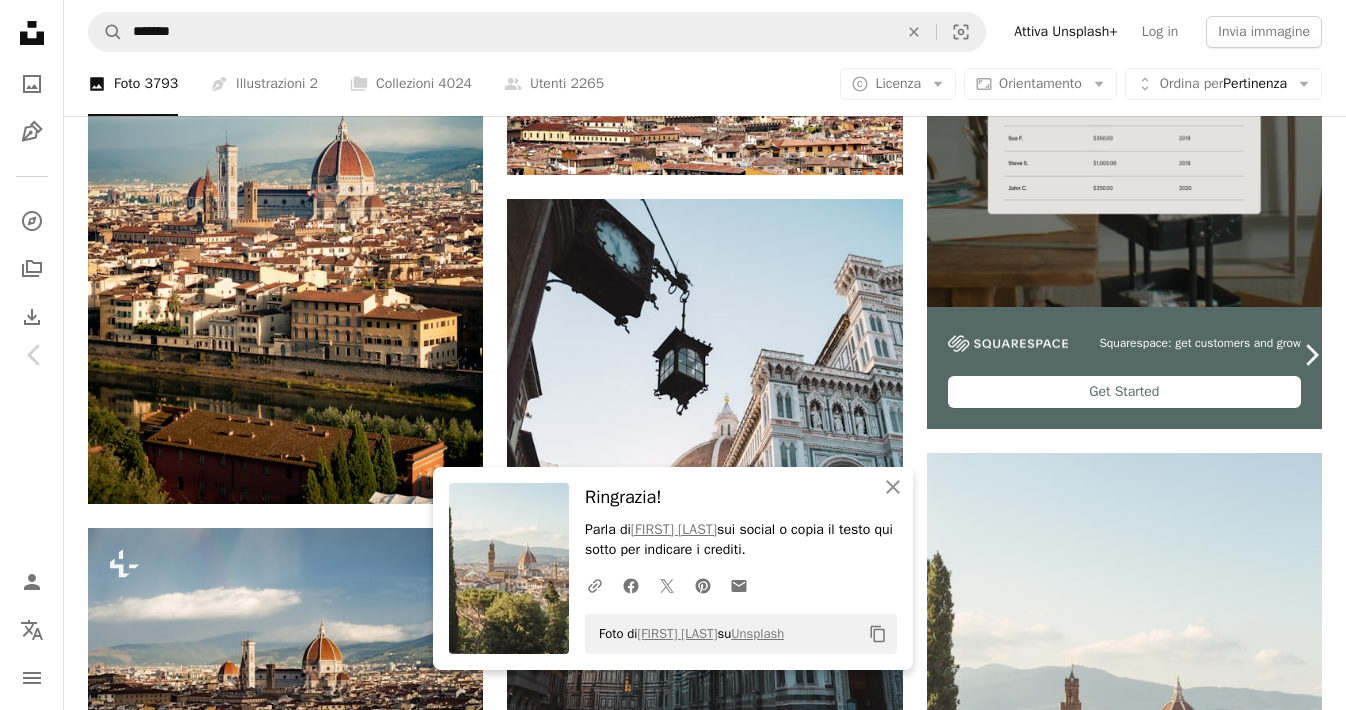 click on "Chevron right" 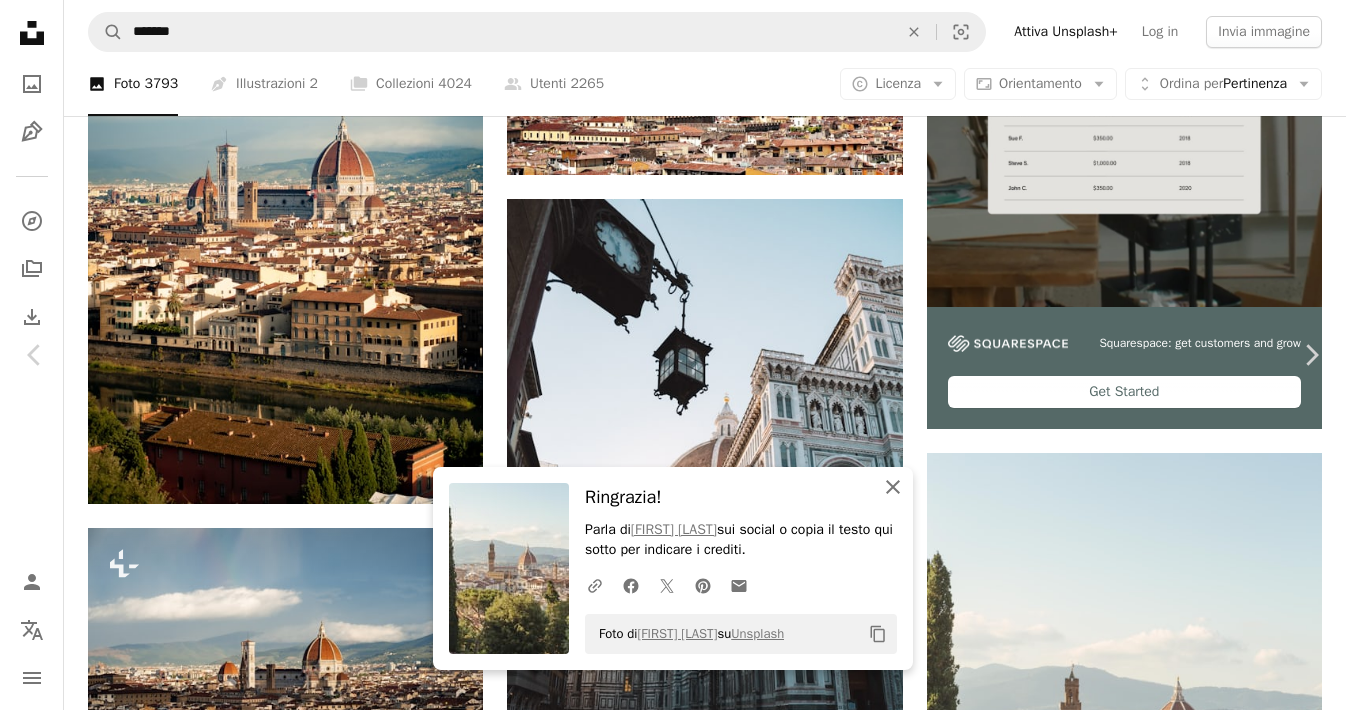 click on "An X shape" 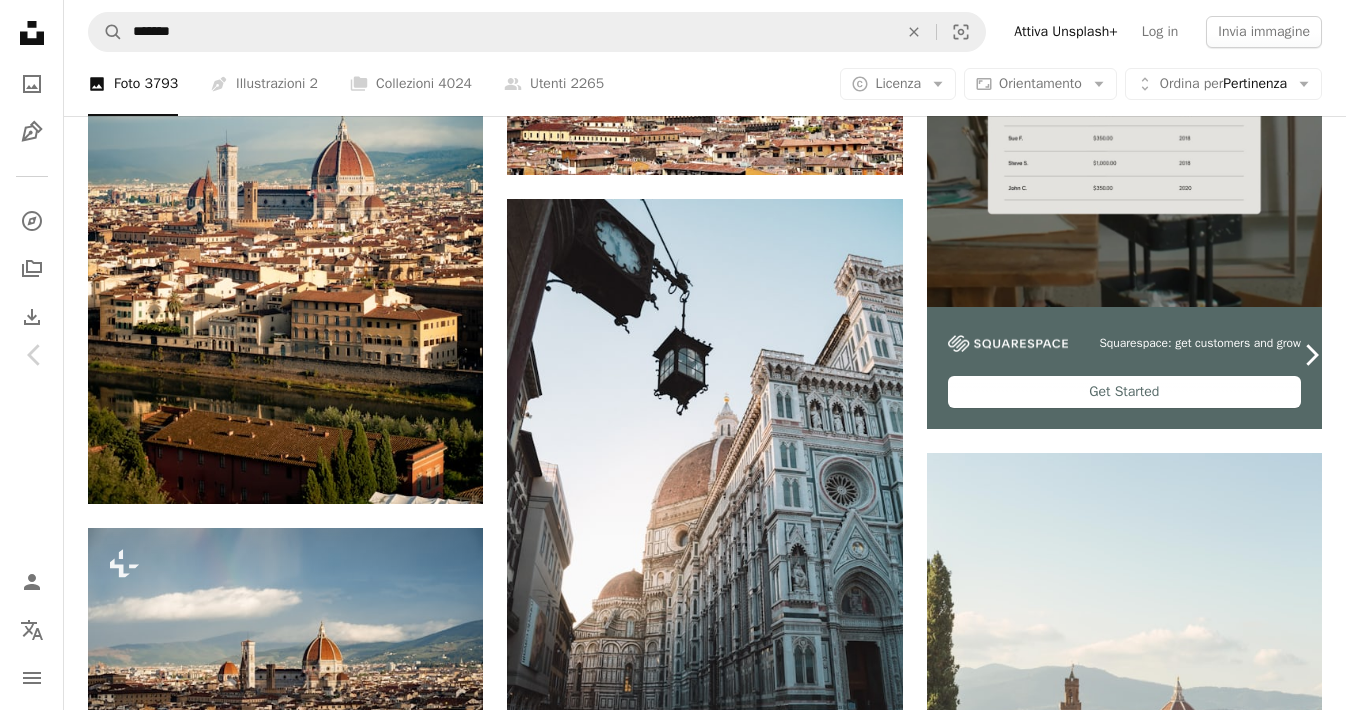 click 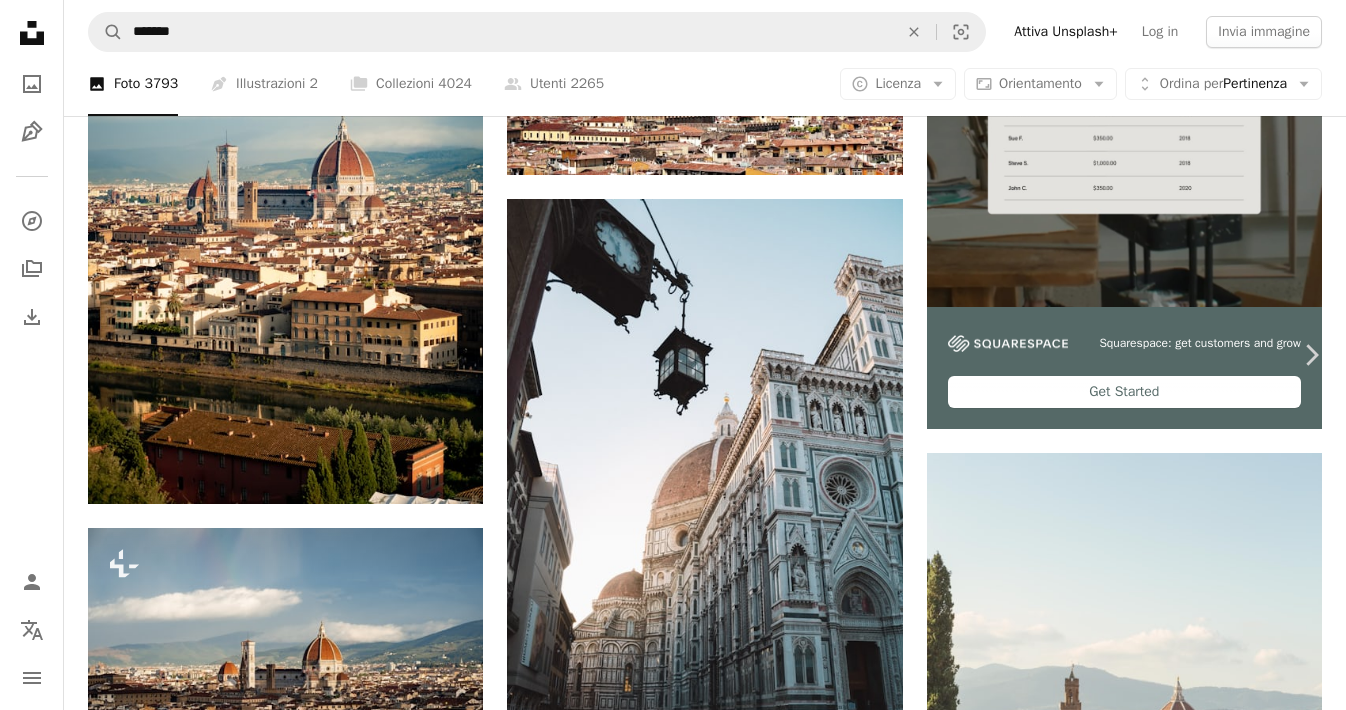 click 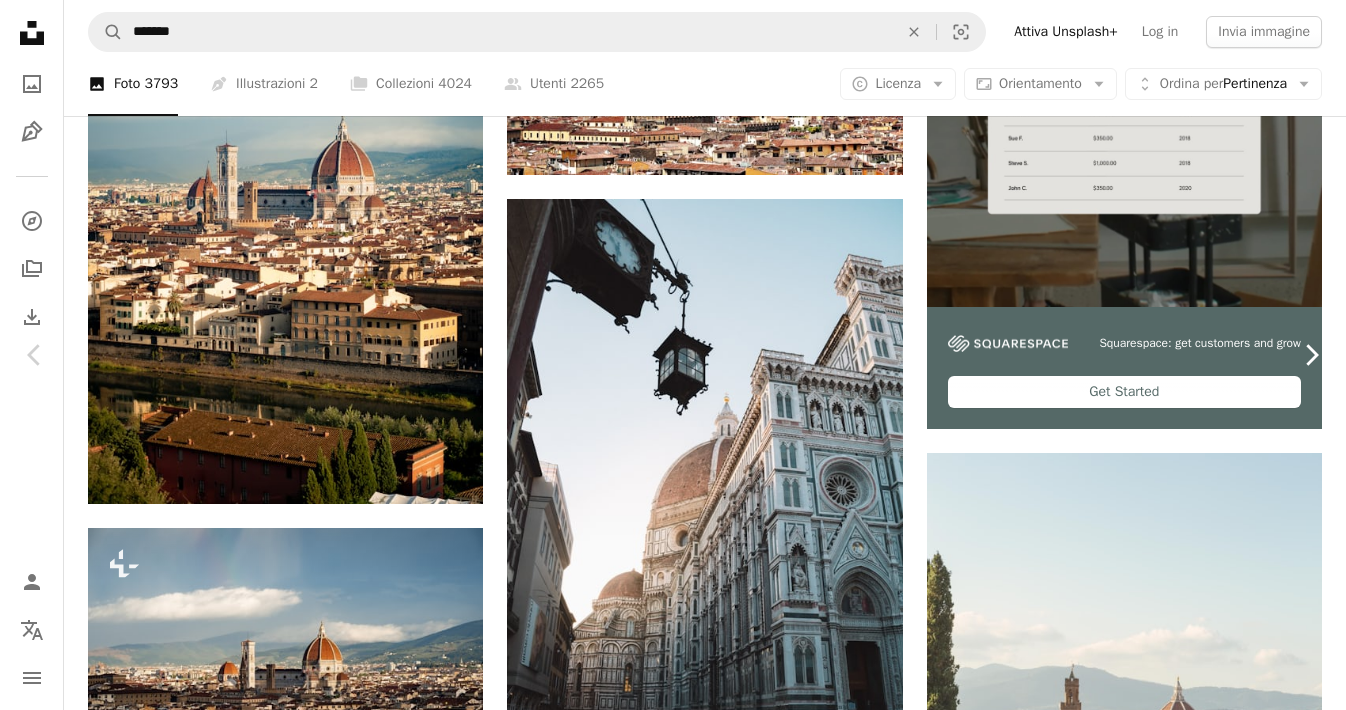 click on "Chevron right" 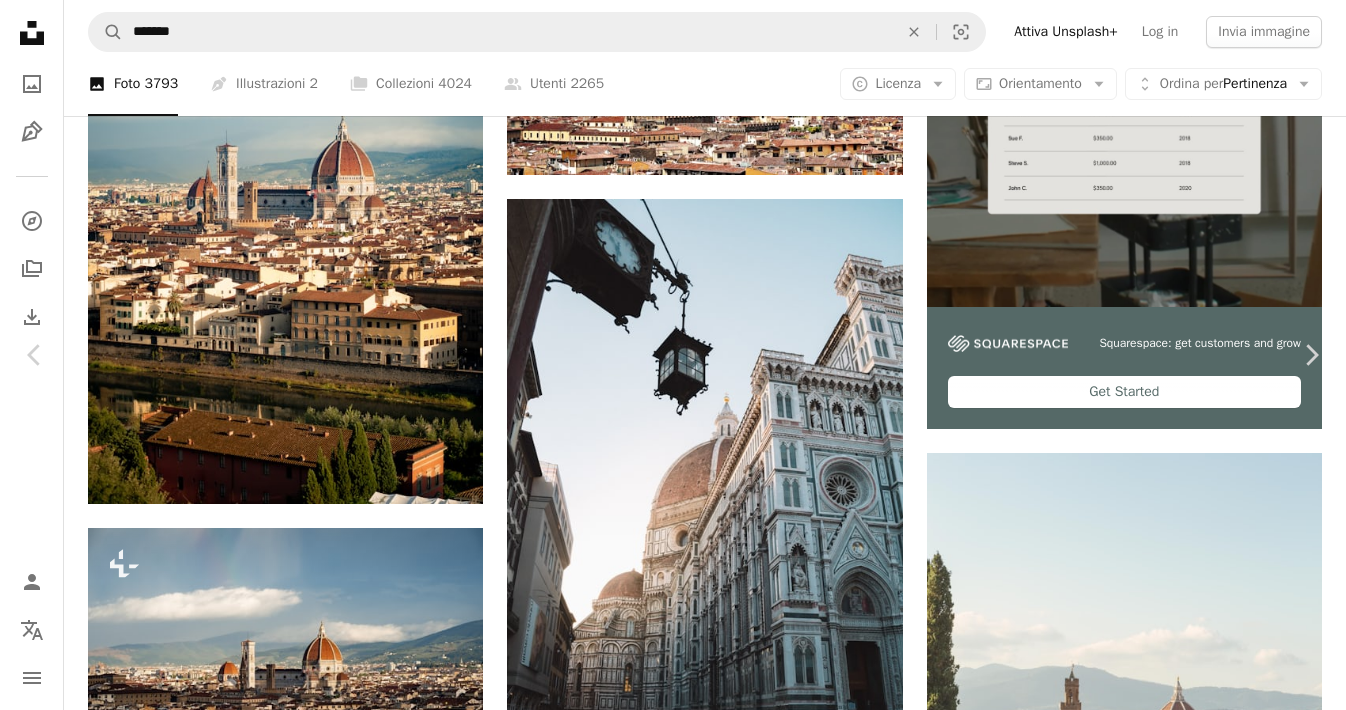 click on "Scarica gratuitamente" at bounding box center (1123, 4229) 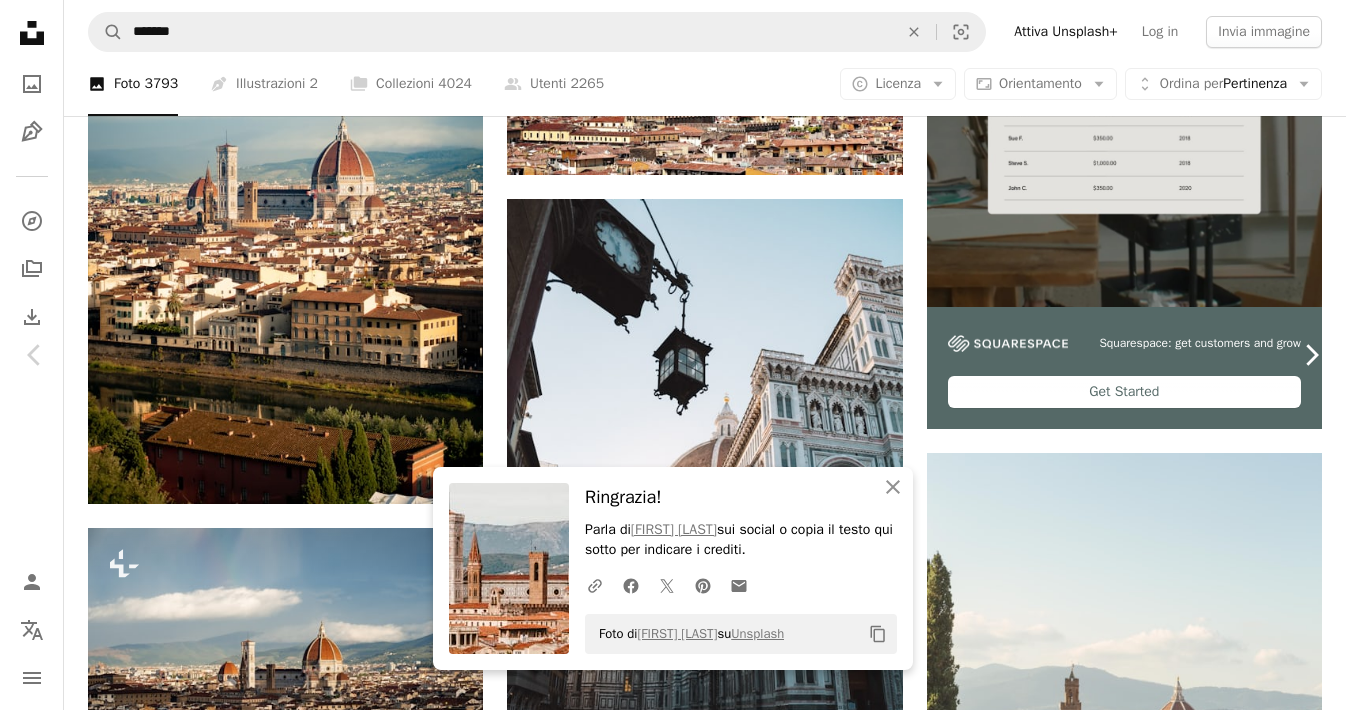 click on "Chevron right" 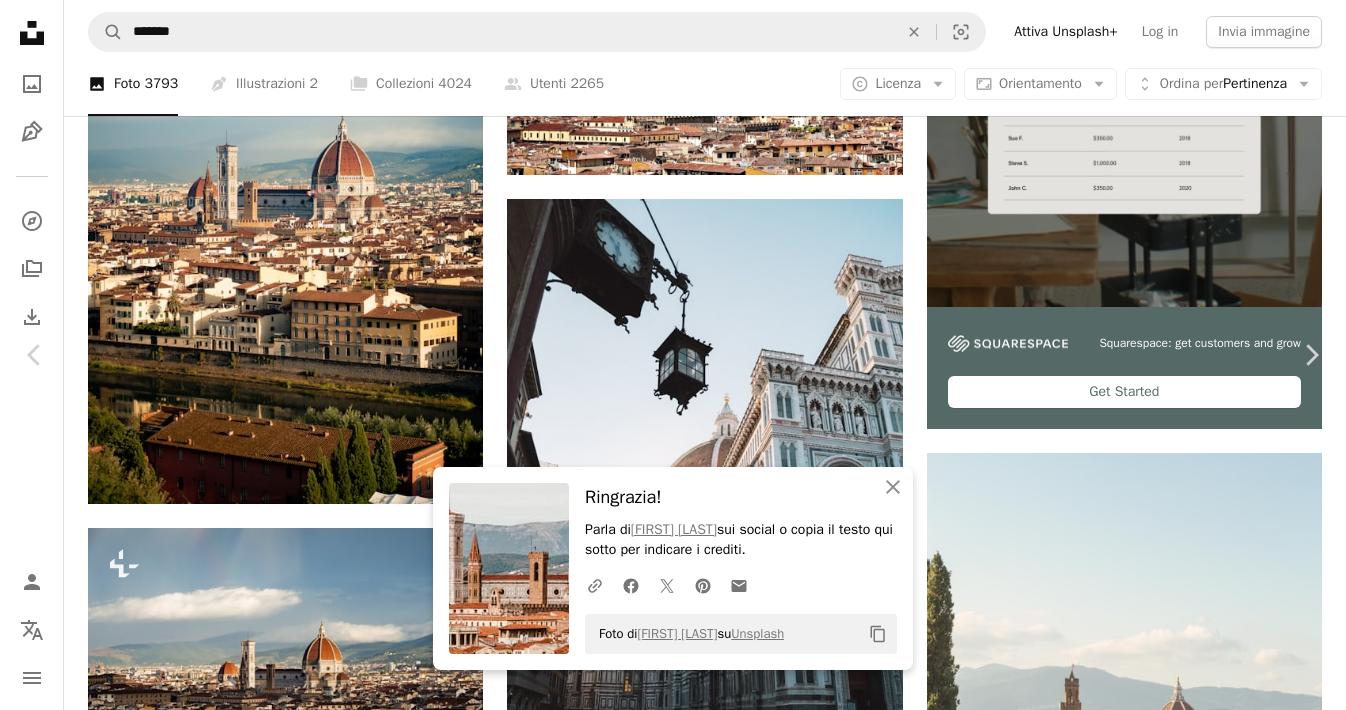 click on "Scarica gratuitamente" at bounding box center (1123, 4229) 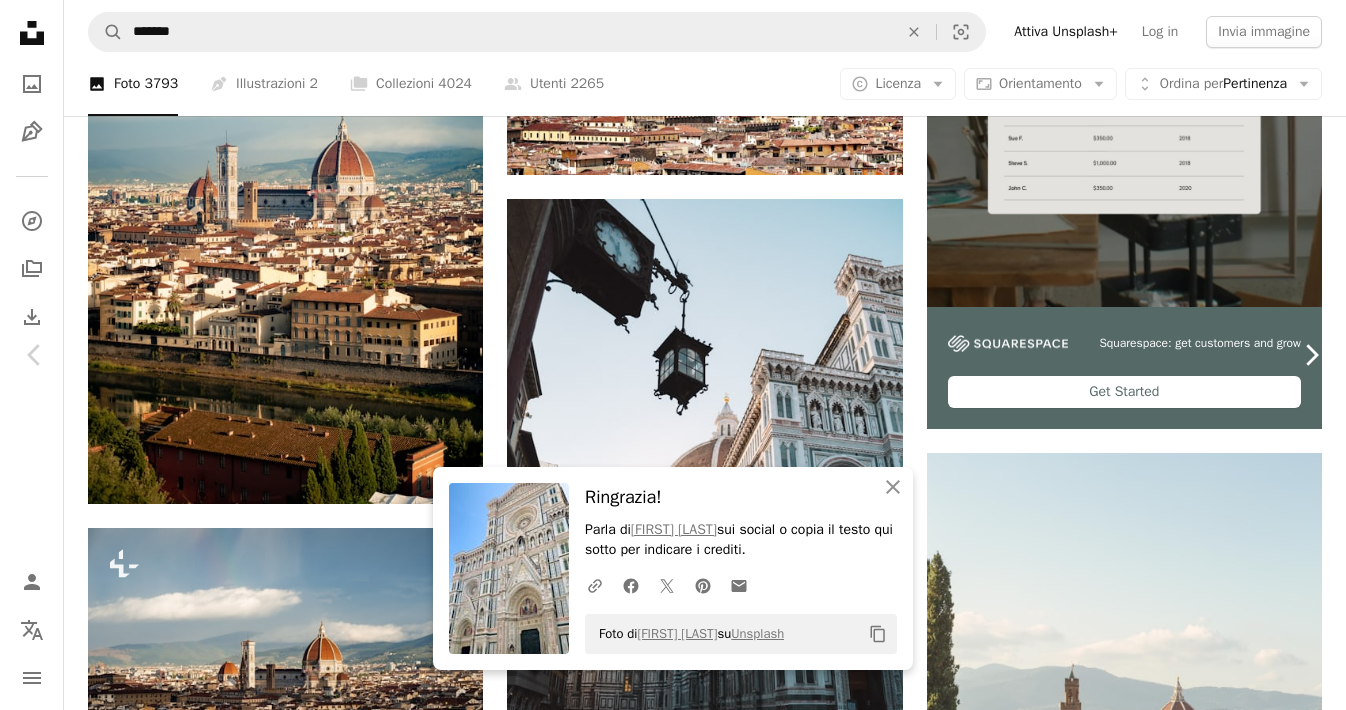 click on "Chevron right" 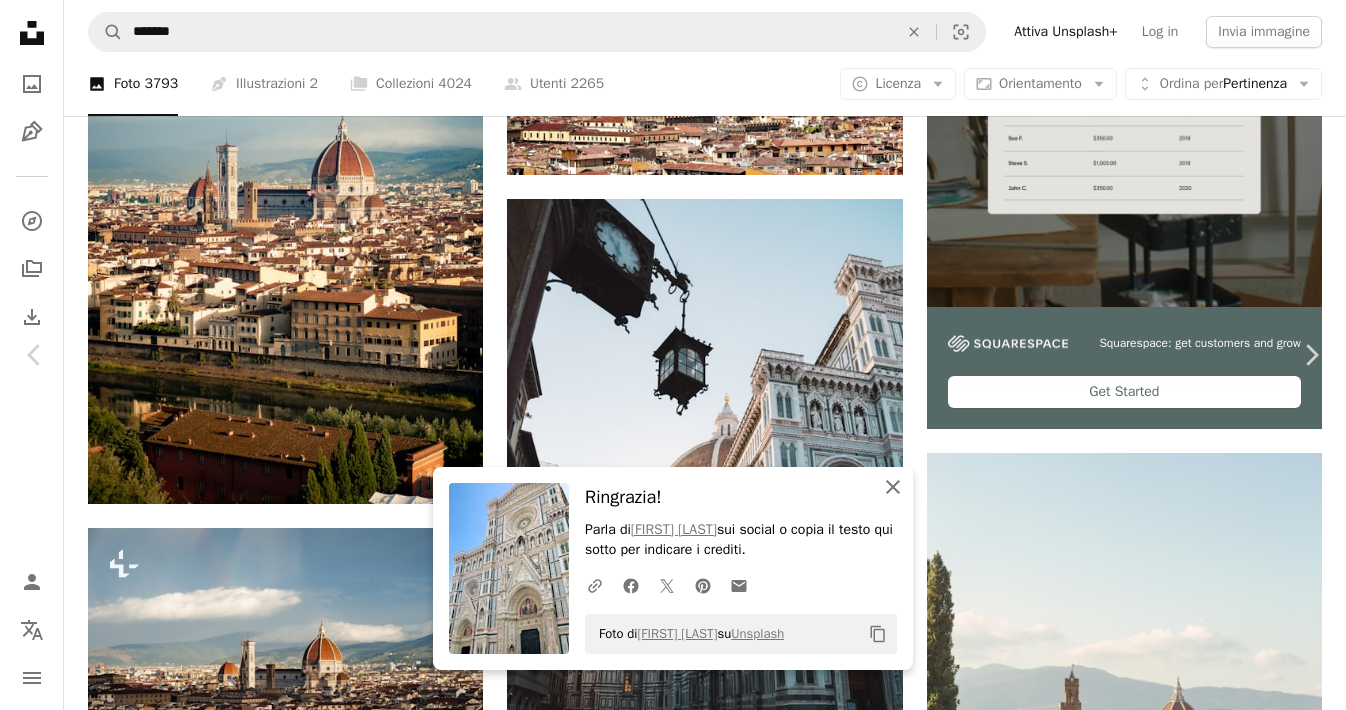 click 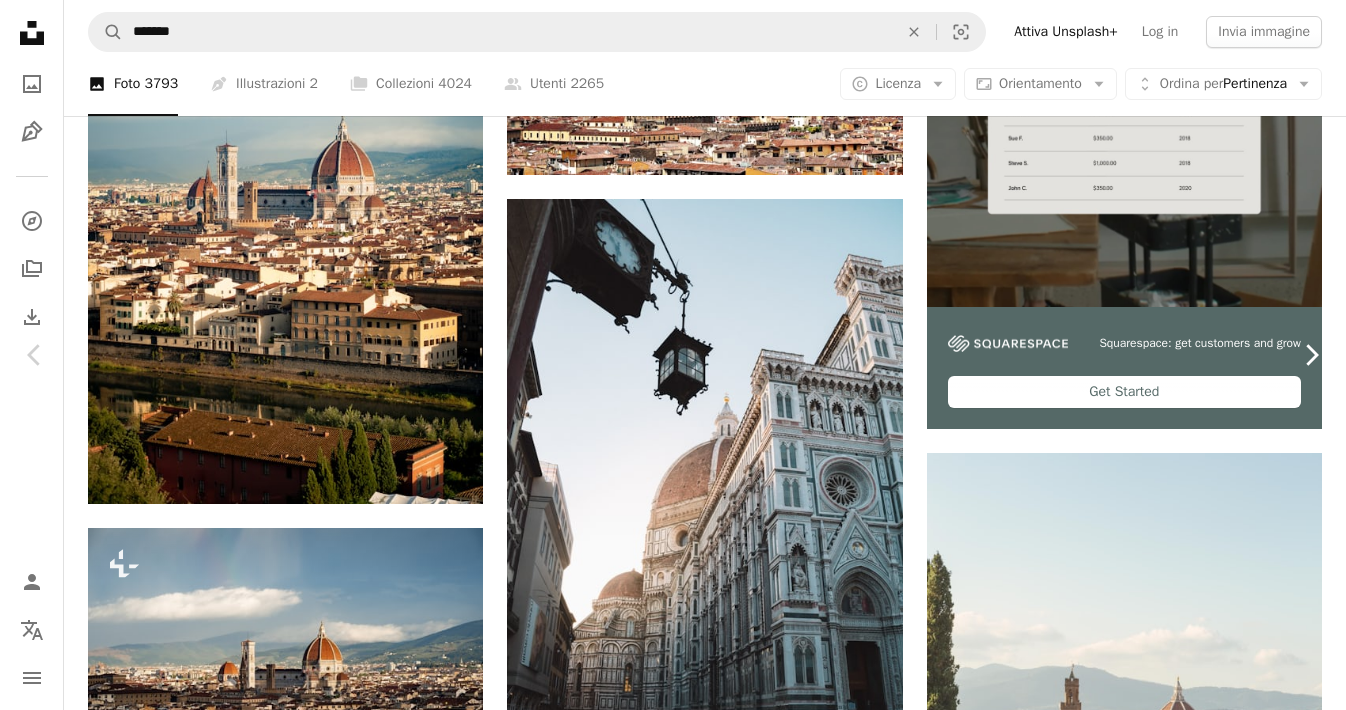 click on "Chevron right" 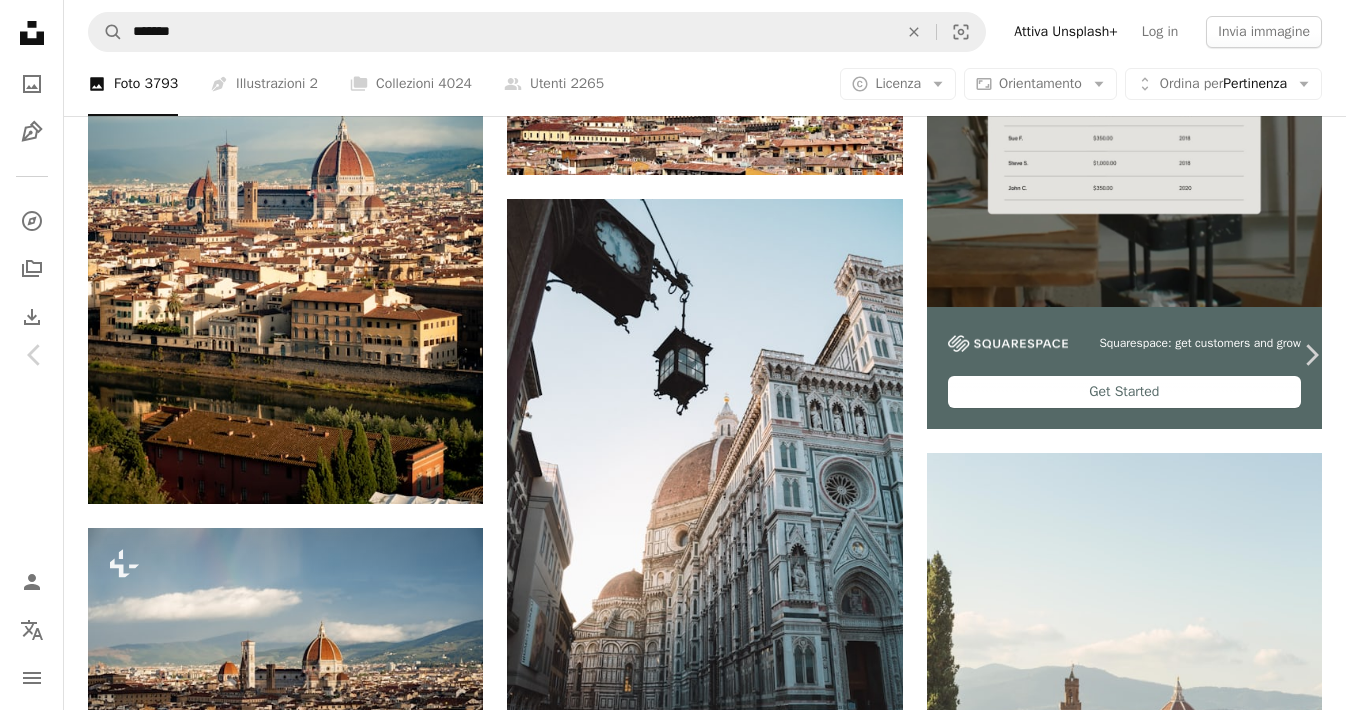 click on "Scarica gratuitamente" at bounding box center (1123, 6954) 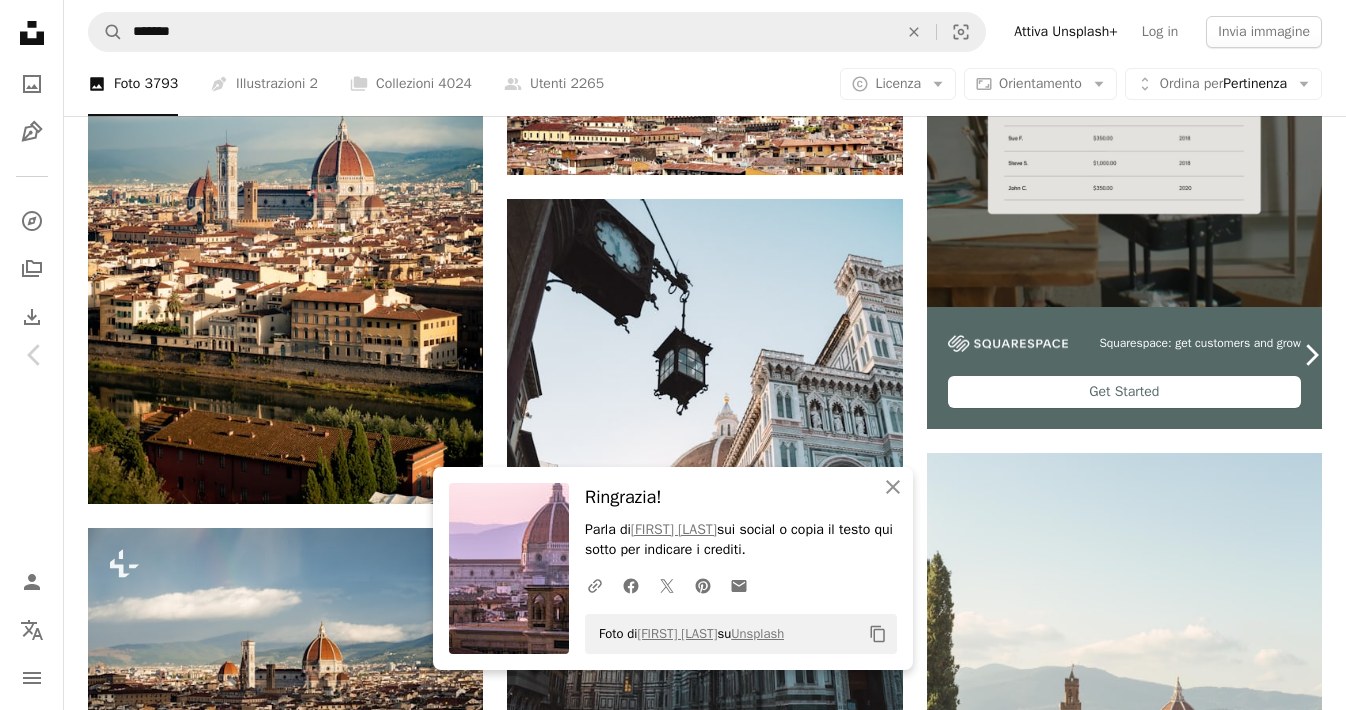 click on "Chevron right" 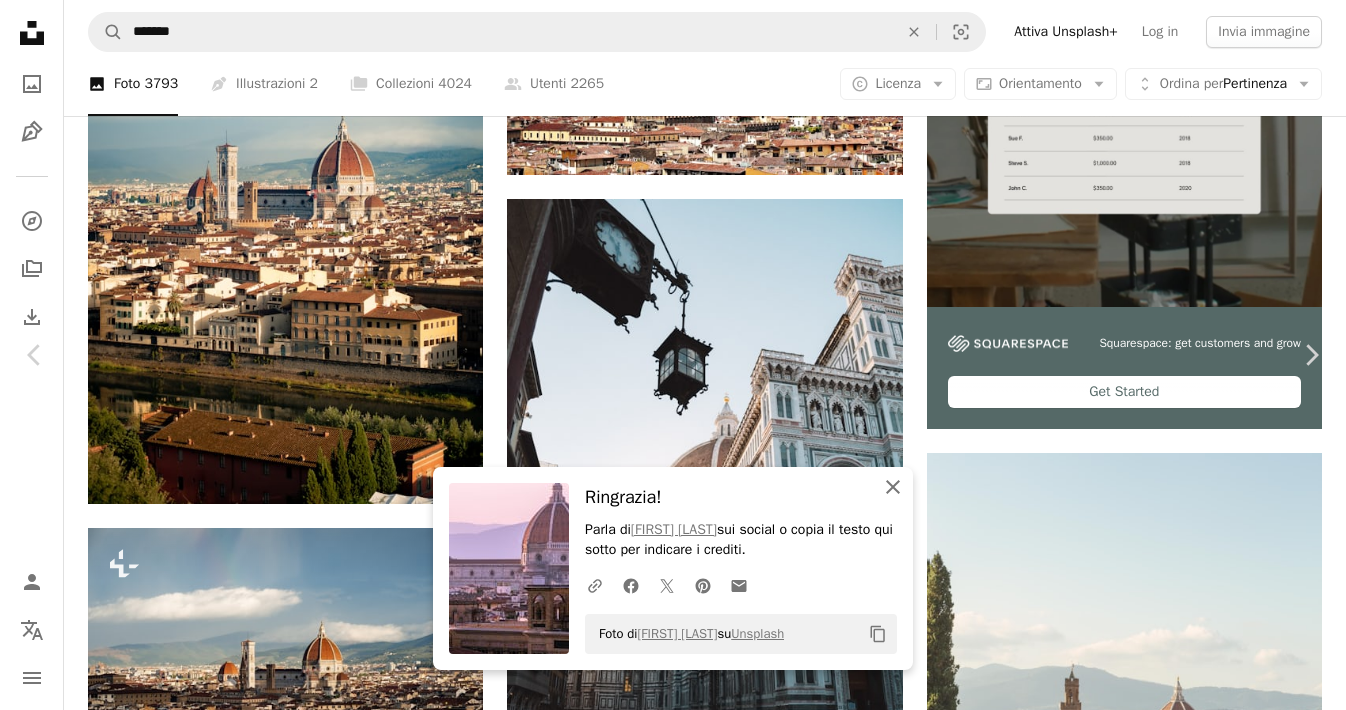 click on "An X shape" 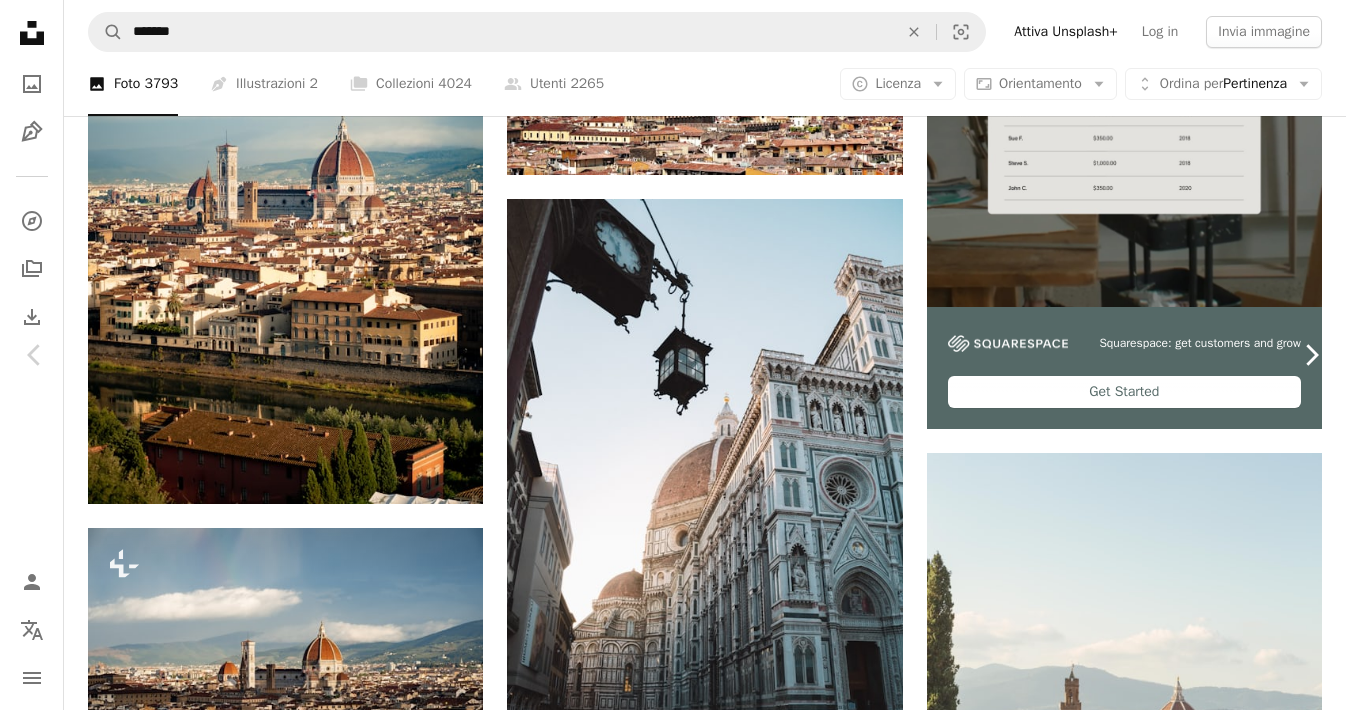 click on "Chevron right" 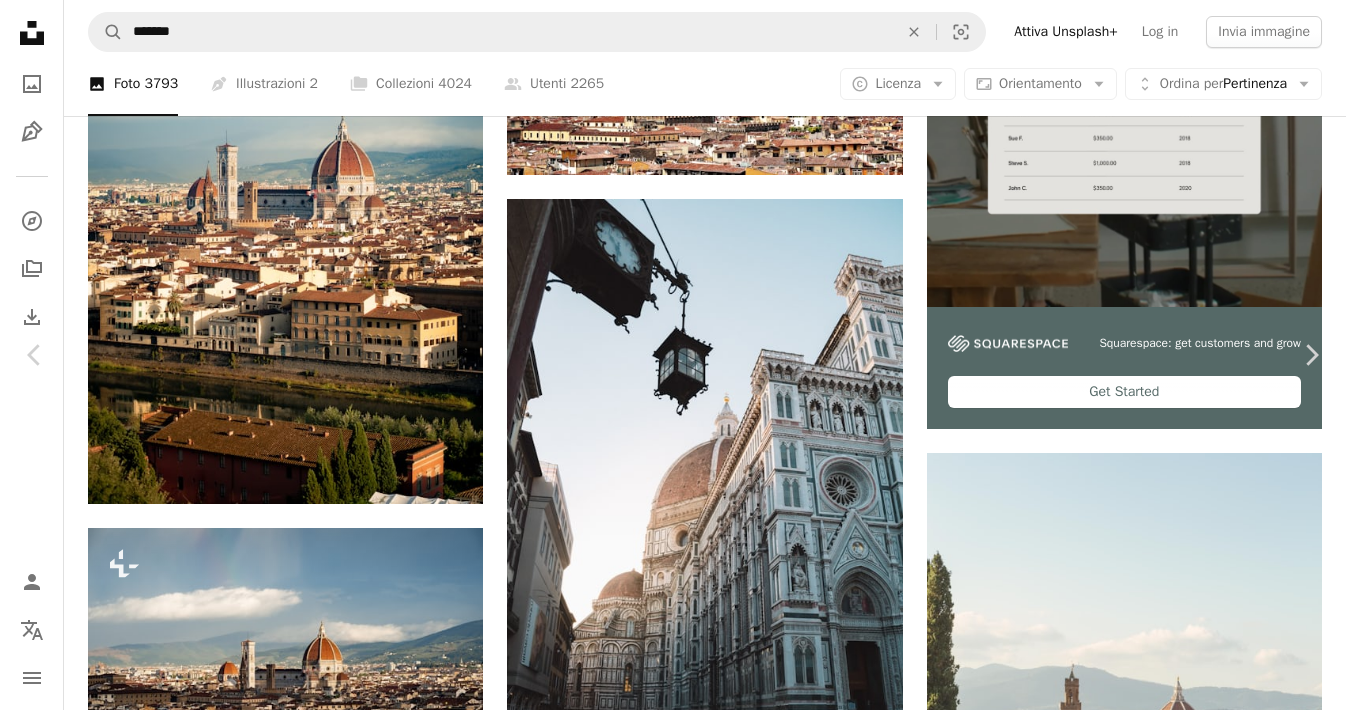 click on "Scarica gratuitamente" at bounding box center [1123, 6954] 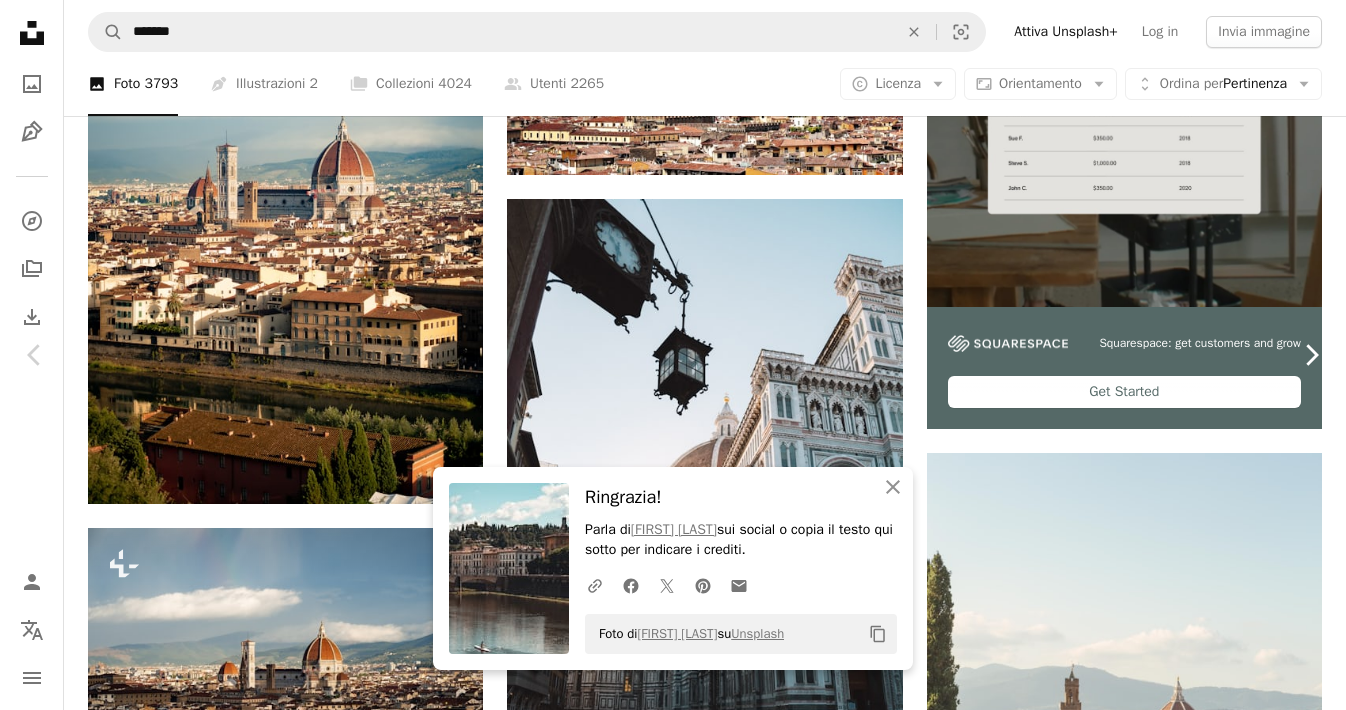 click on "Chevron right" 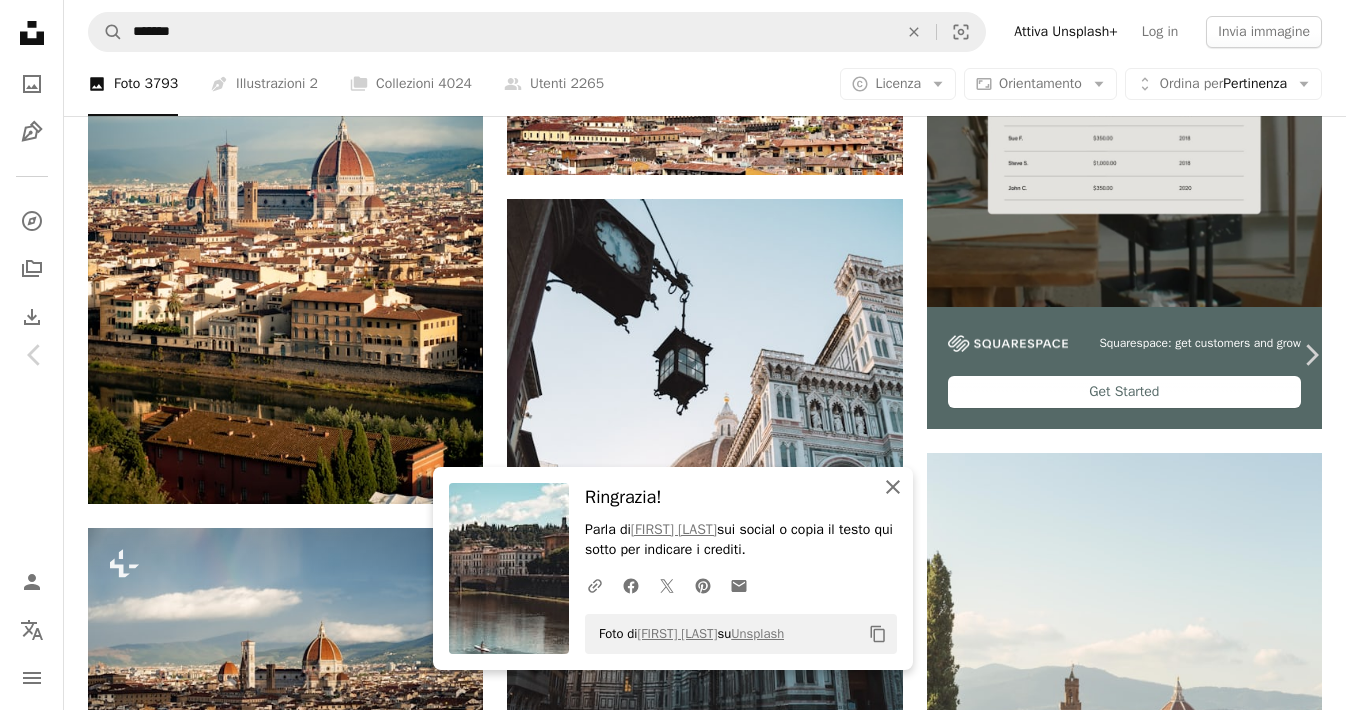 click on "An X shape" 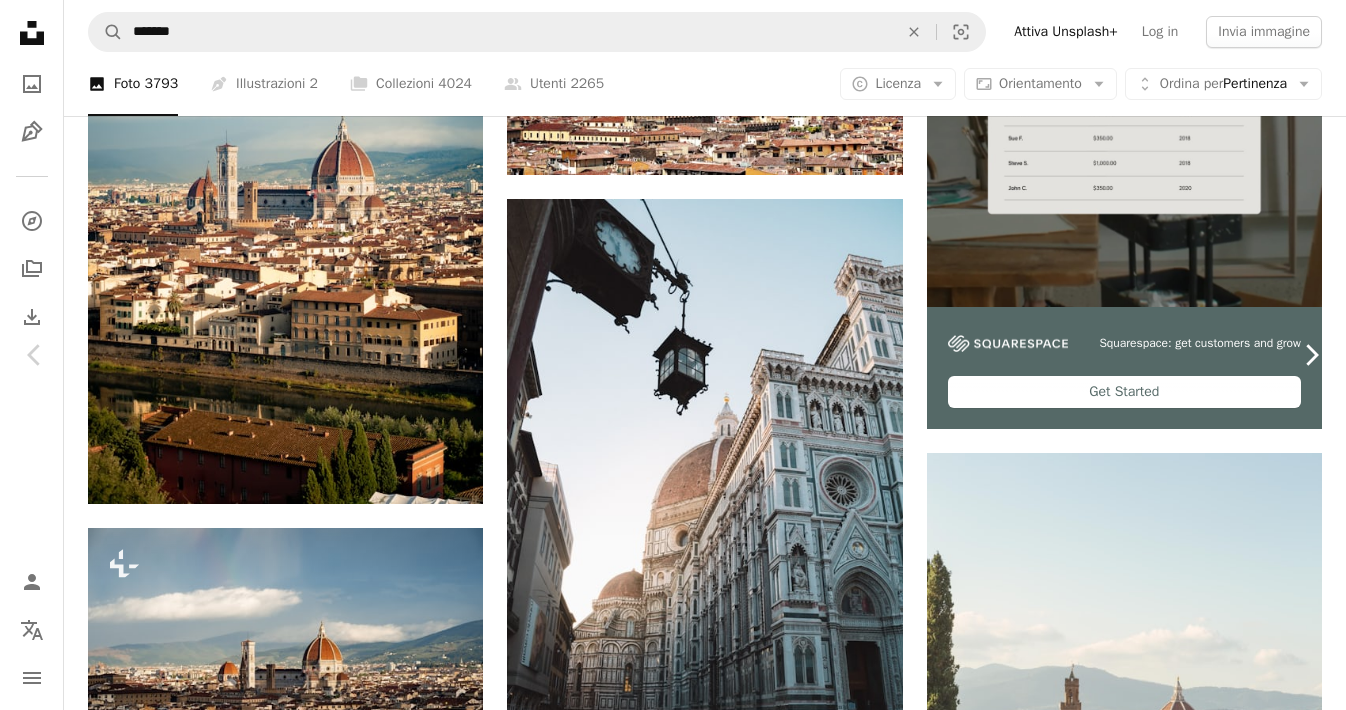 click on "Chevron right" 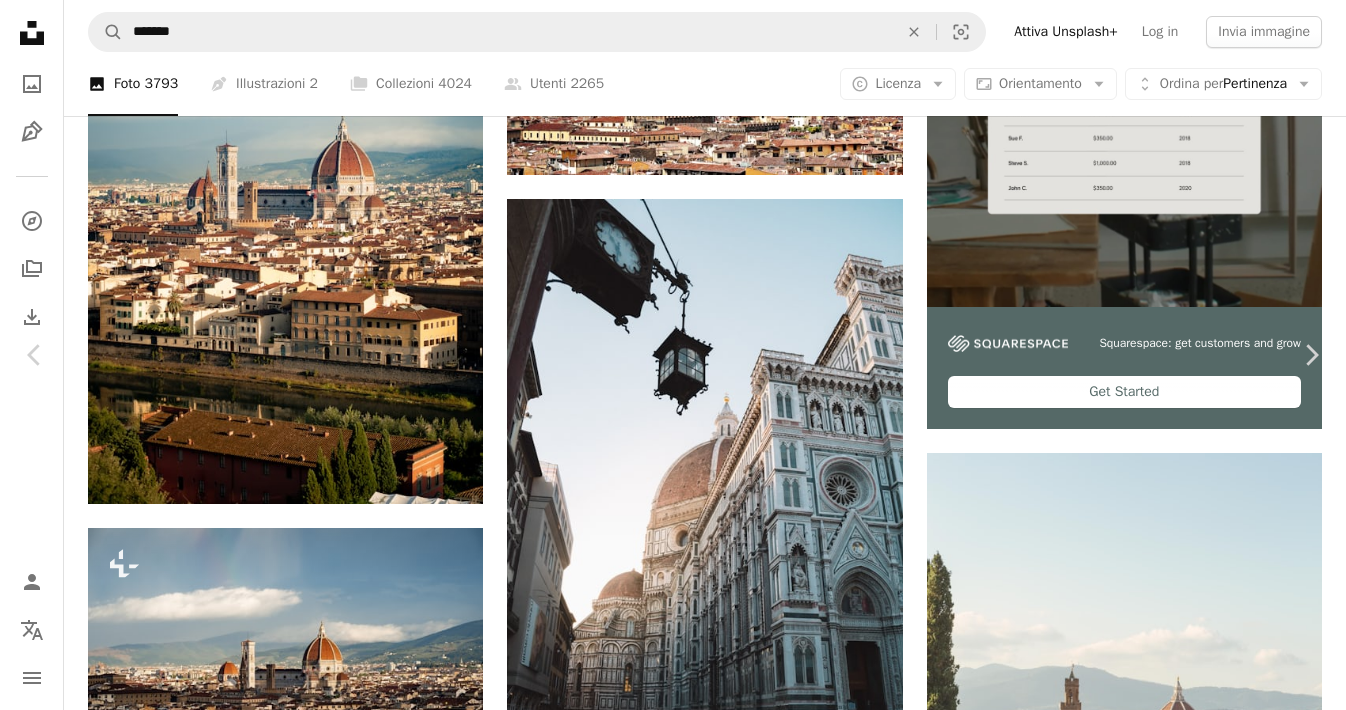 scroll, scrollTop: 0, scrollLeft: 0, axis: both 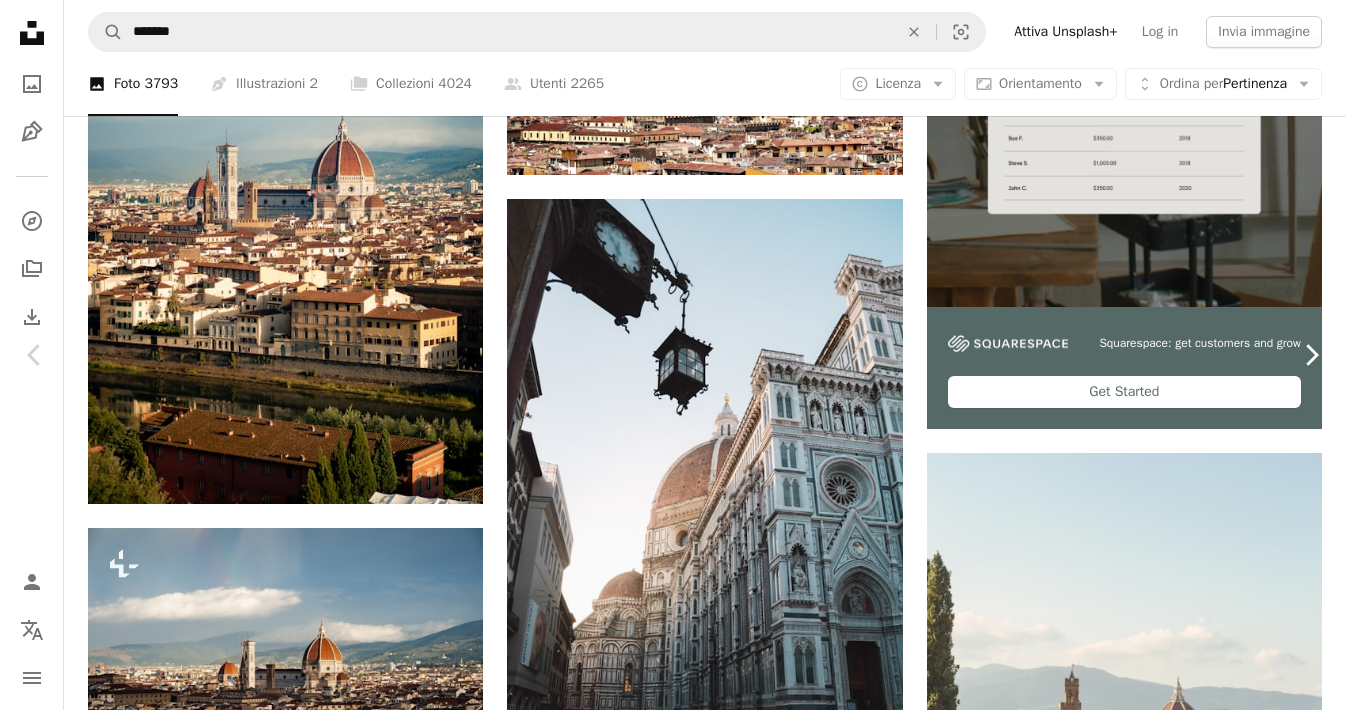 click on "Chevron right" at bounding box center [1311, 355] 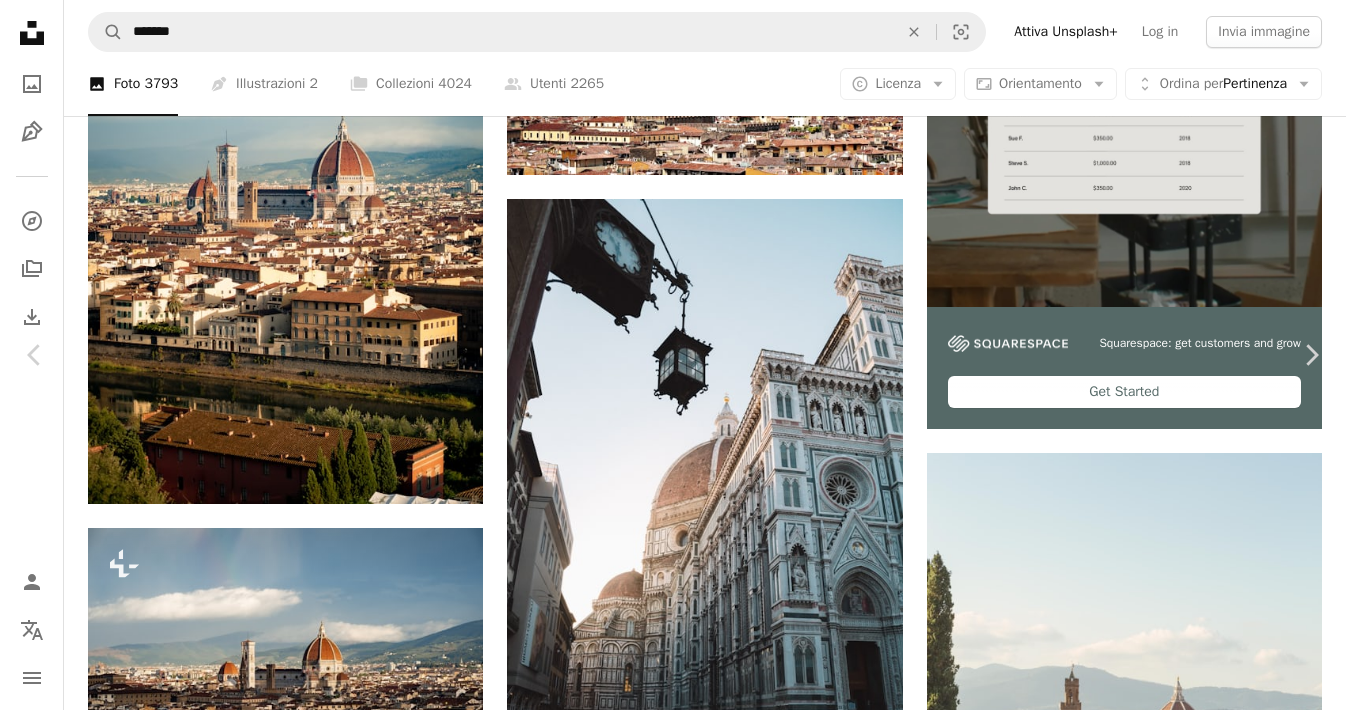 click on "Scarica gratuitamente" at bounding box center [1123, 10308] 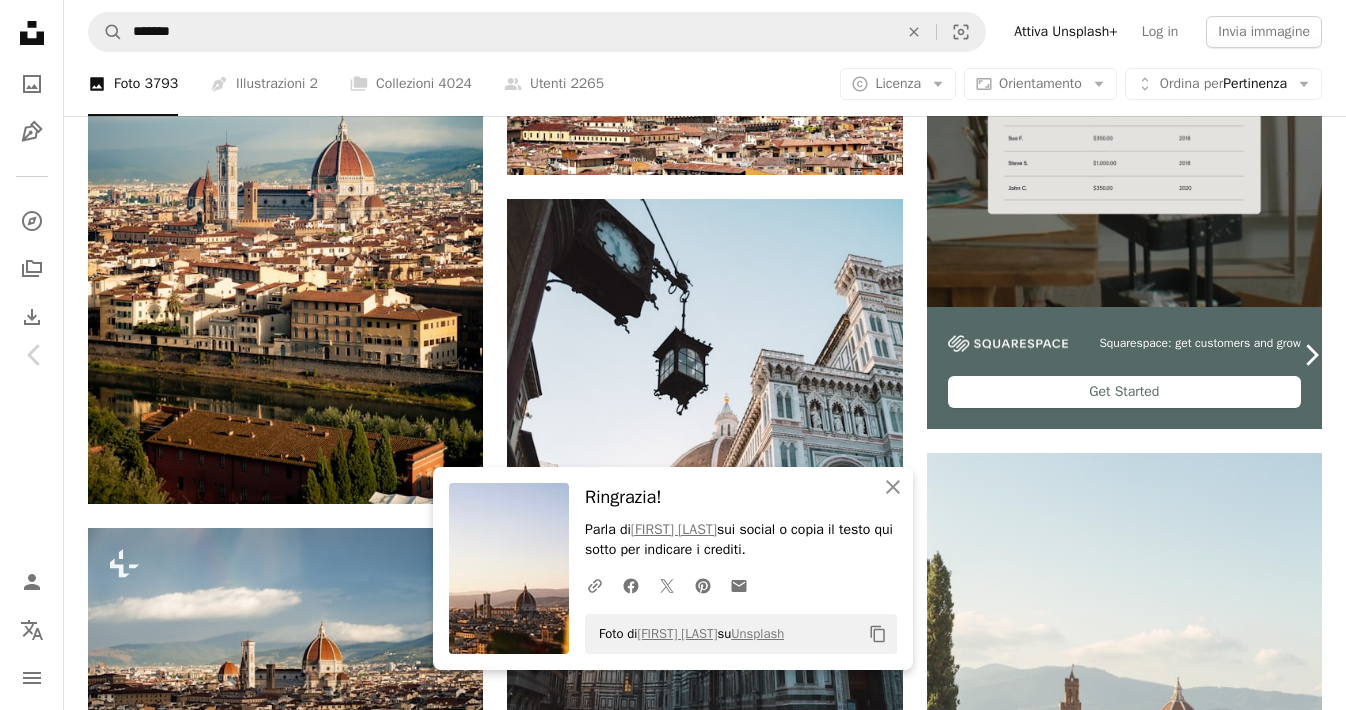 click on "Chevron right" 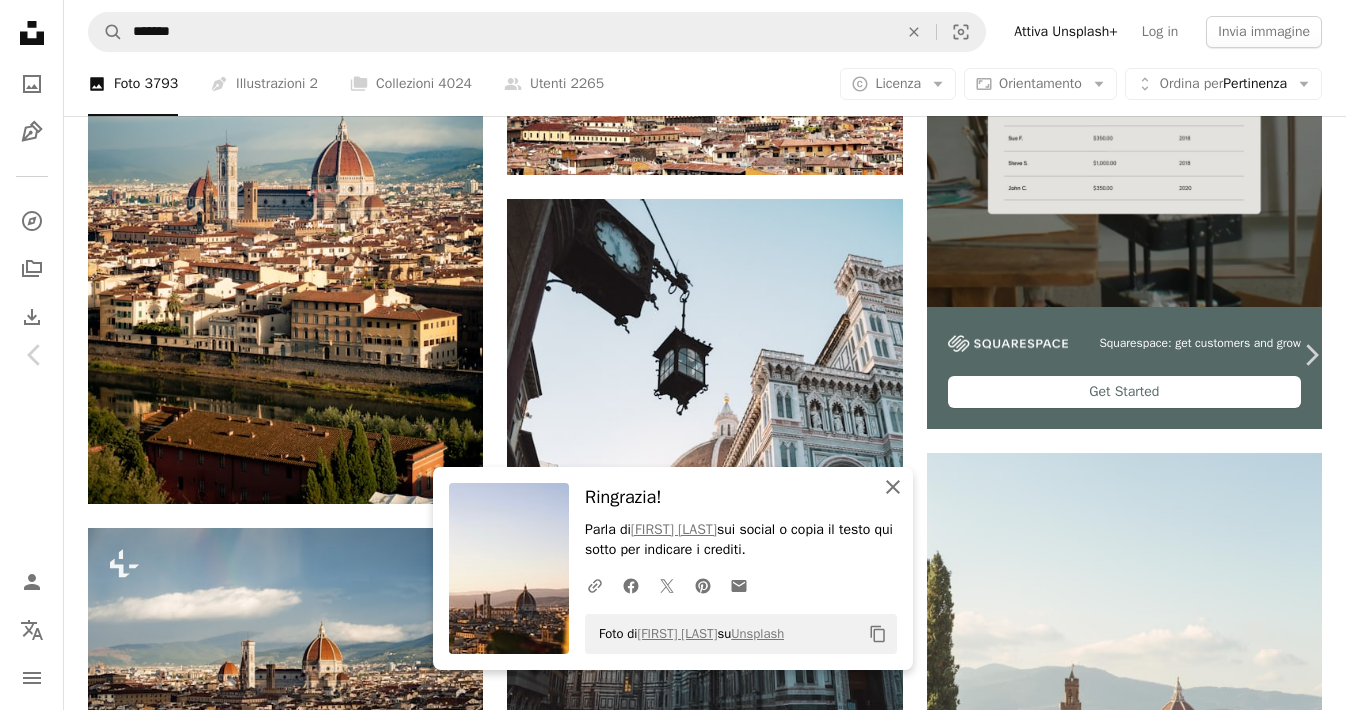 click 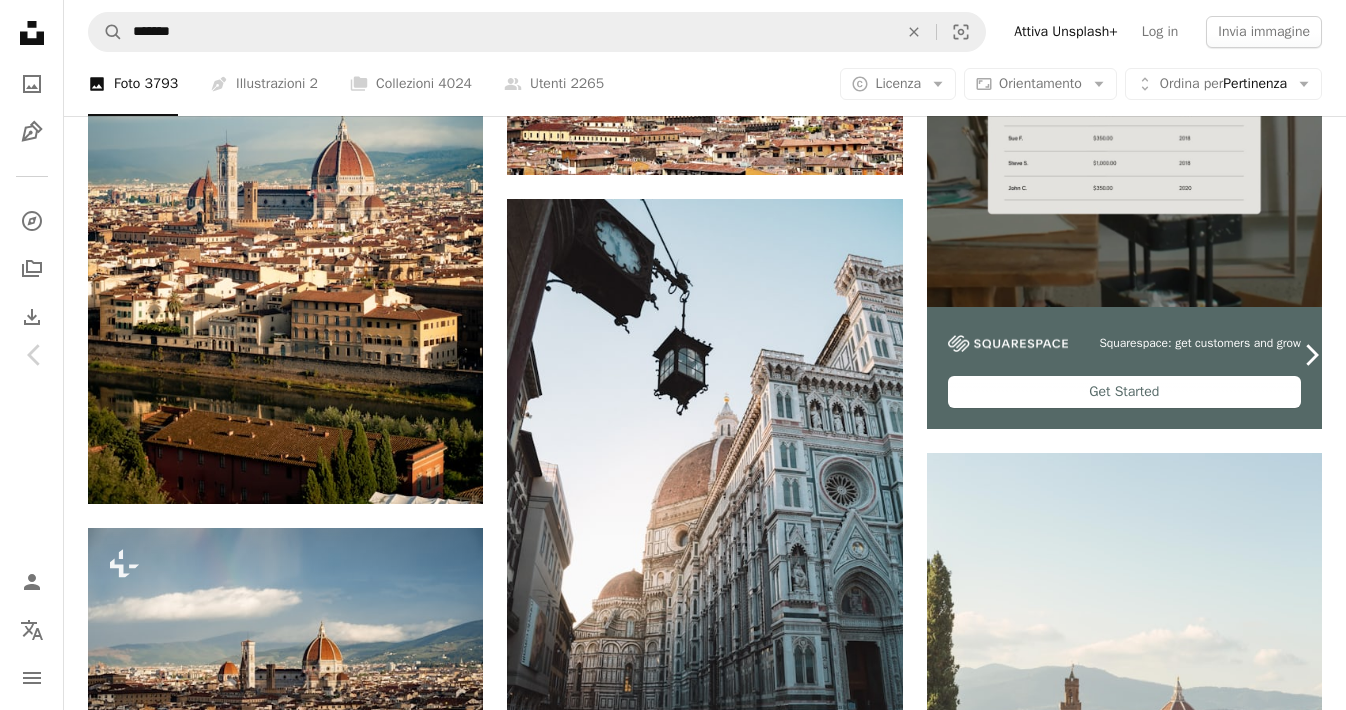 click on "Chevron right" 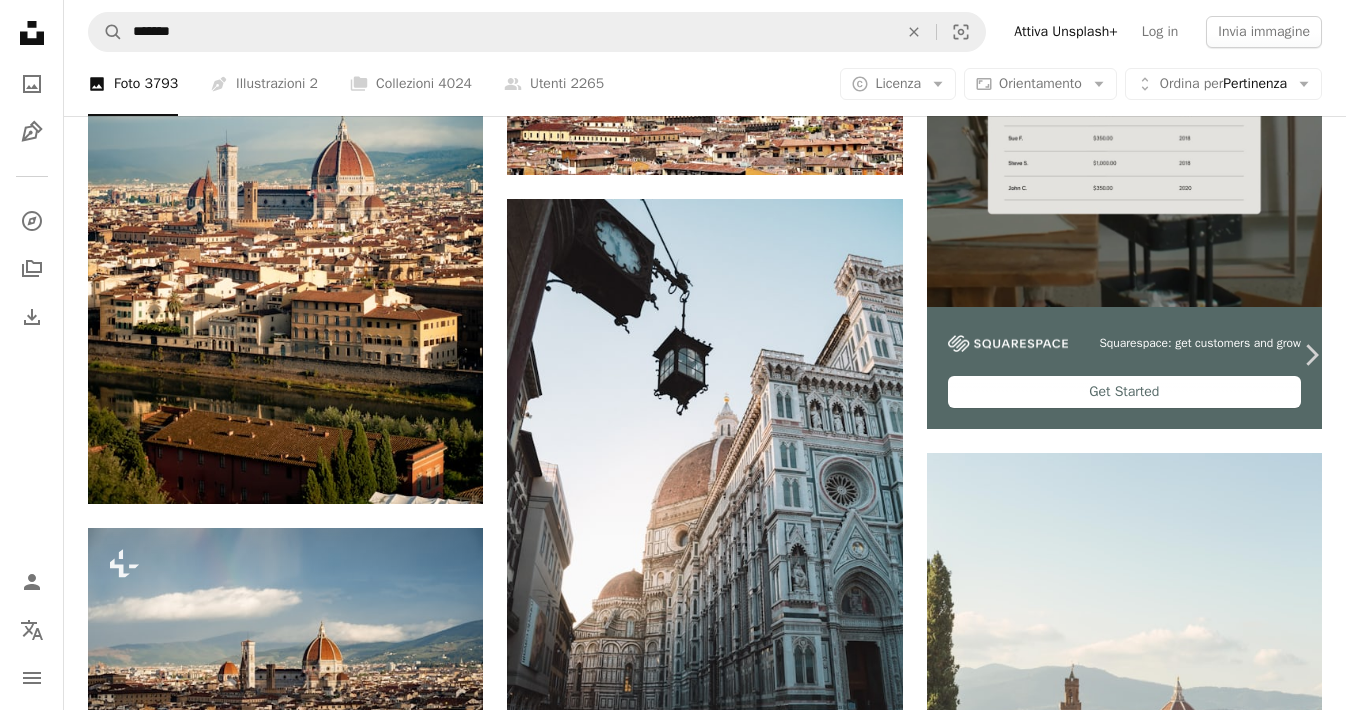 click on "Chevron left" 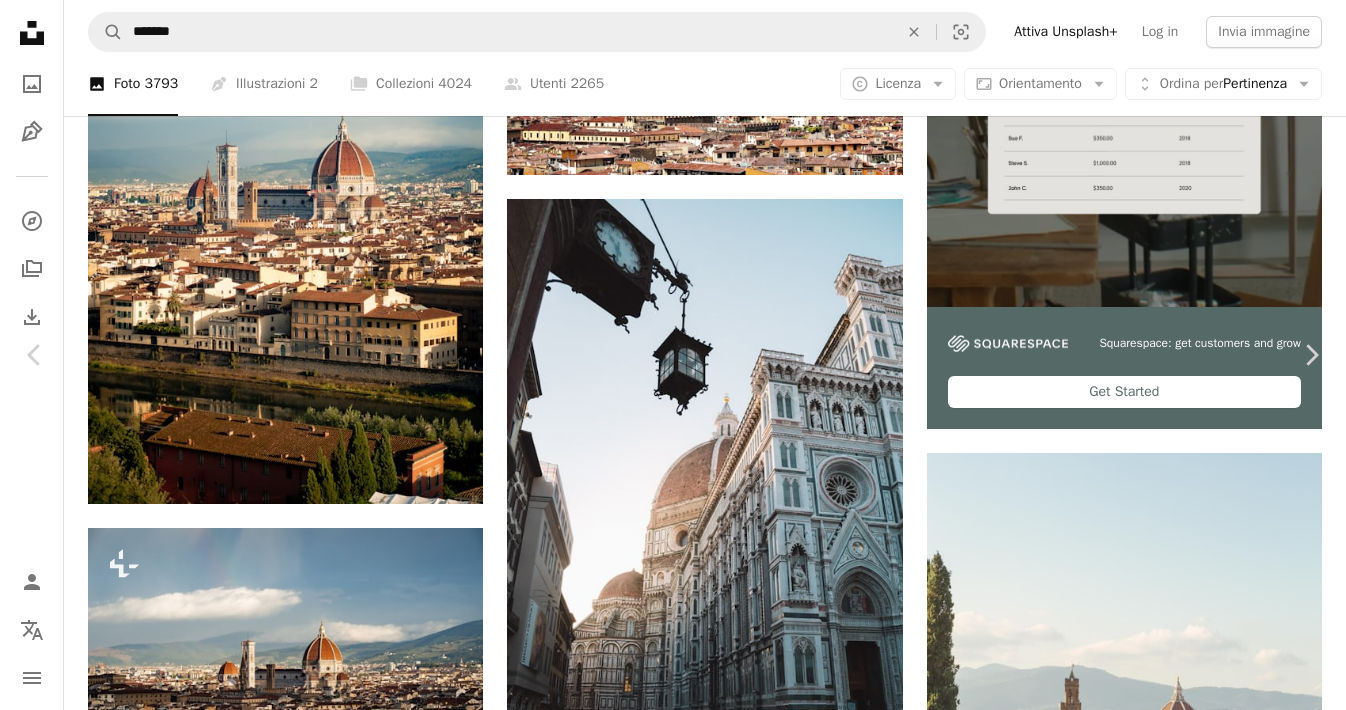 scroll, scrollTop: 20, scrollLeft: 0, axis: vertical 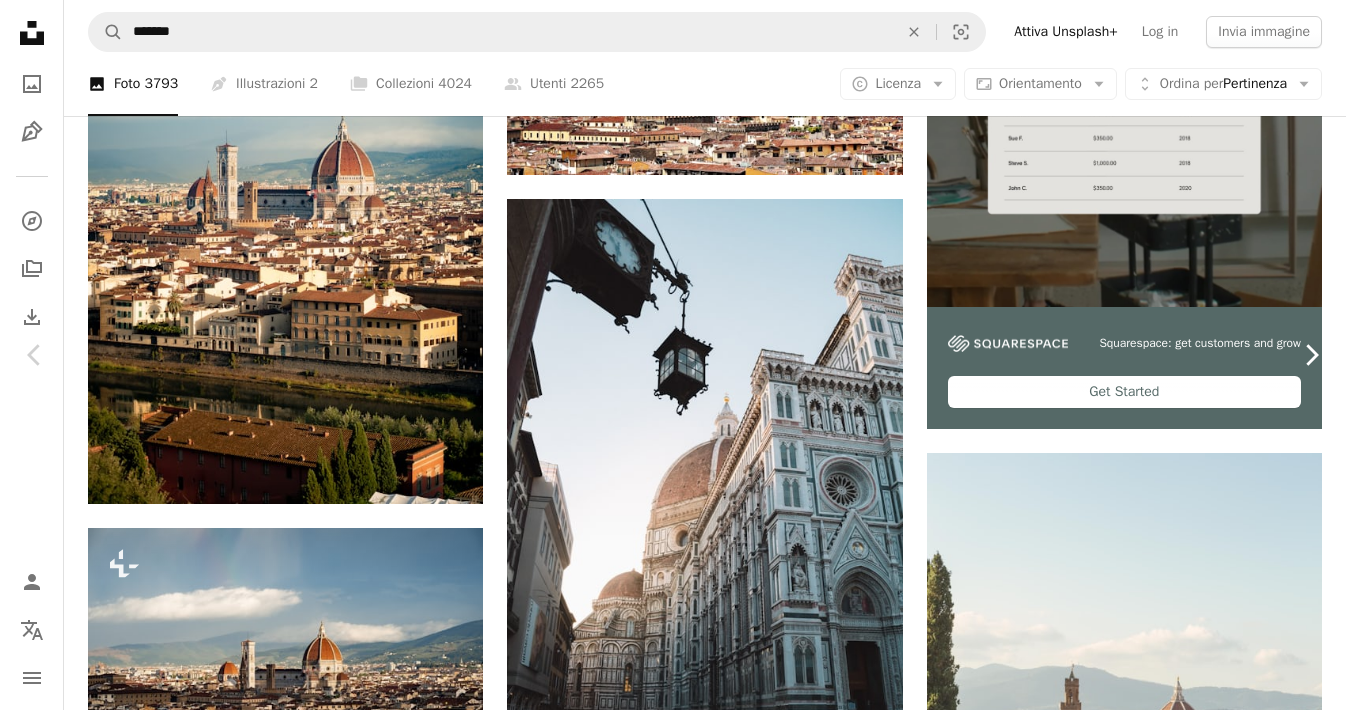 click 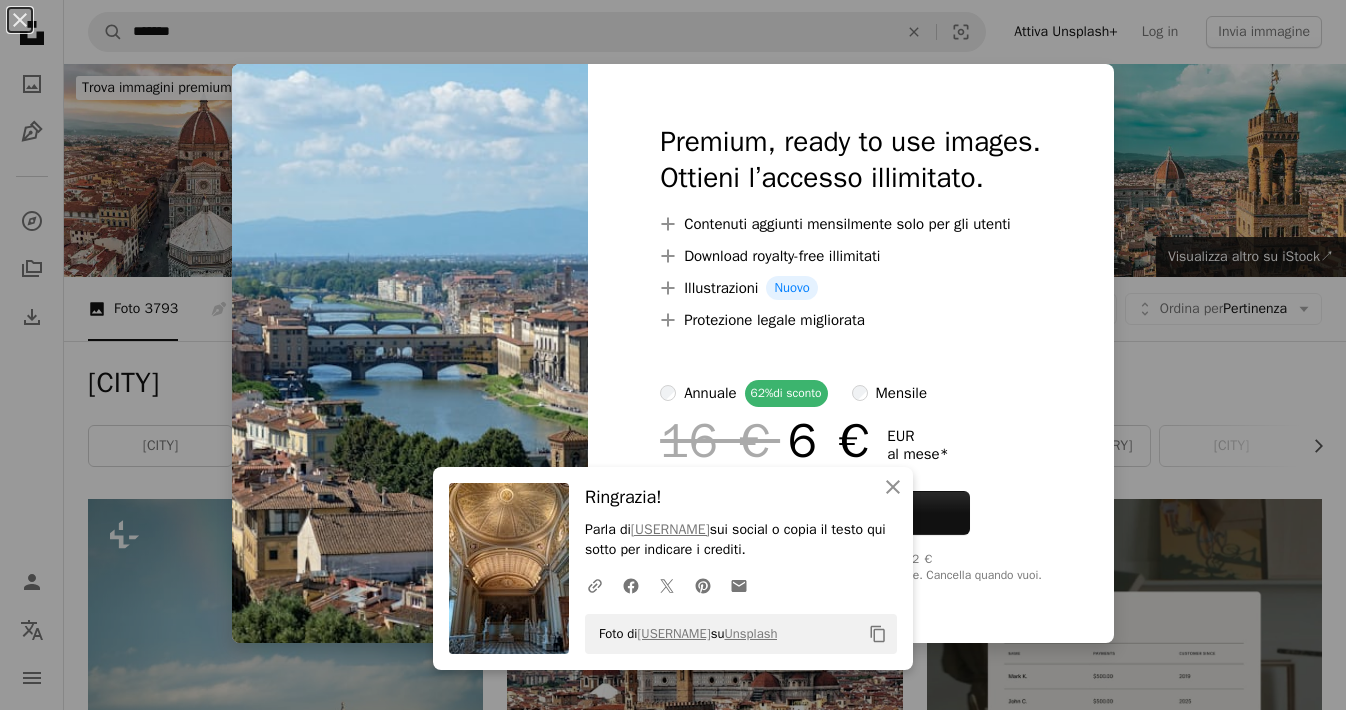 scroll, scrollTop: 11175, scrollLeft: 0, axis: vertical 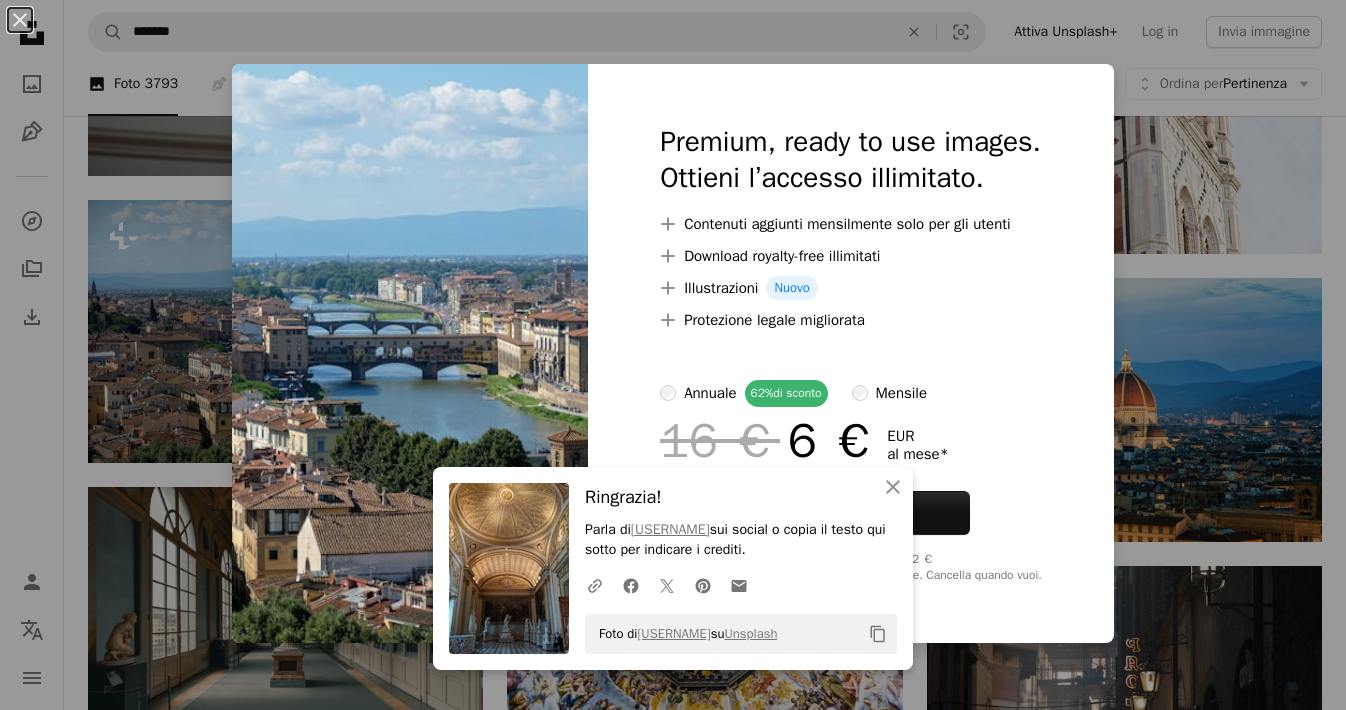 click on "Foto di [USERNAME] su Unsplash
Copy content Premium, ready to use images. Ottieni l’accesso illimitato. Contenuti aggiunti mensilmente solo per gli utenti Download royalty-free illimitati Illustrazioni  Nuovo Protezione legale migliorata annuale 62%  di sconto mensile 16 €   6 € EUR al mese * Attiva  Unsplash+ *Con pagamento annuale, fatturato in anticipo  72 € Più tasse applicabili. Si rinnova automaticamente. Cancella quando vuoi." at bounding box center (673, 355) 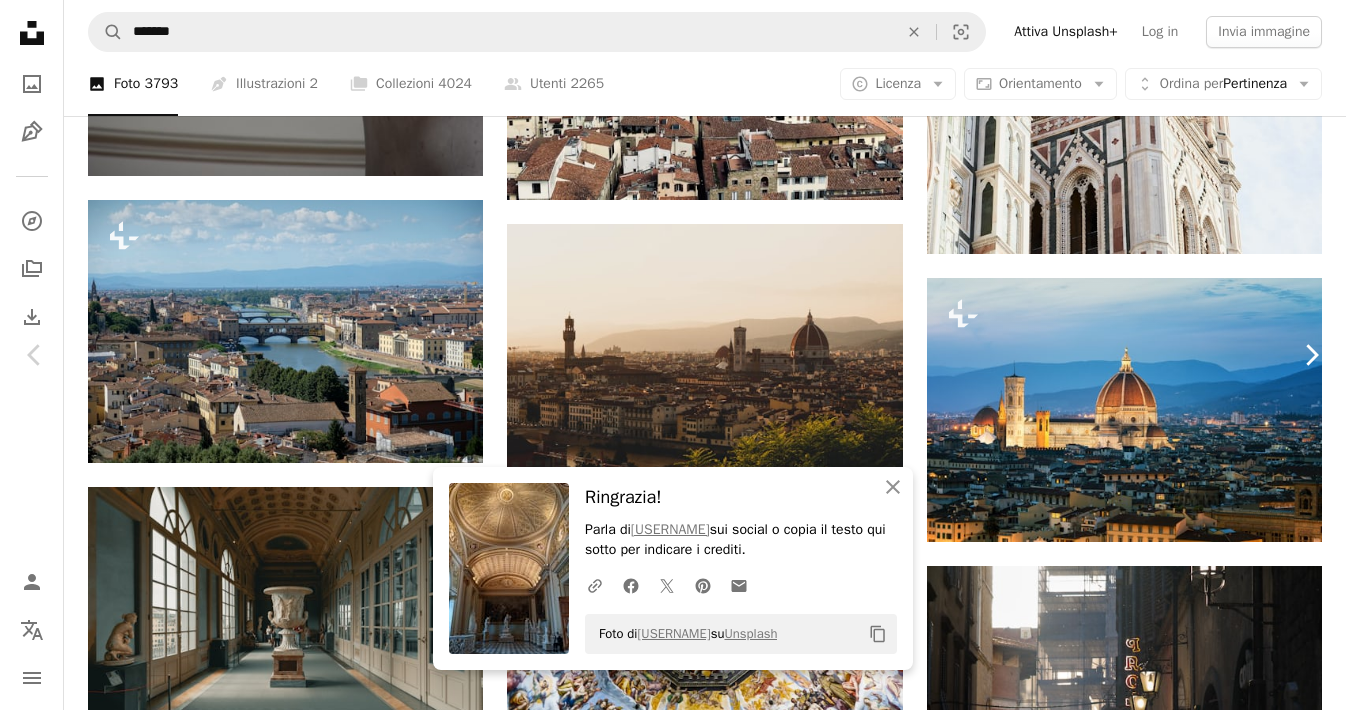click on "Chevron right" 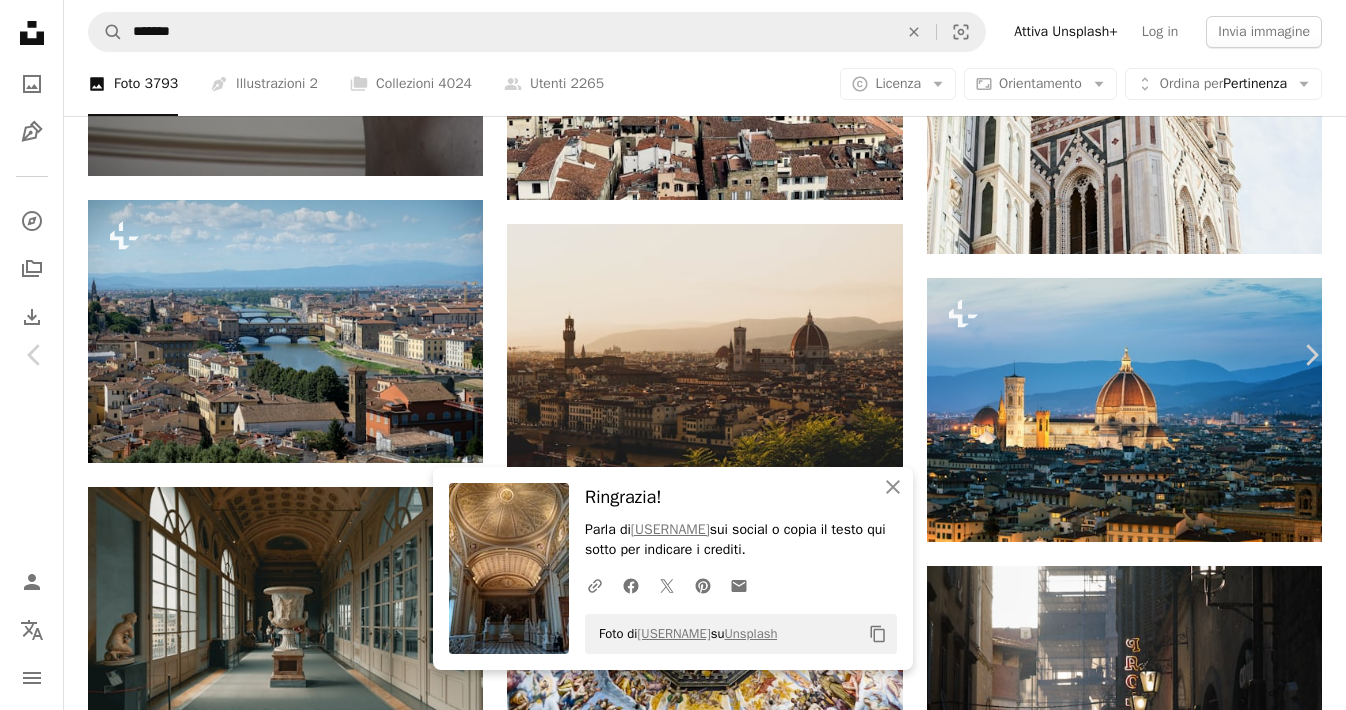click on "Scarica gratuitamente" at bounding box center (1123, 5345) 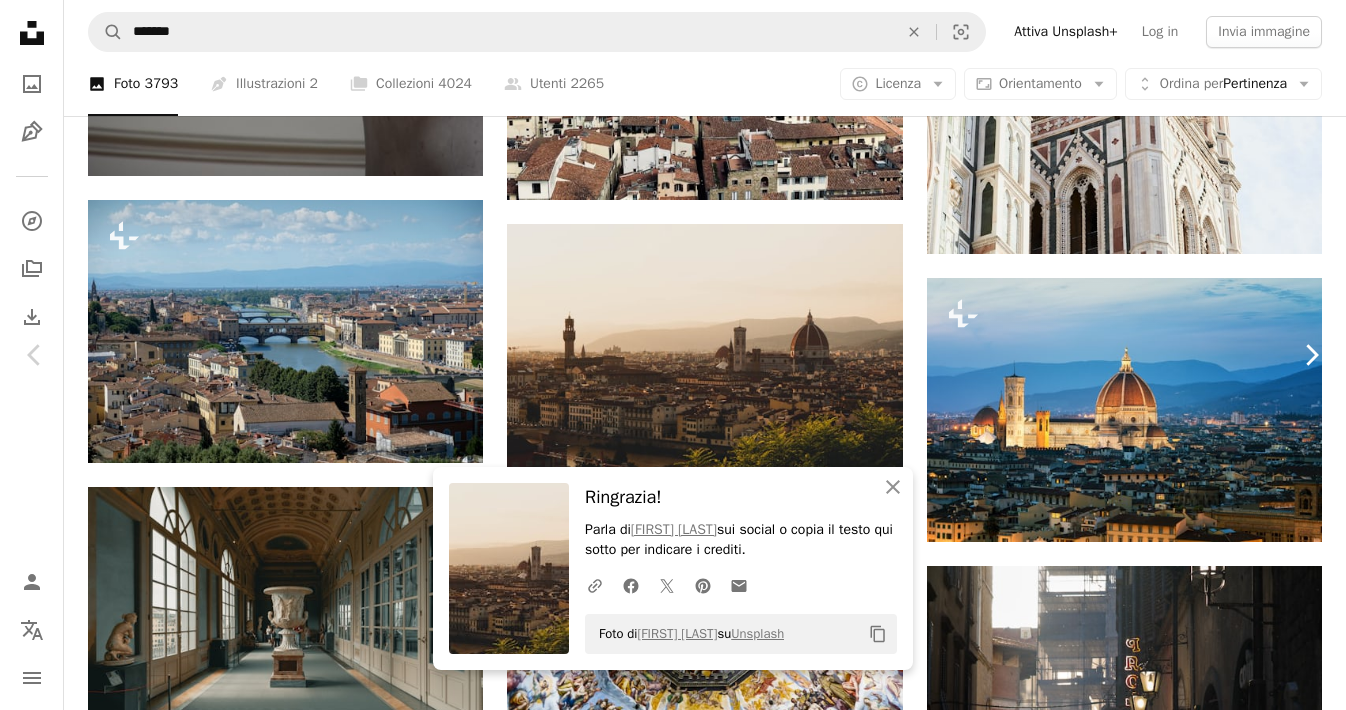click on "Chevron right" 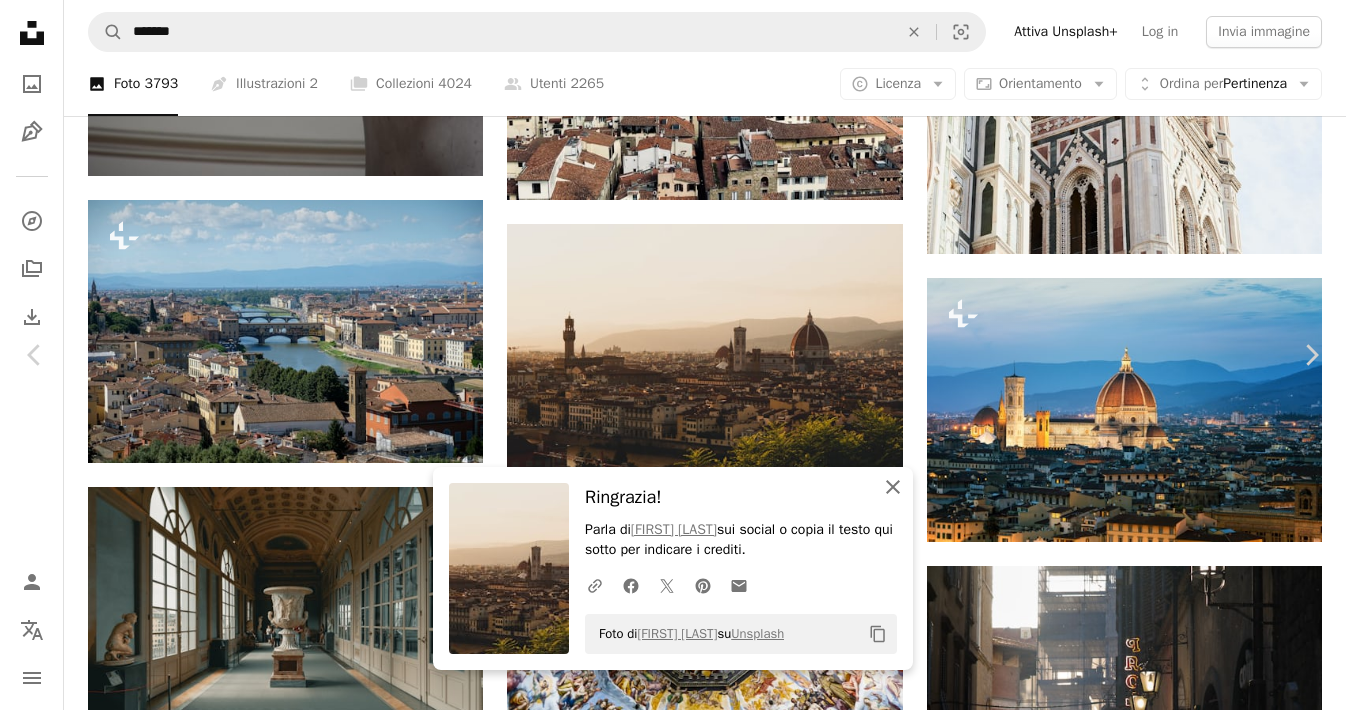 click on "An X shape" 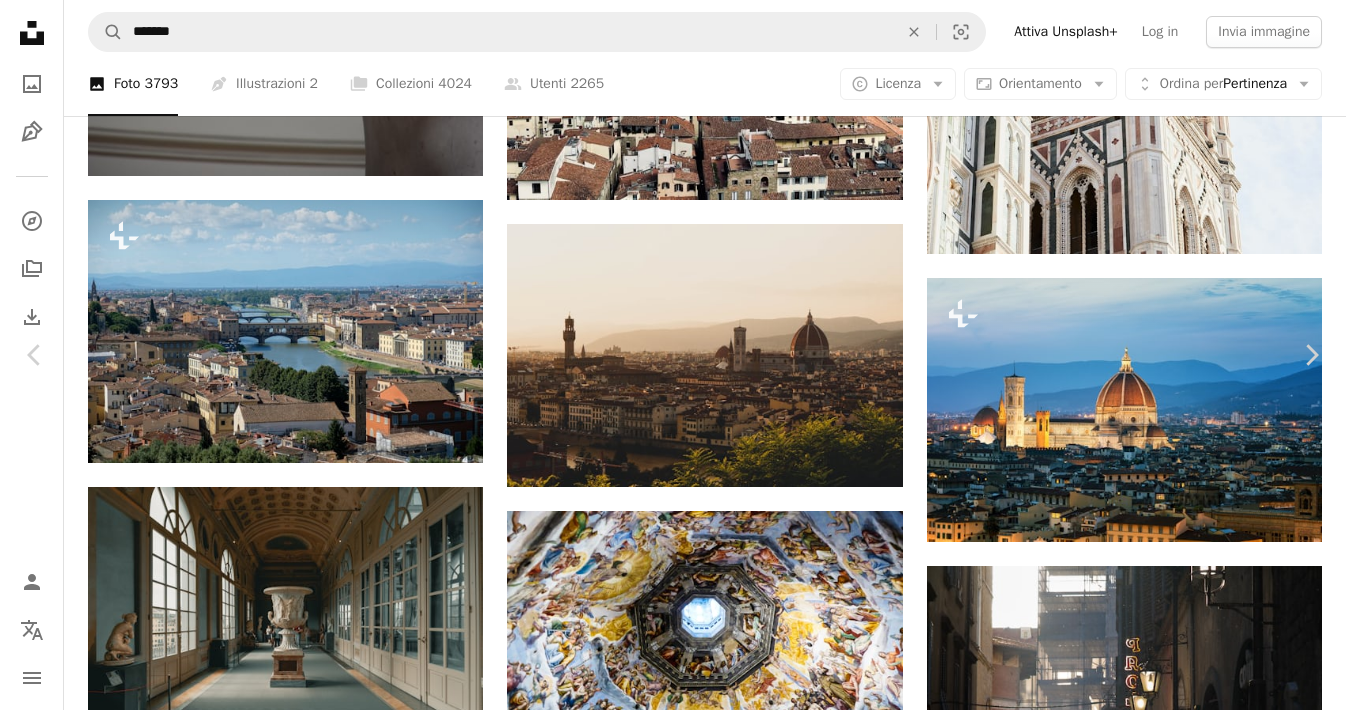 scroll, scrollTop: 737, scrollLeft: 0, axis: vertical 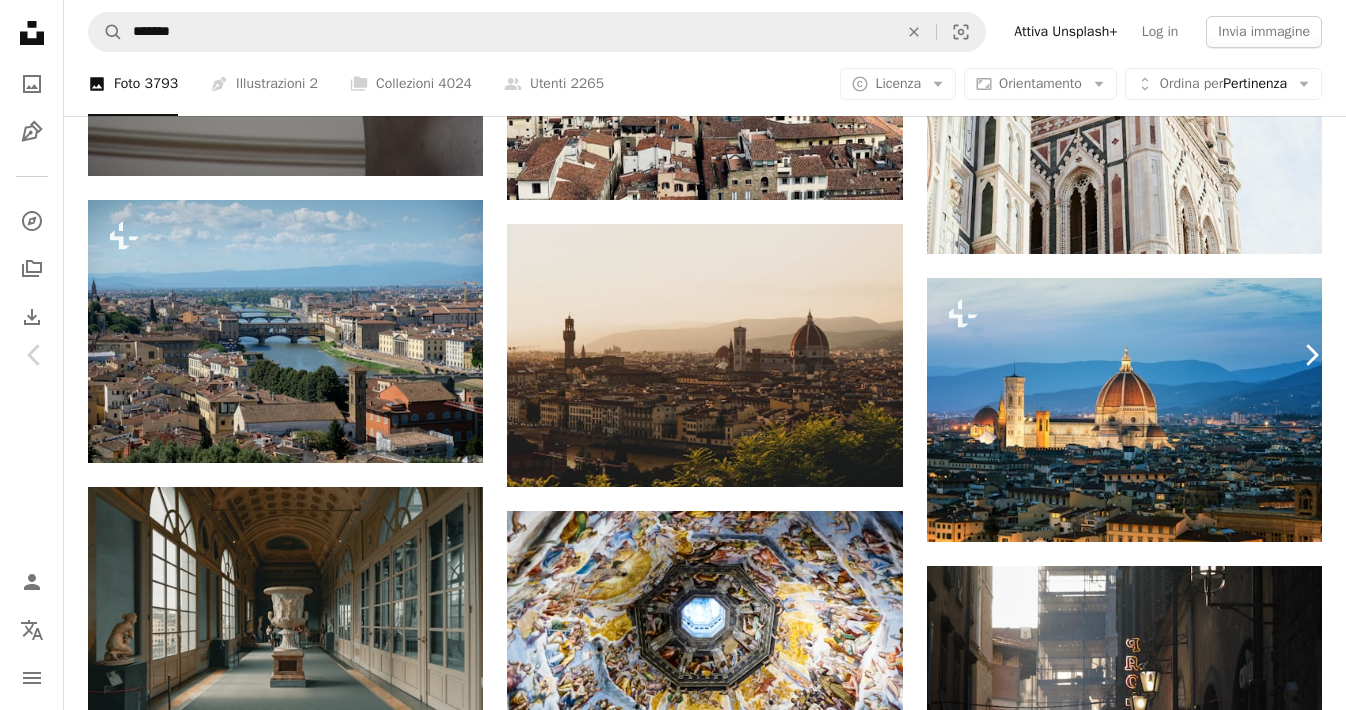 click on "Chevron right" 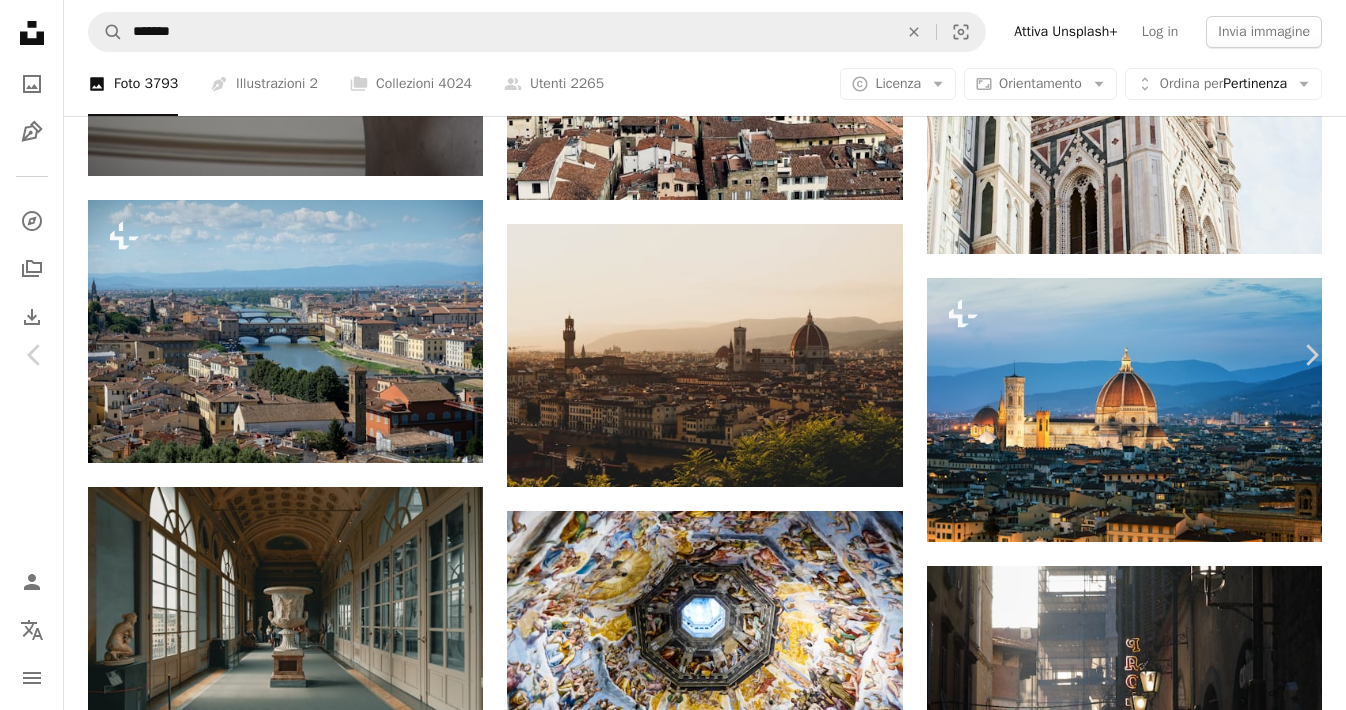 scroll, scrollTop: 0, scrollLeft: 0, axis: both 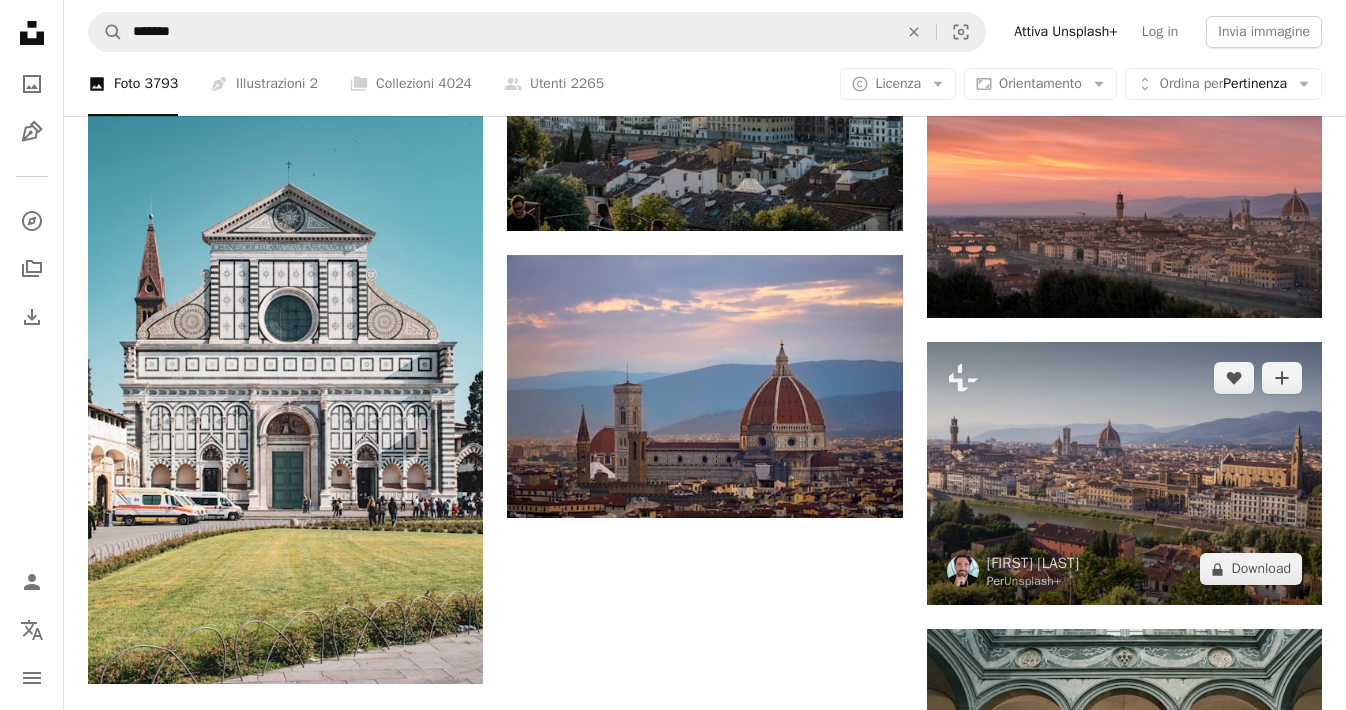 click at bounding box center (1124, 473) 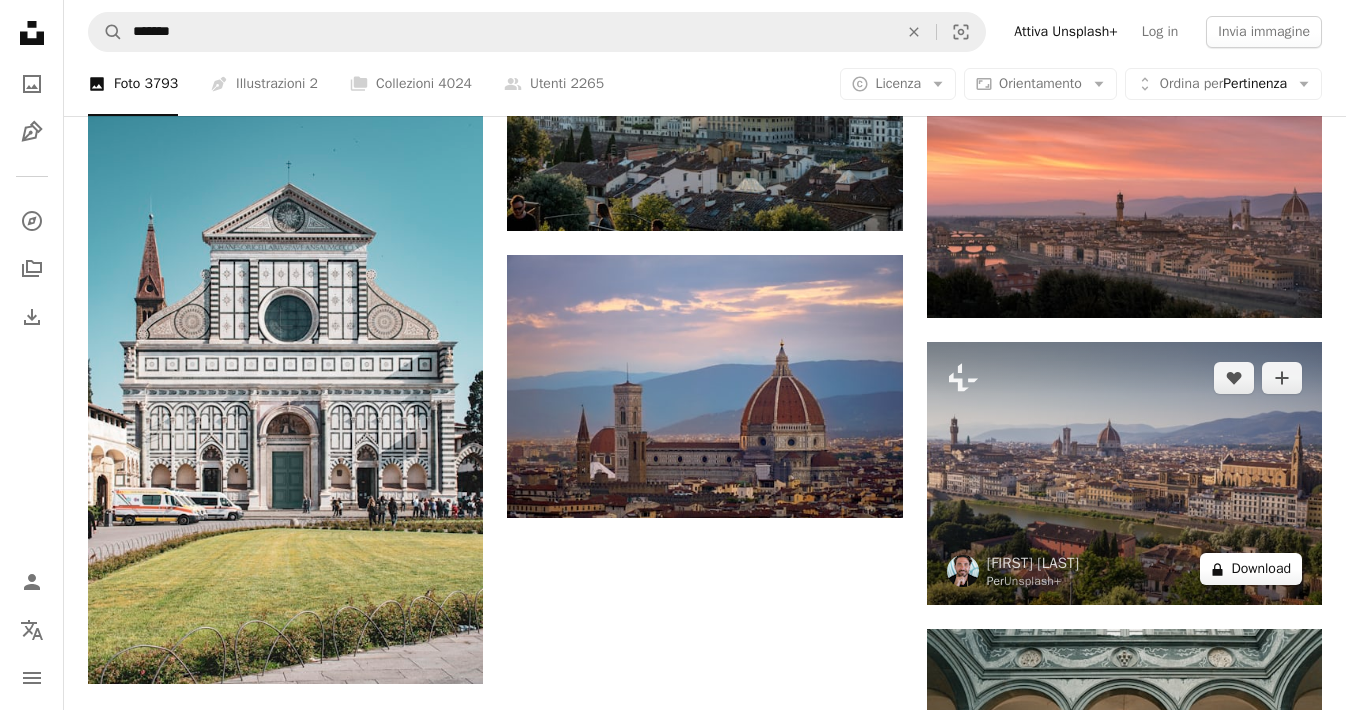 click on "A lock   Download" at bounding box center [1251, 569] 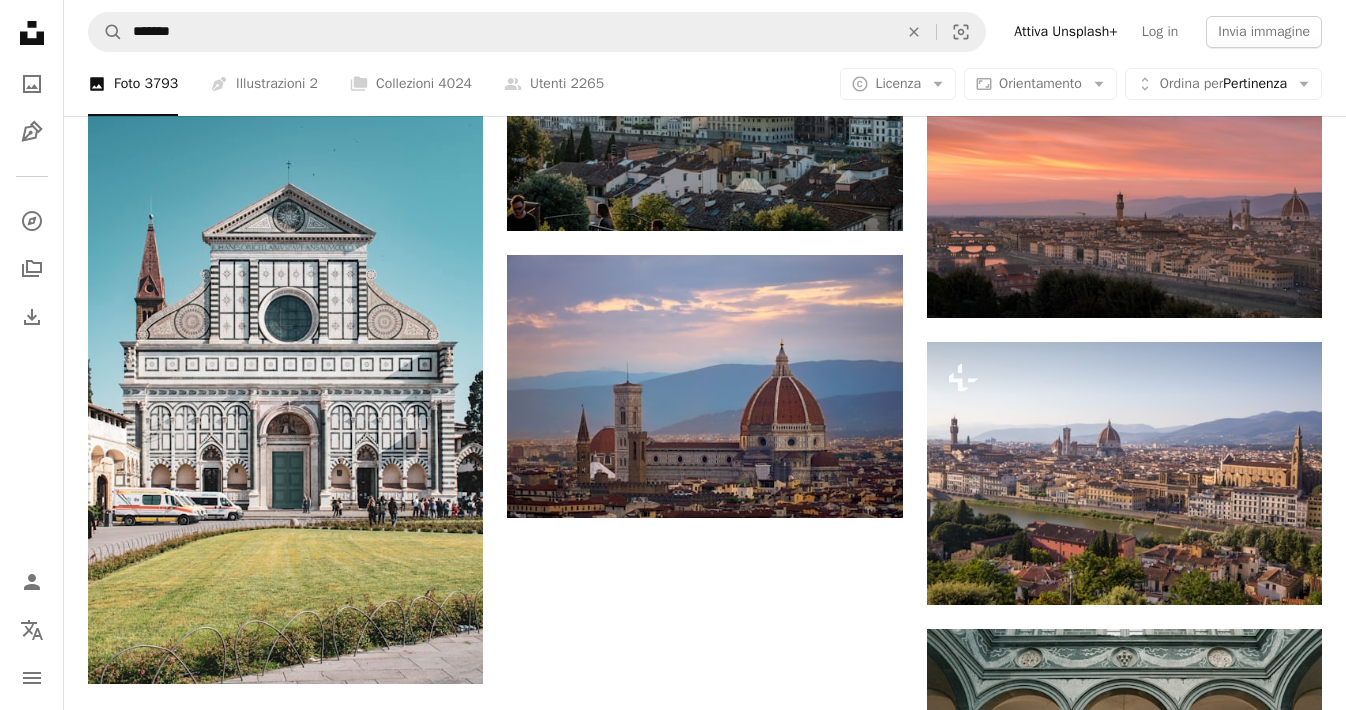 click on "An X shape Premium, ready to use images. Ottieni l’accesso illimitato. A plus sign Contenuti aggiunti mensilmente solo per gli utenti A plus sign Download royalty-free illimitati A plus sign Illustrazioni  Nuovo A plus sign Protezione legale migliorata annuale 62%  di sconto mensile 16 €   6 € EUR al mese * Attiva  Unsplash+ *Con pagamento annuale, fatturato in anticipo  72 € Più tasse applicabili. Si rinnova automaticamente. Cancella quando vuoi." at bounding box center (673, 2766) 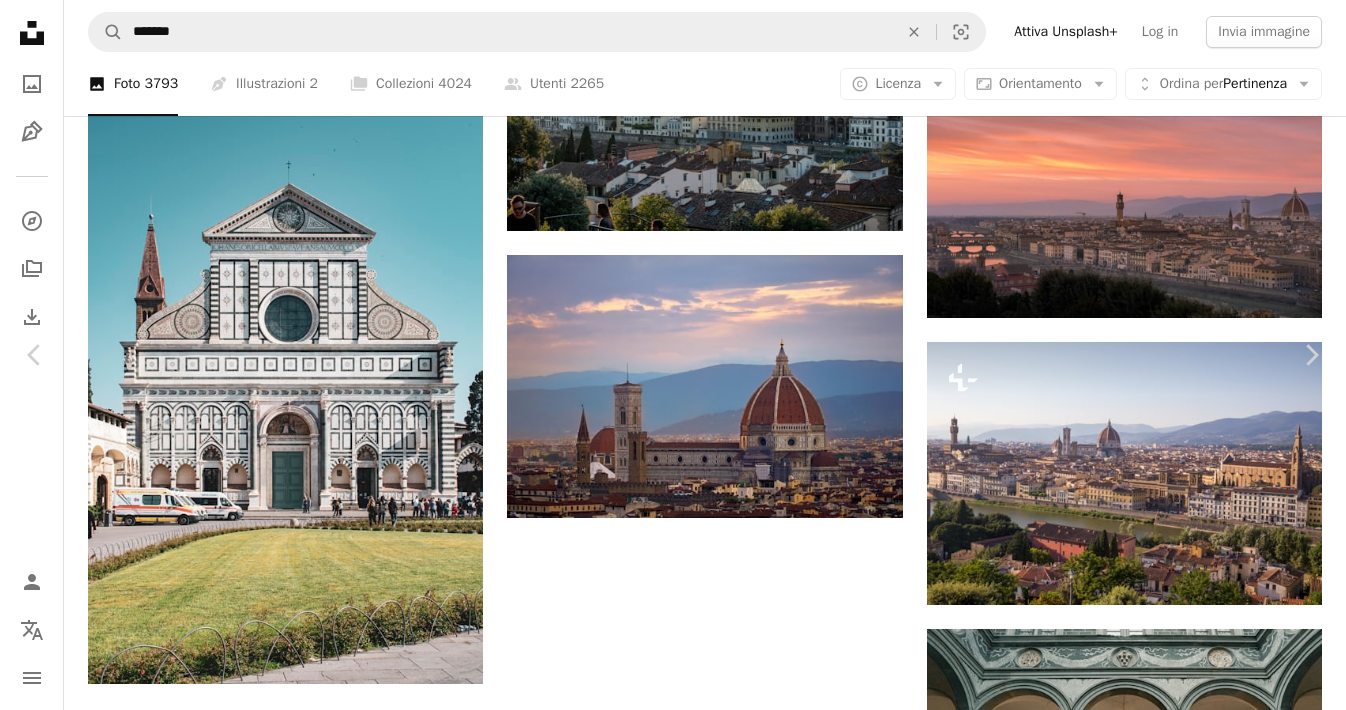 click on "Zoom in" at bounding box center [665, 2789] 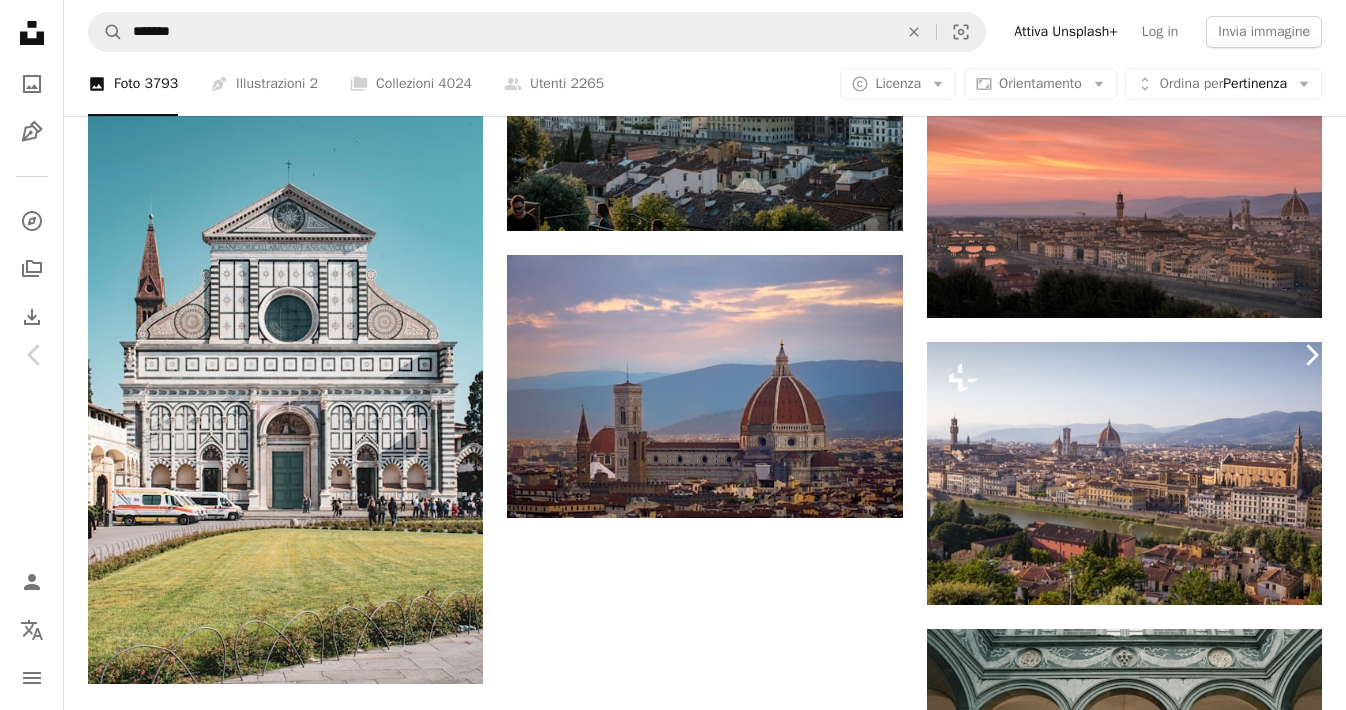 click on "Chevron right" 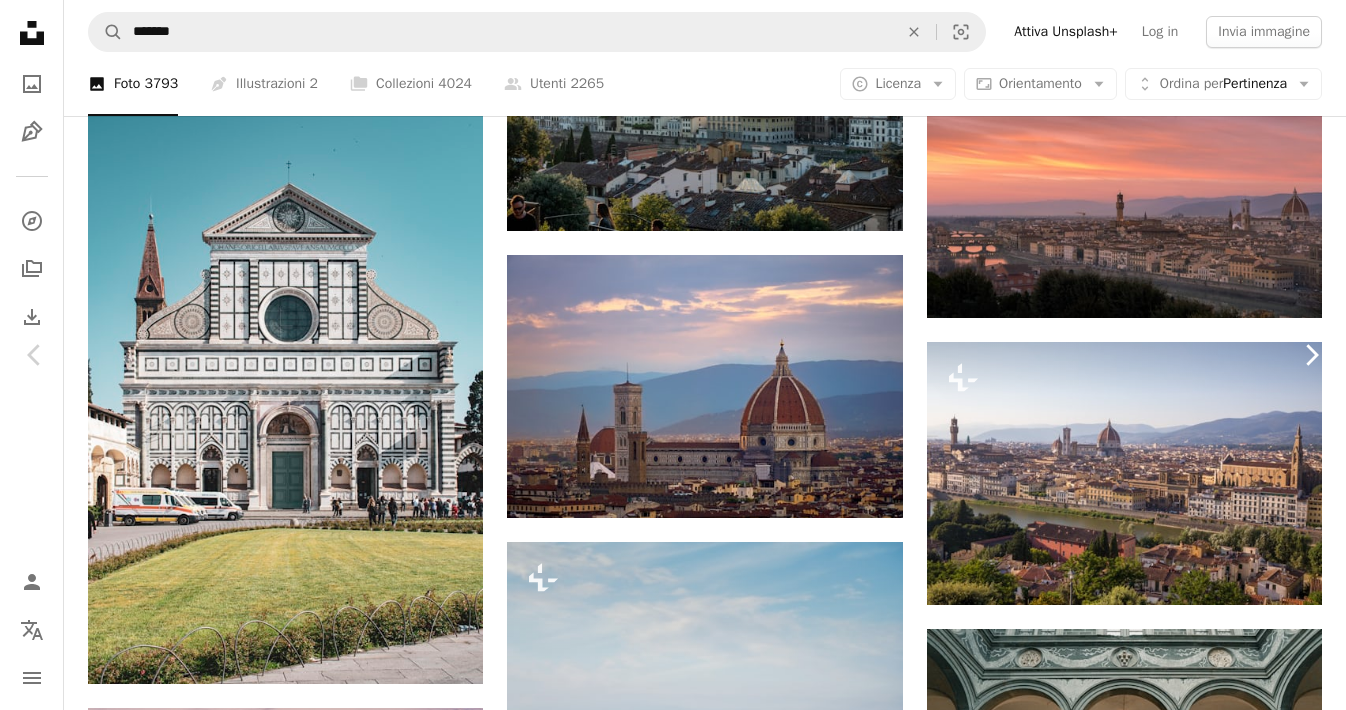 click on "Chevron right" 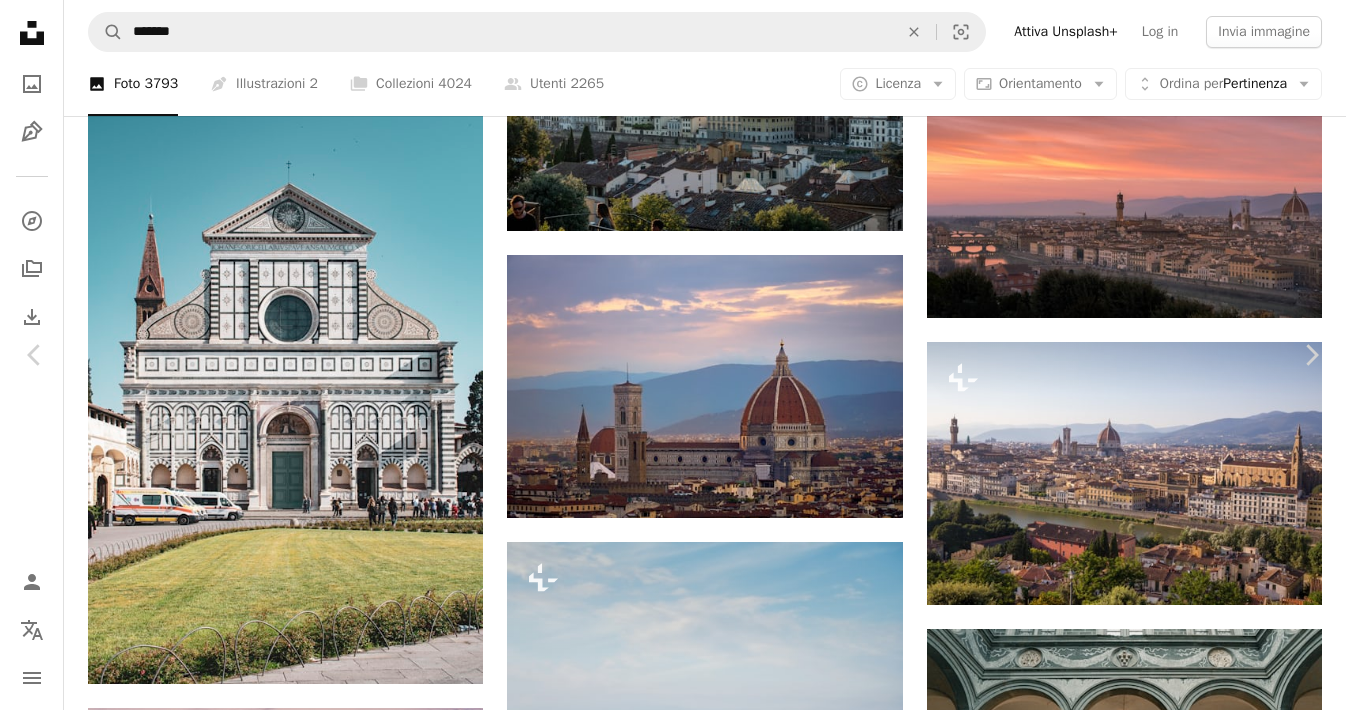 click on "An X shape" at bounding box center [20, 20] 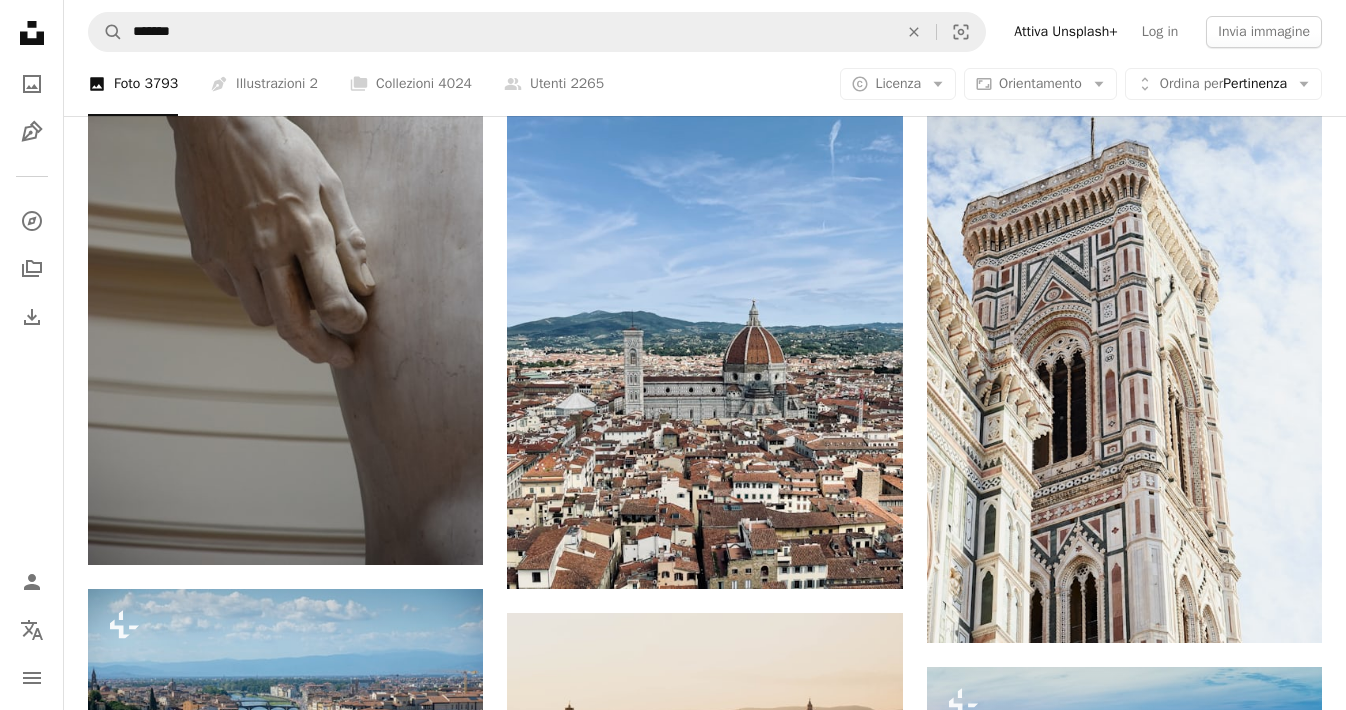 scroll, scrollTop: 10784, scrollLeft: 0, axis: vertical 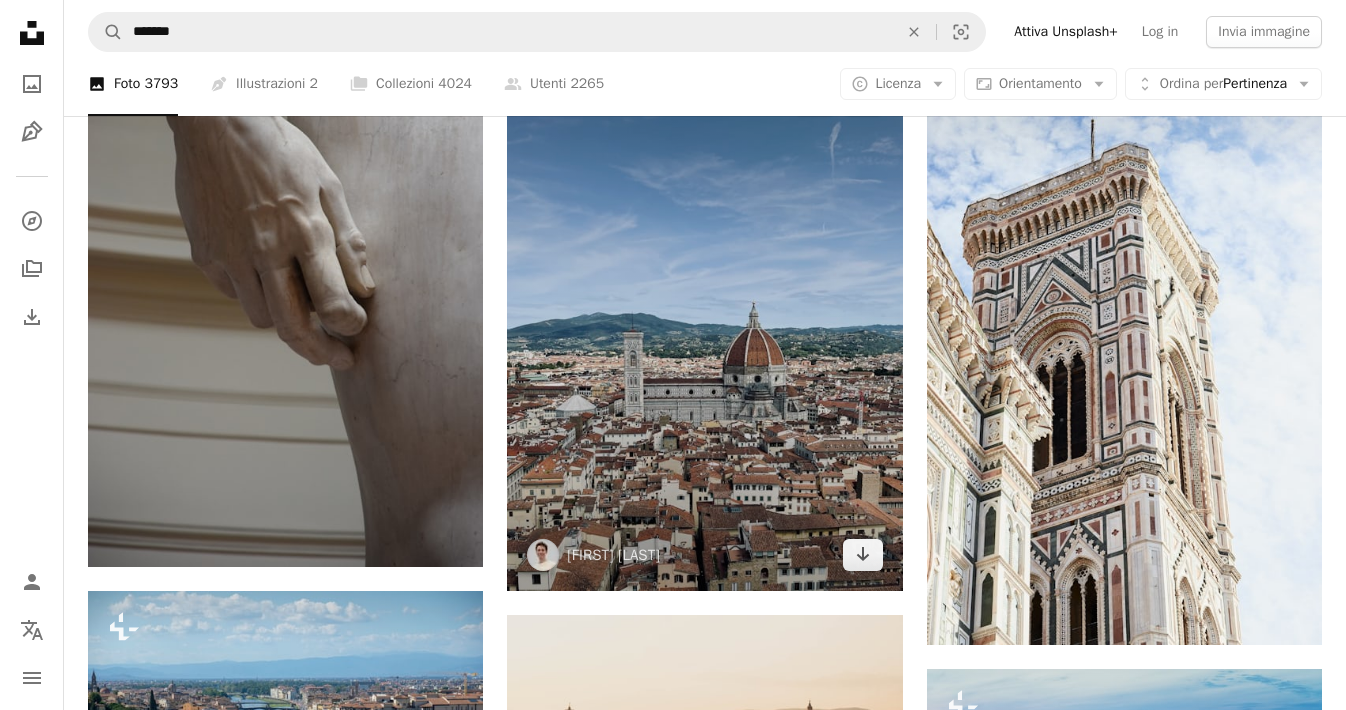 click at bounding box center [704, 327] 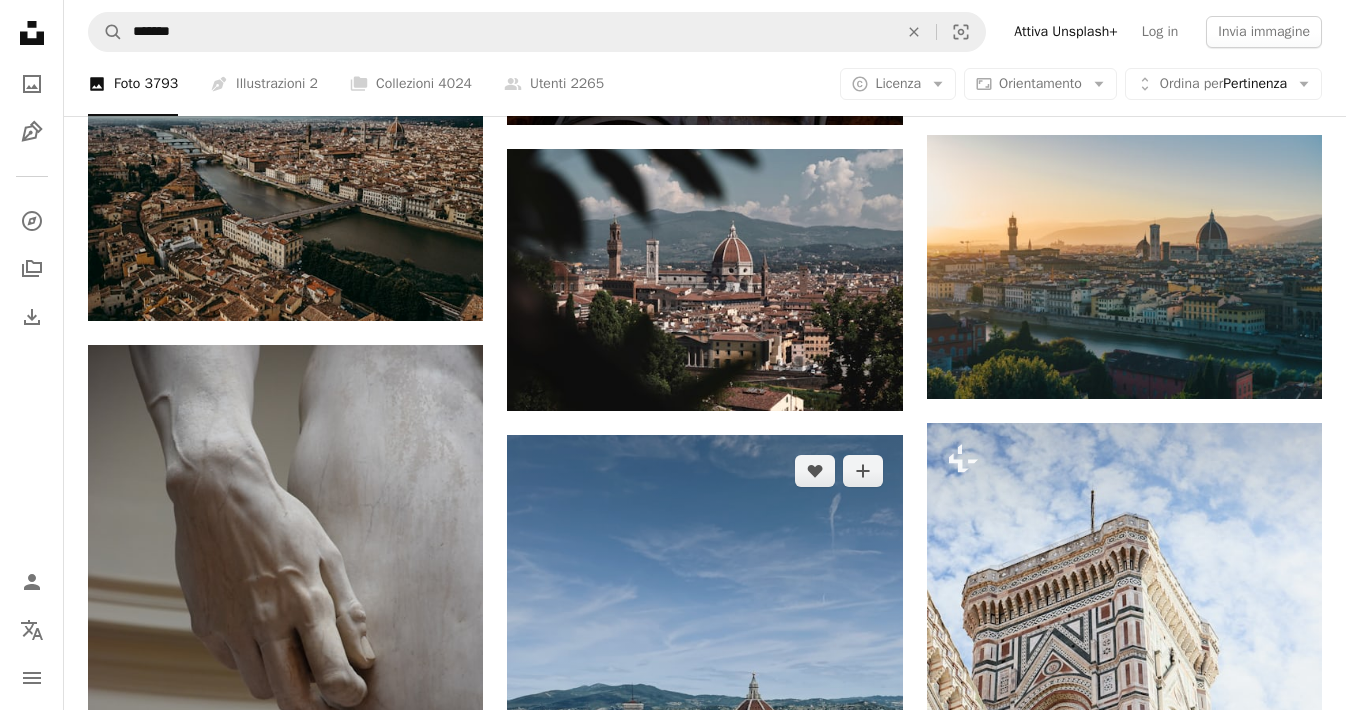 scroll, scrollTop: 10638, scrollLeft: 0, axis: vertical 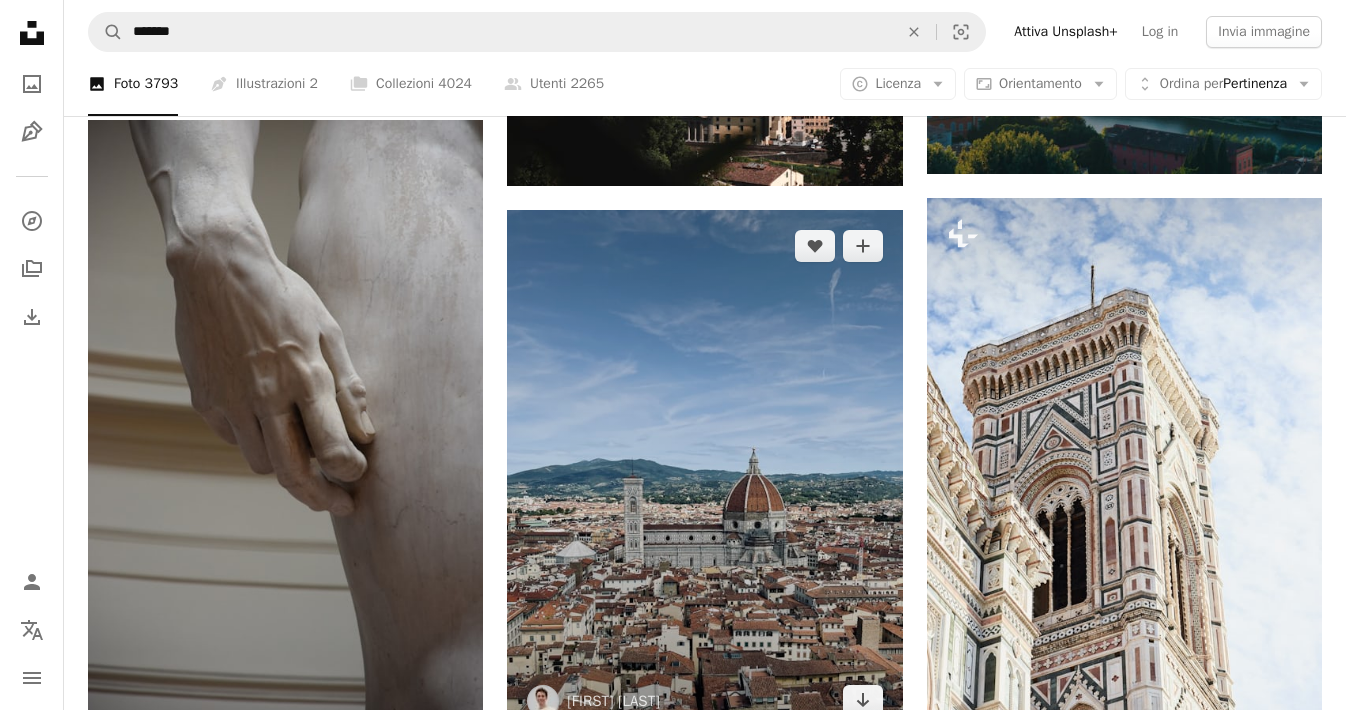 click at bounding box center (704, 473) 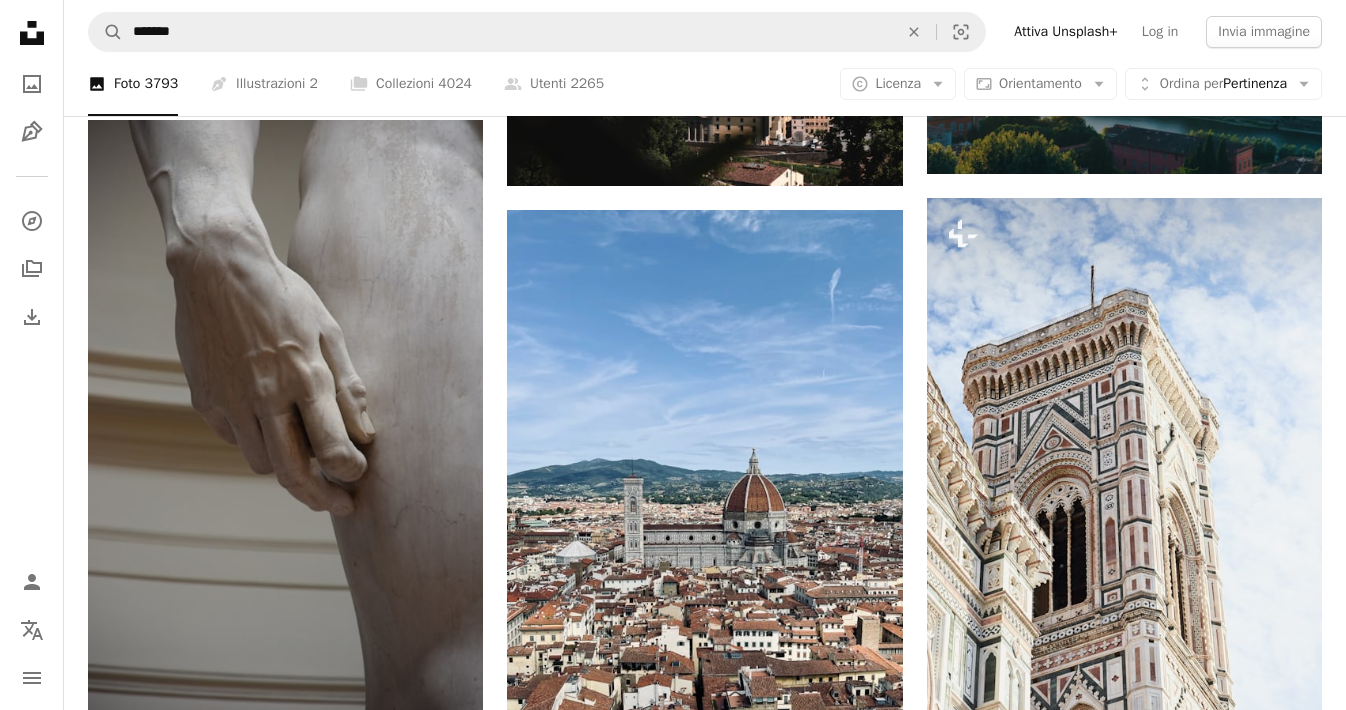 click on "Foto di [USERNAME] su Unsplash" at bounding box center (705, -1520) 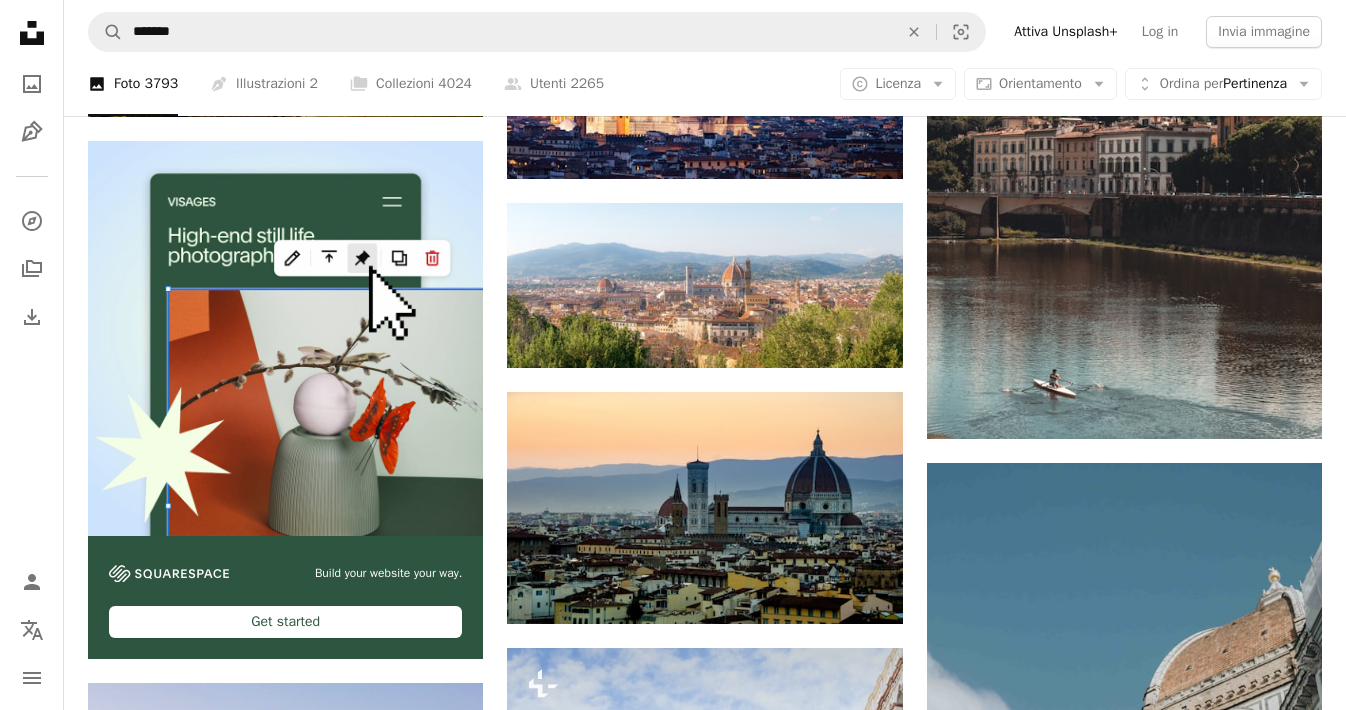 scroll, scrollTop: 4744, scrollLeft: 0, axis: vertical 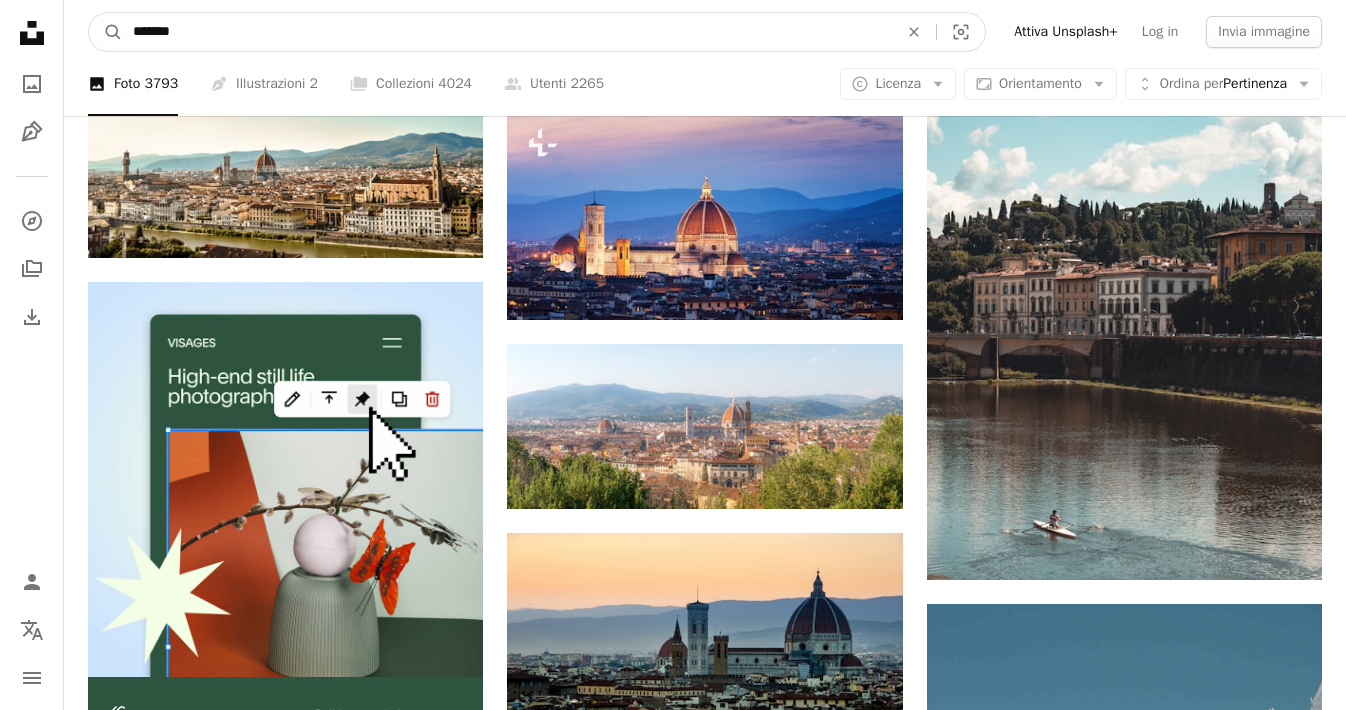 click on "*******" at bounding box center [507, 32] 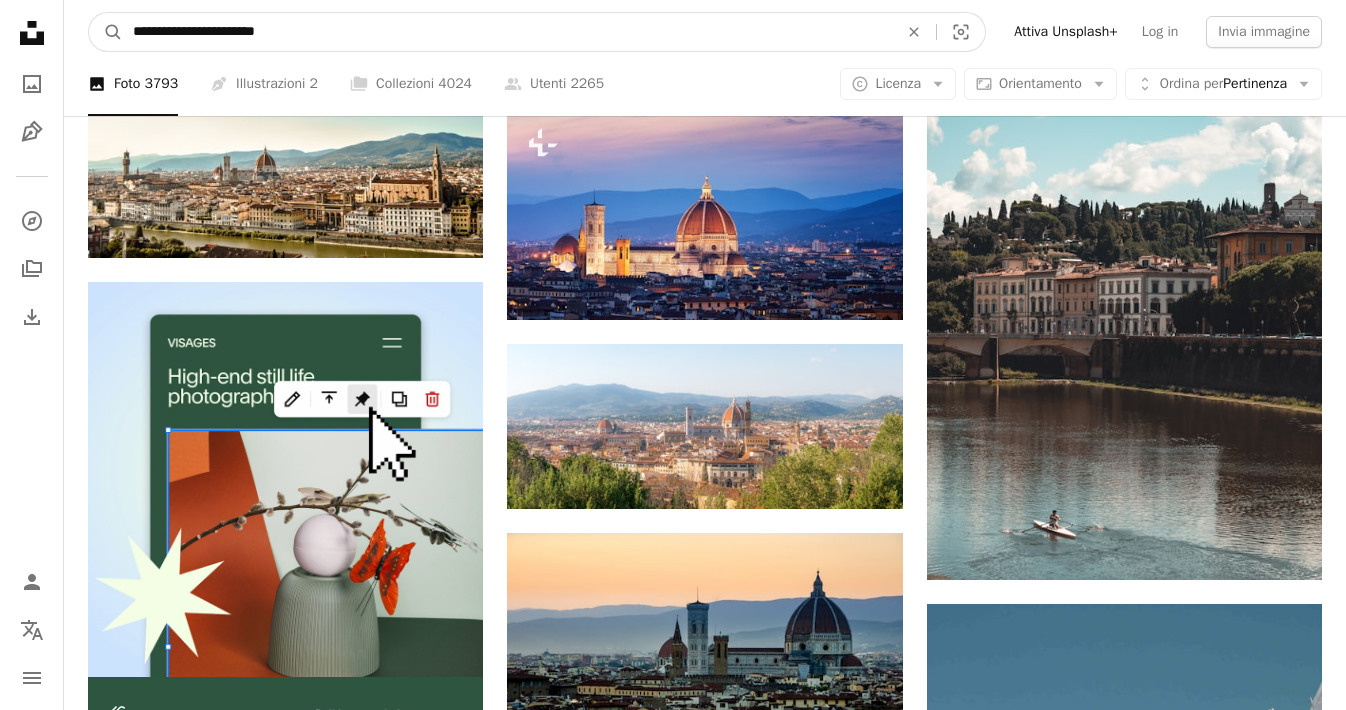 type on "**********" 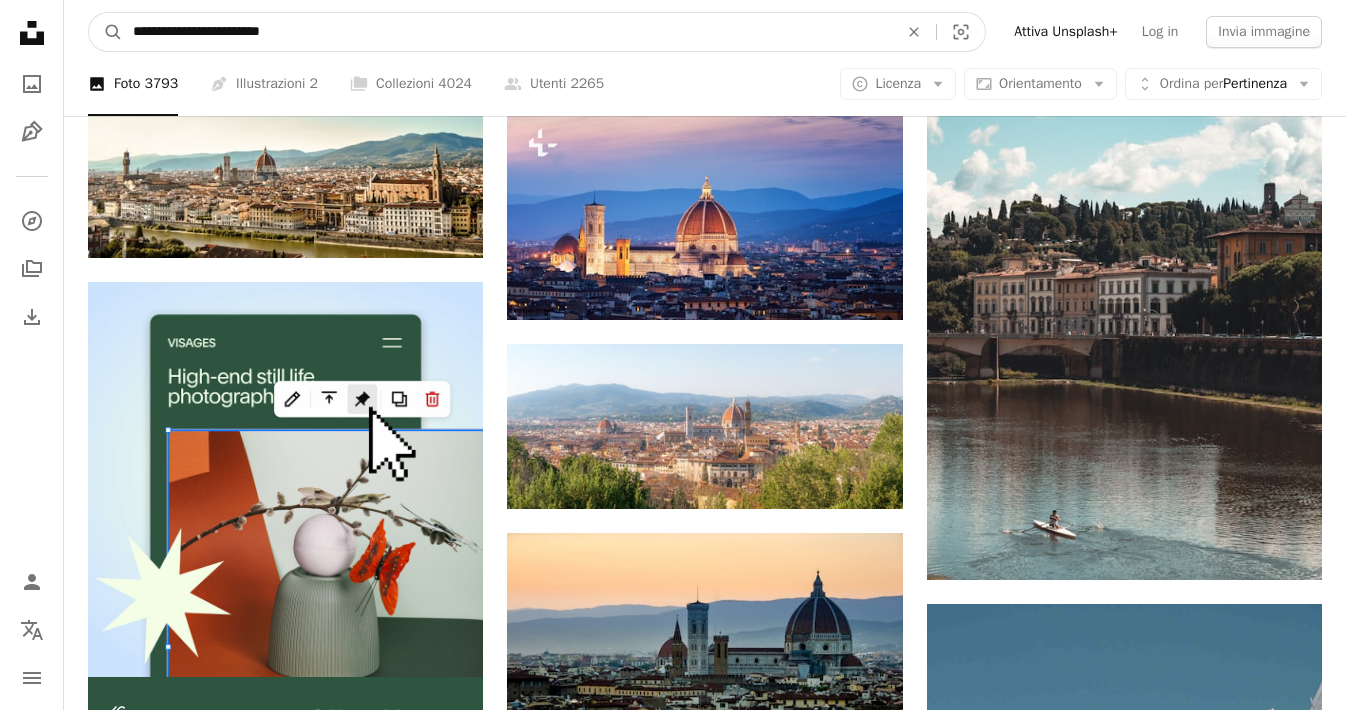 click on "A magnifying glass" at bounding box center [106, 32] 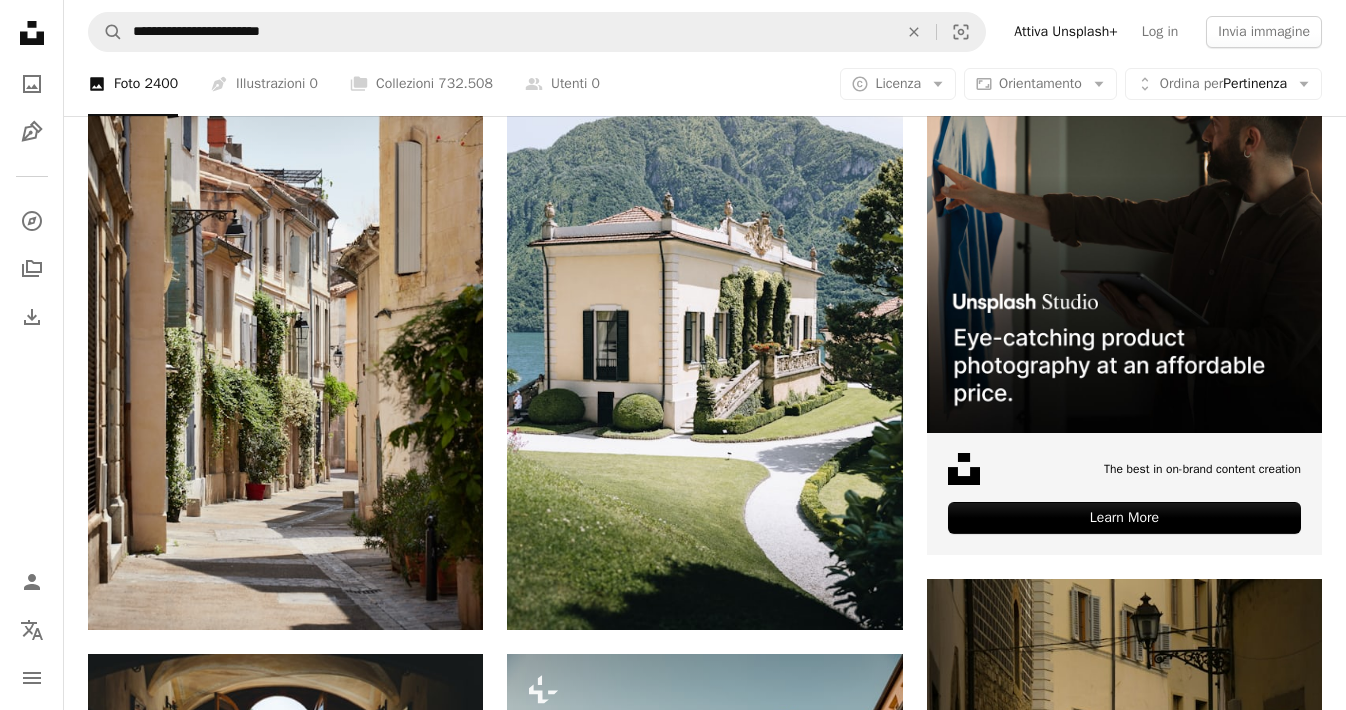 scroll, scrollTop: 459, scrollLeft: 0, axis: vertical 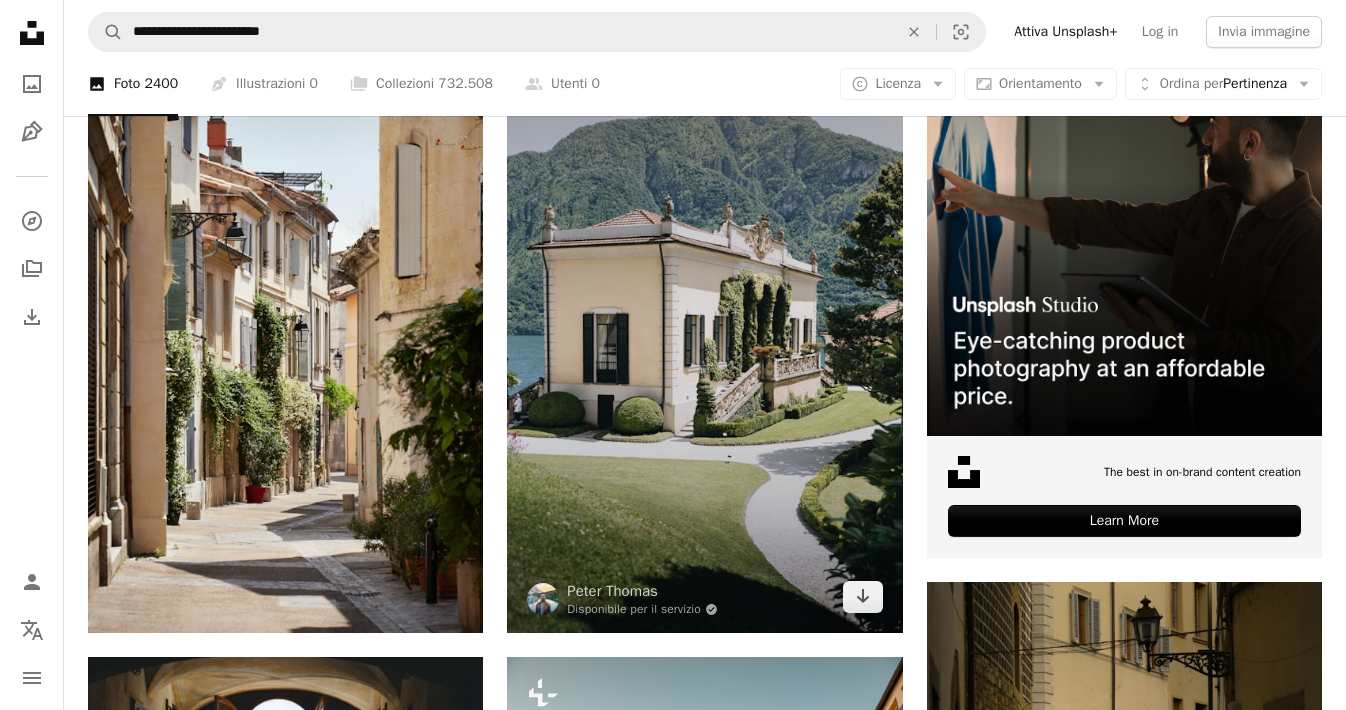 click at bounding box center (704, 336) 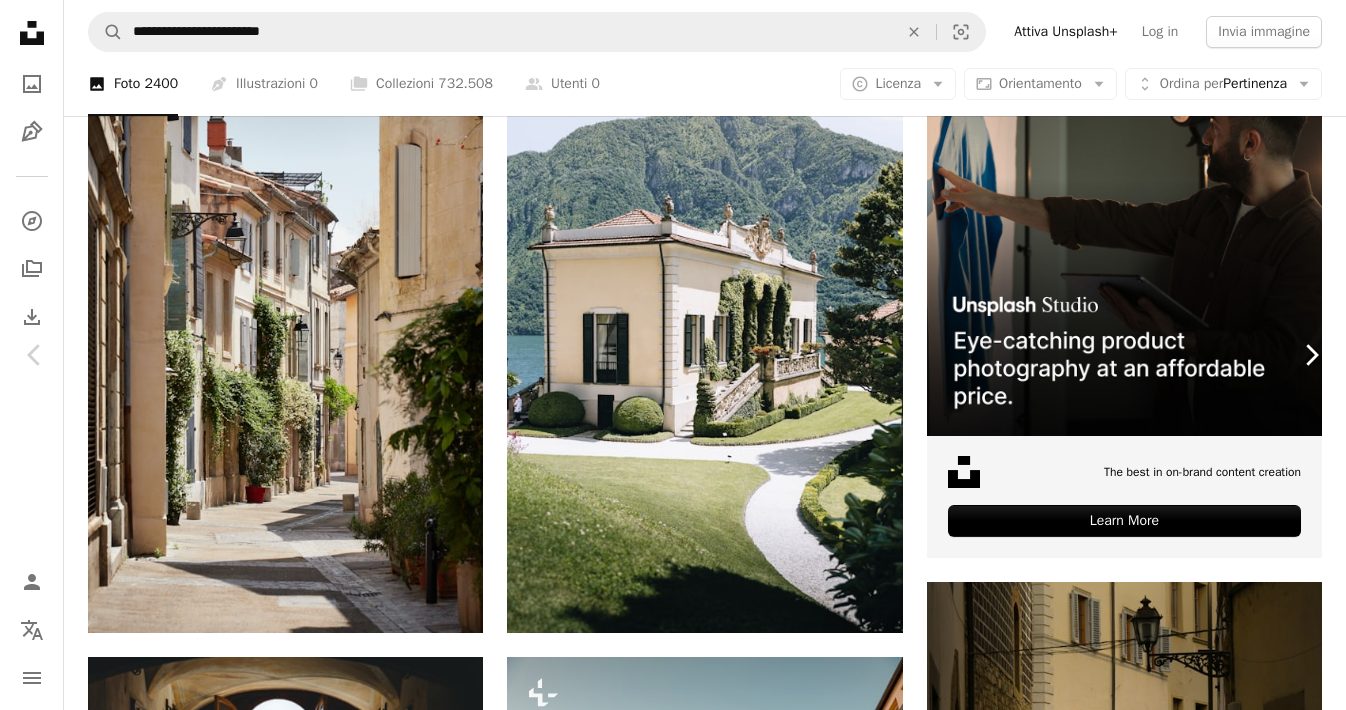 click on "Chevron right" 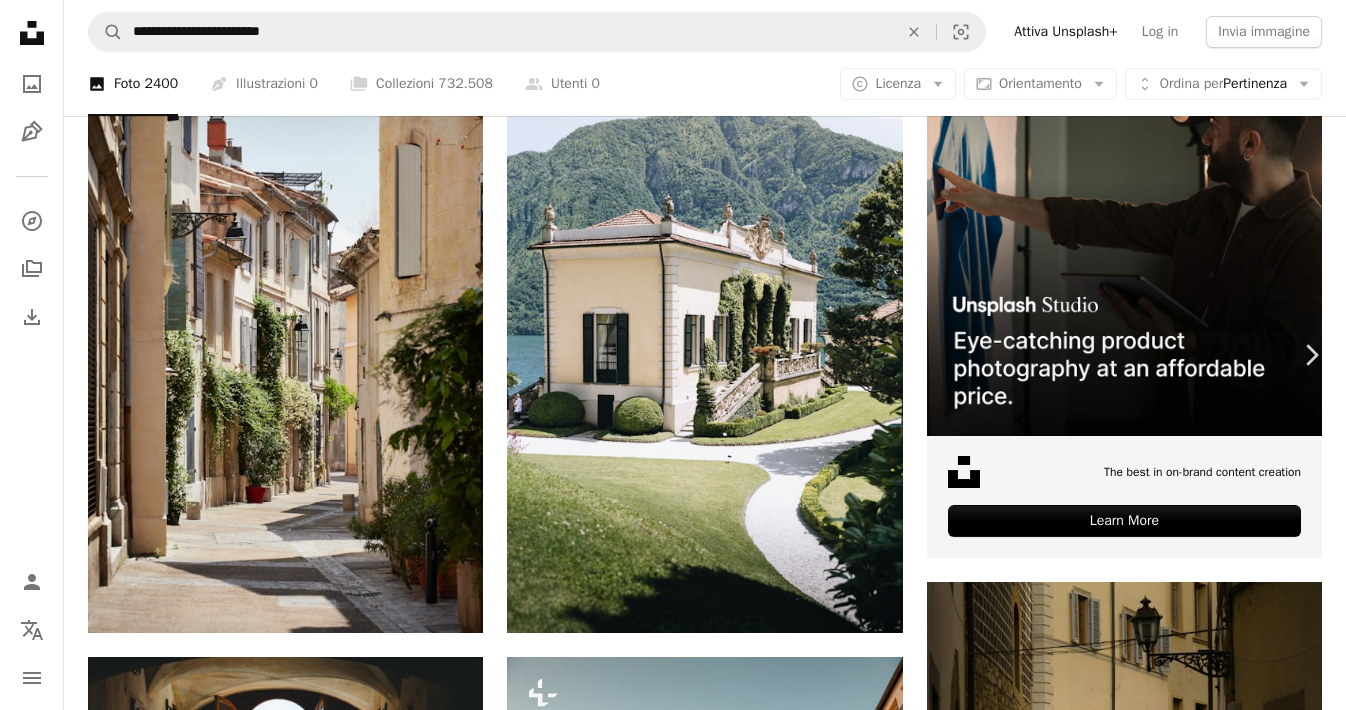 click on "Chevron left" 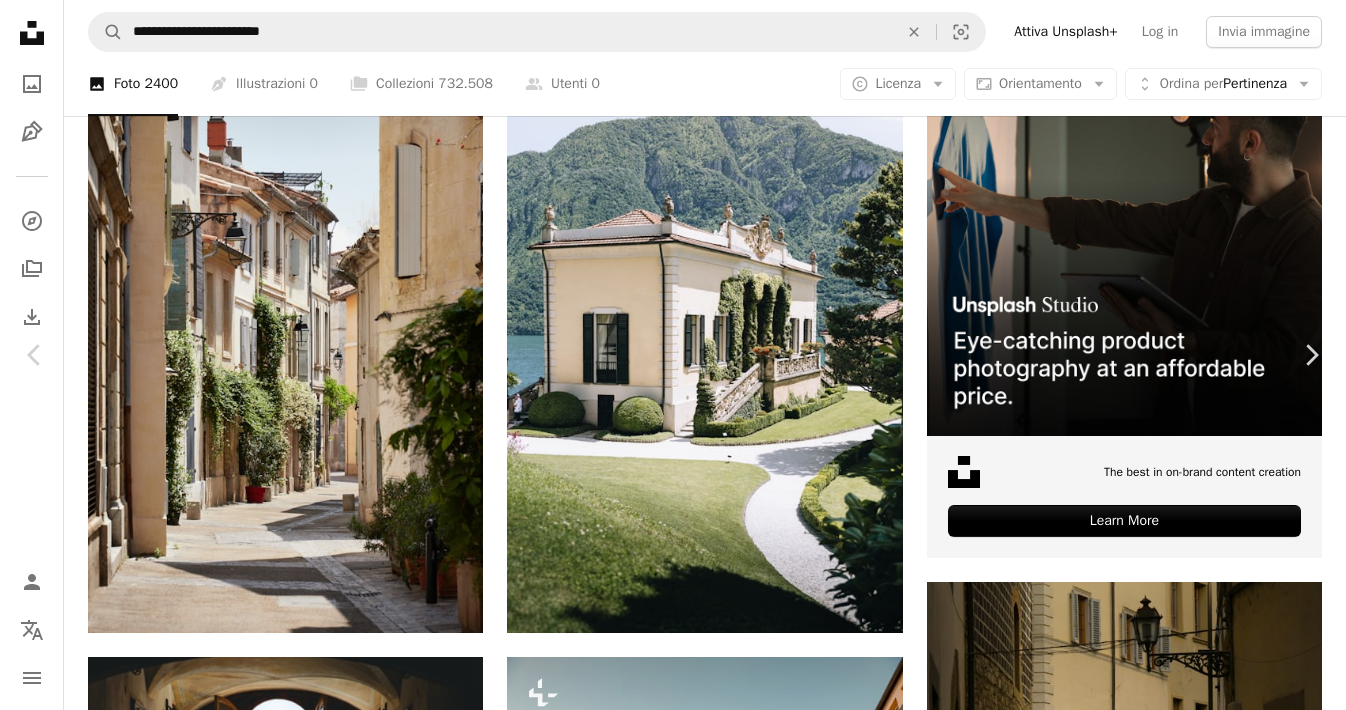 scroll, scrollTop: 25, scrollLeft: 0, axis: vertical 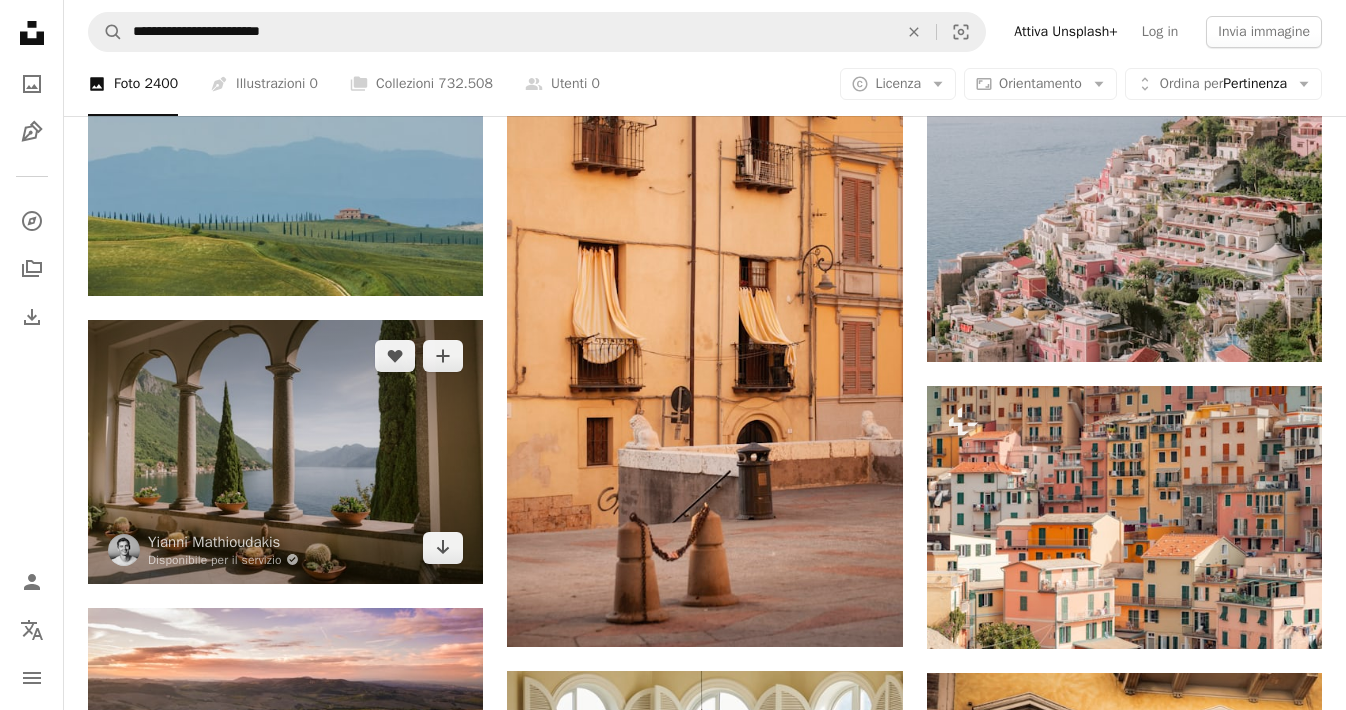 click at bounding box center [285, 451] 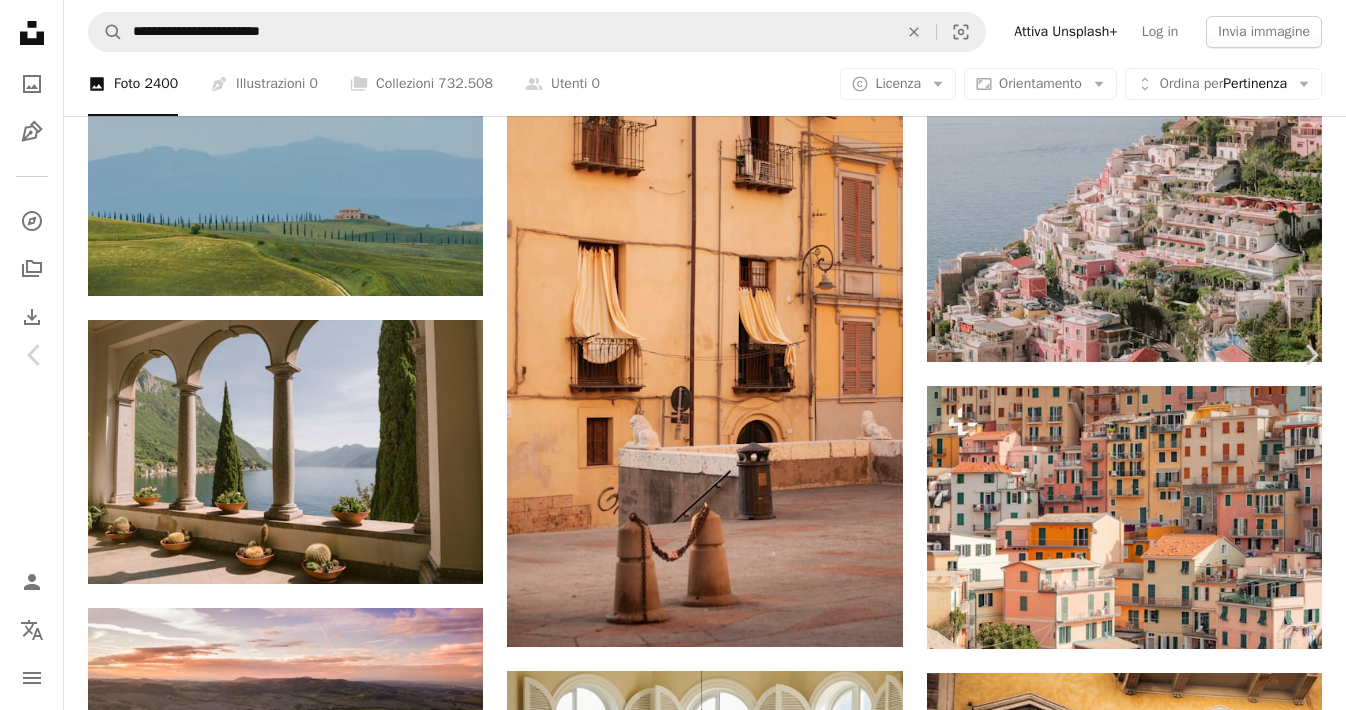click on "Scarica gratuitamente" at bounding box center [1123, 2868] 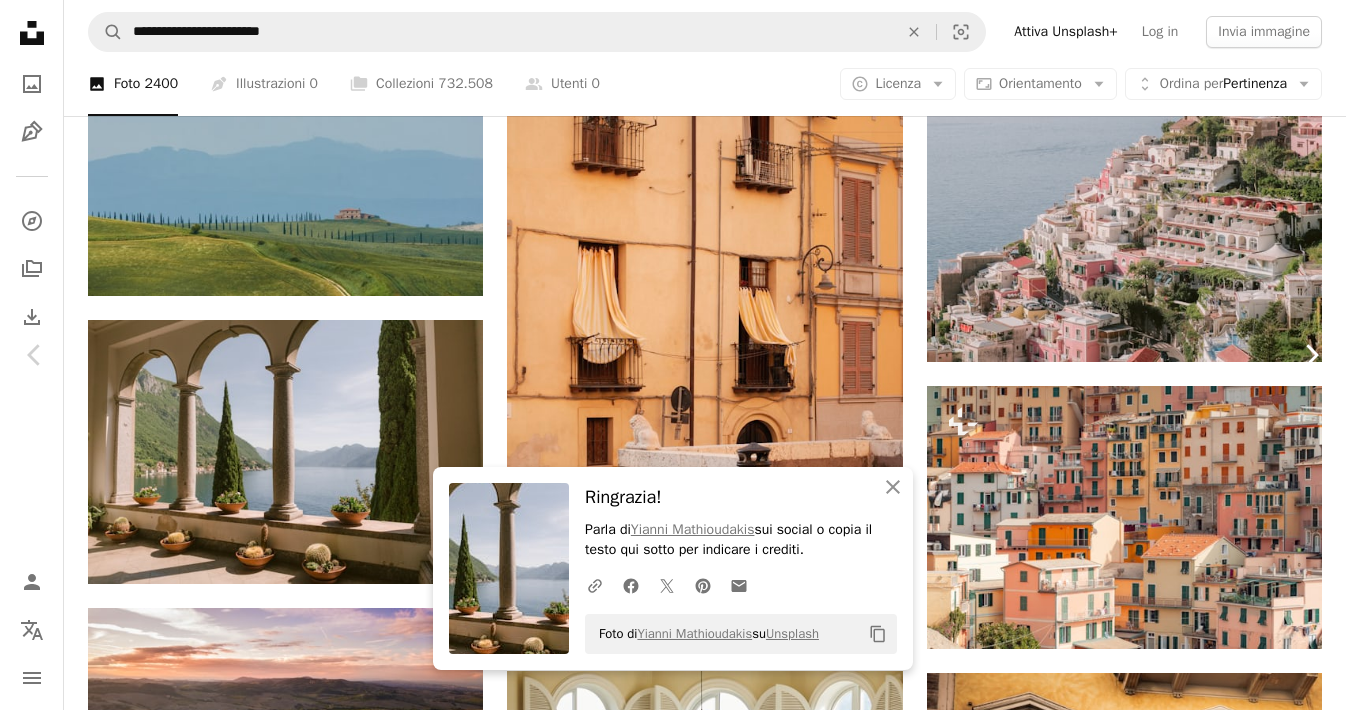 click on "Chevron right" 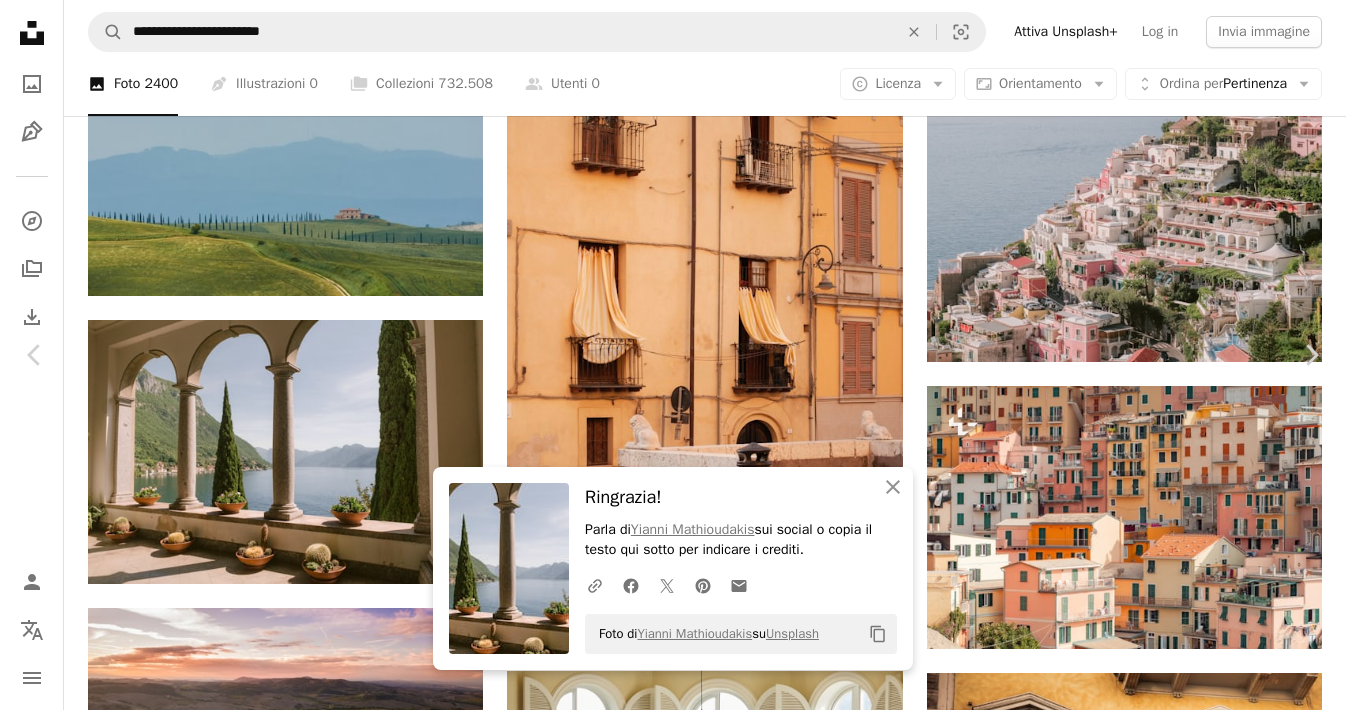 click on "An X shape" at bounding box center (20, 20) 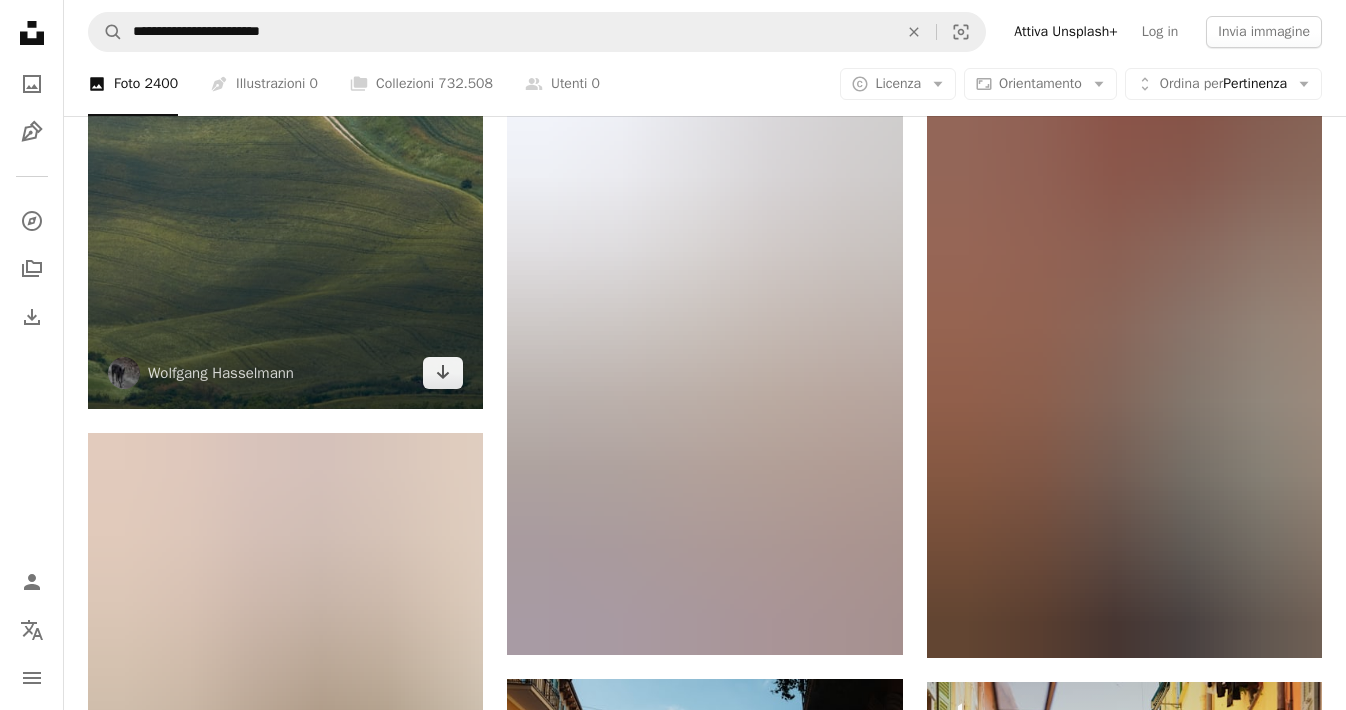 scroll, scrollTop: 6894, scrollLeft: 0, axis: vertical 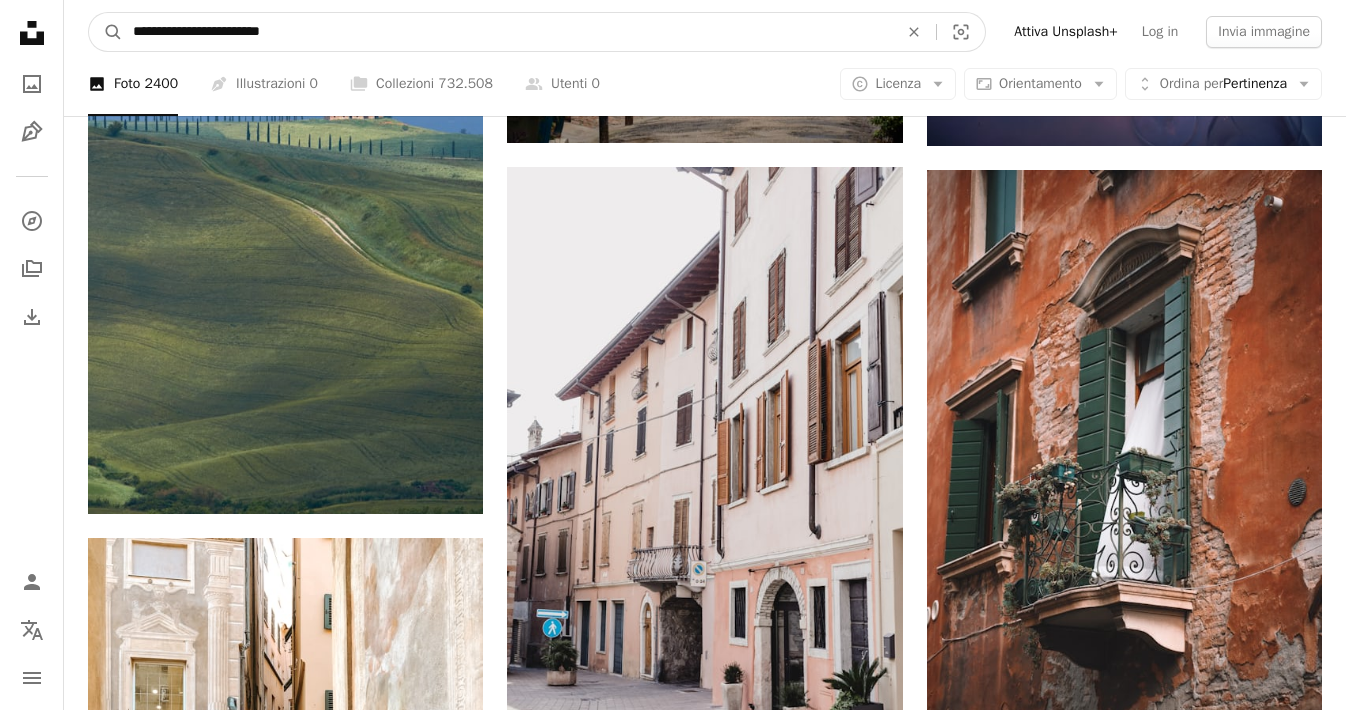 drag, startPoint x: 232, startPoint y: 33, endPoint x: 175, endPoint y: 31, distance: 57.035076 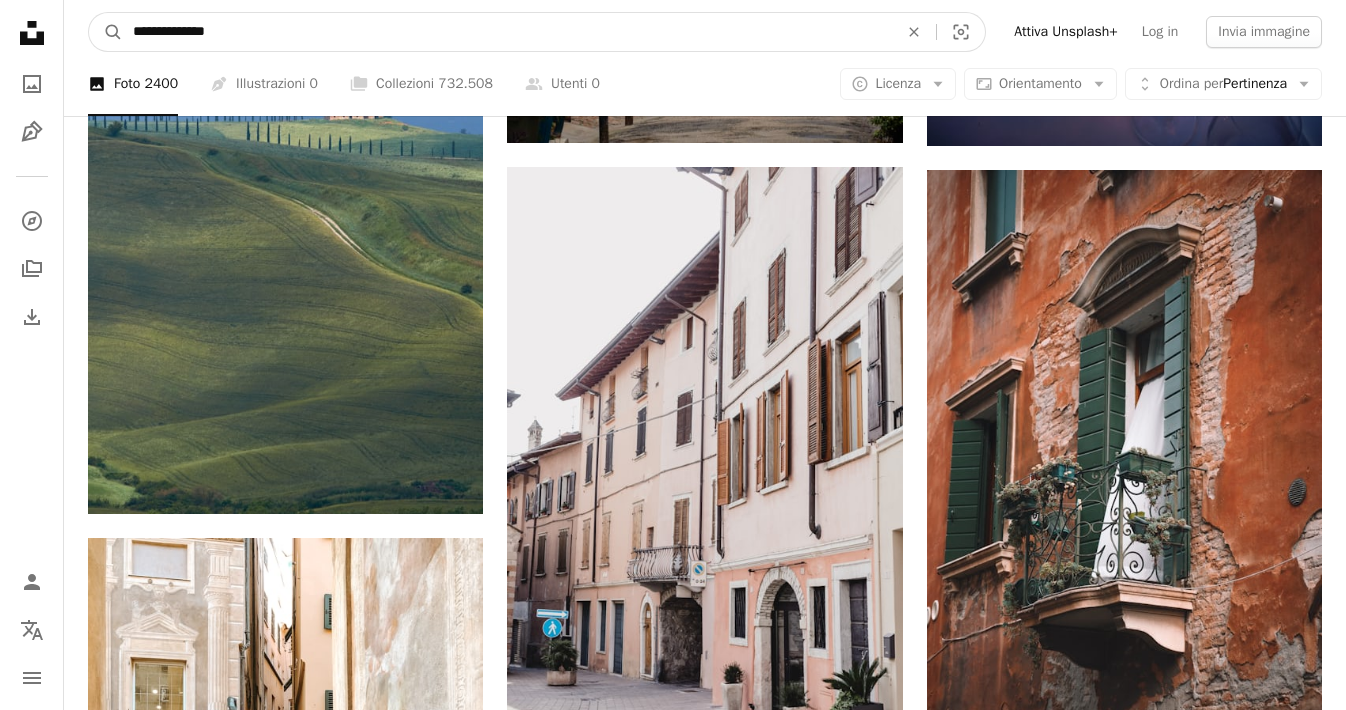 type on "**********" 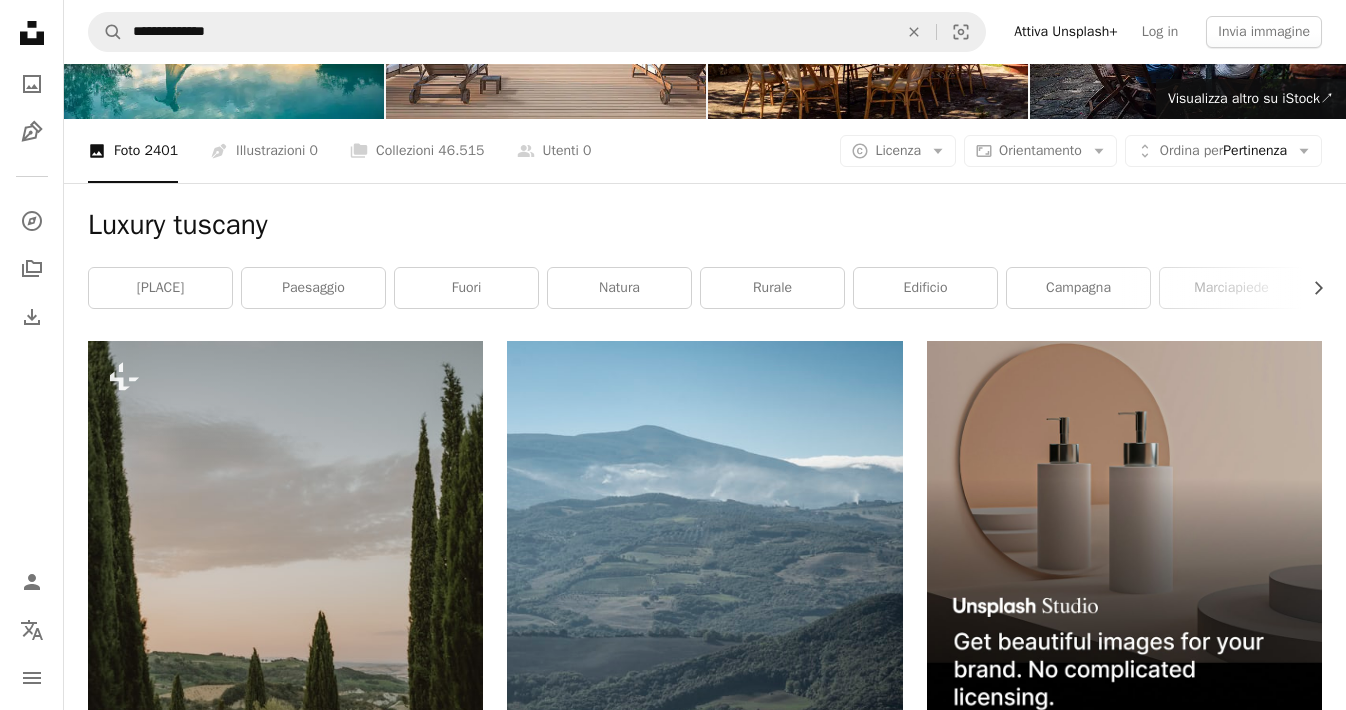 scroll, scrollTop: 0, scrollLeft: 0, axis: both 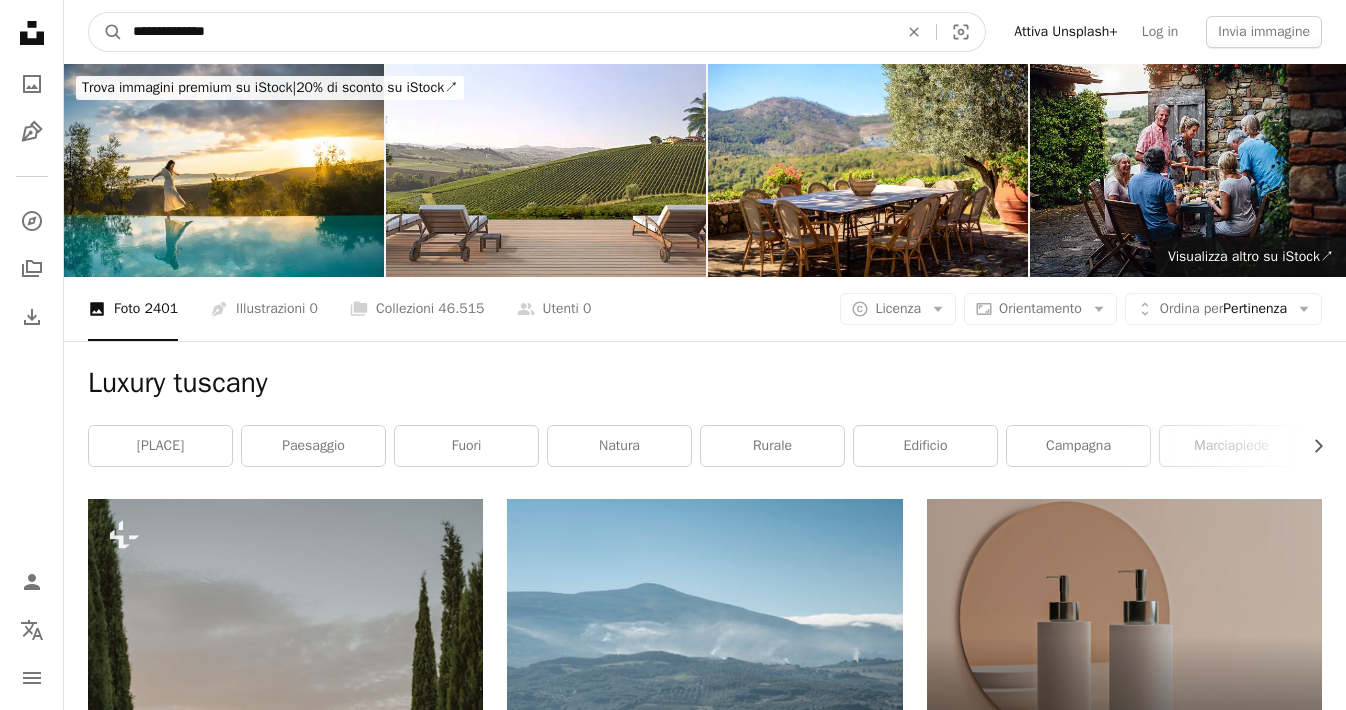 click on "**********" at bounding box center [507, 32] 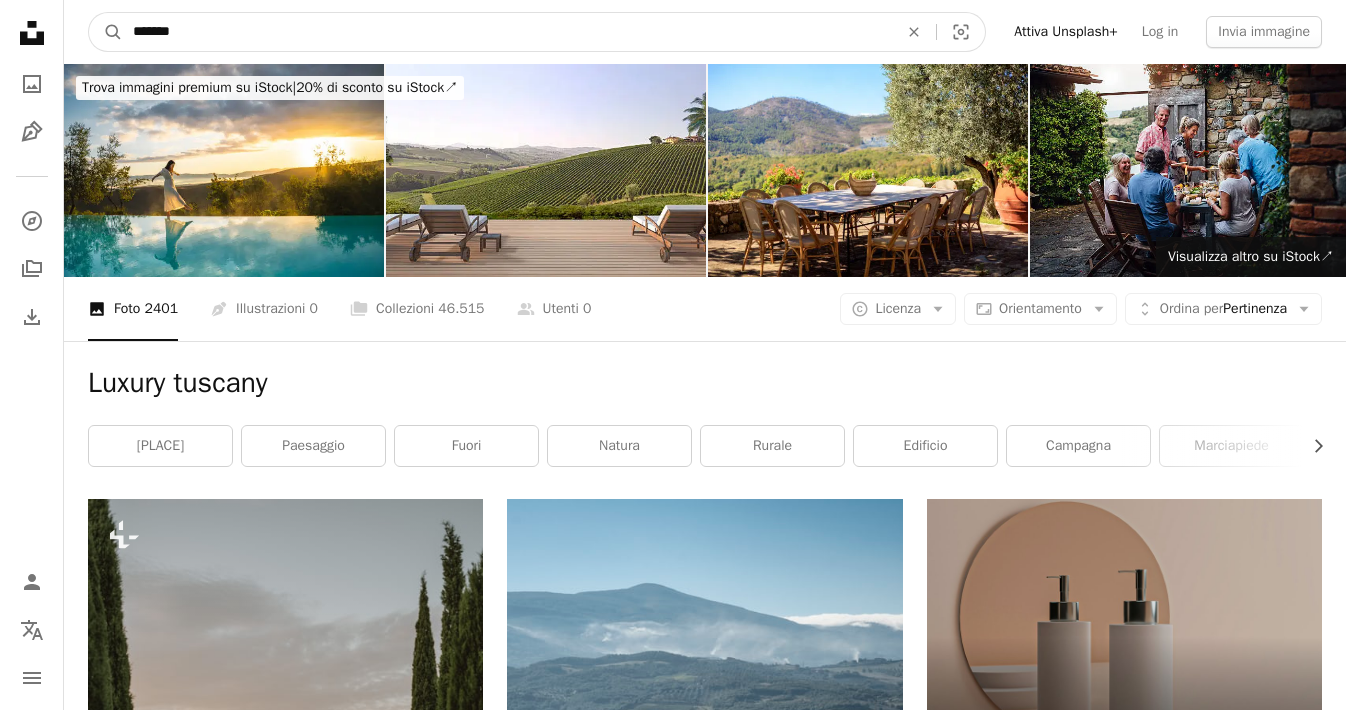 click on "A magnifying glass" at bounding box center [106, 32] 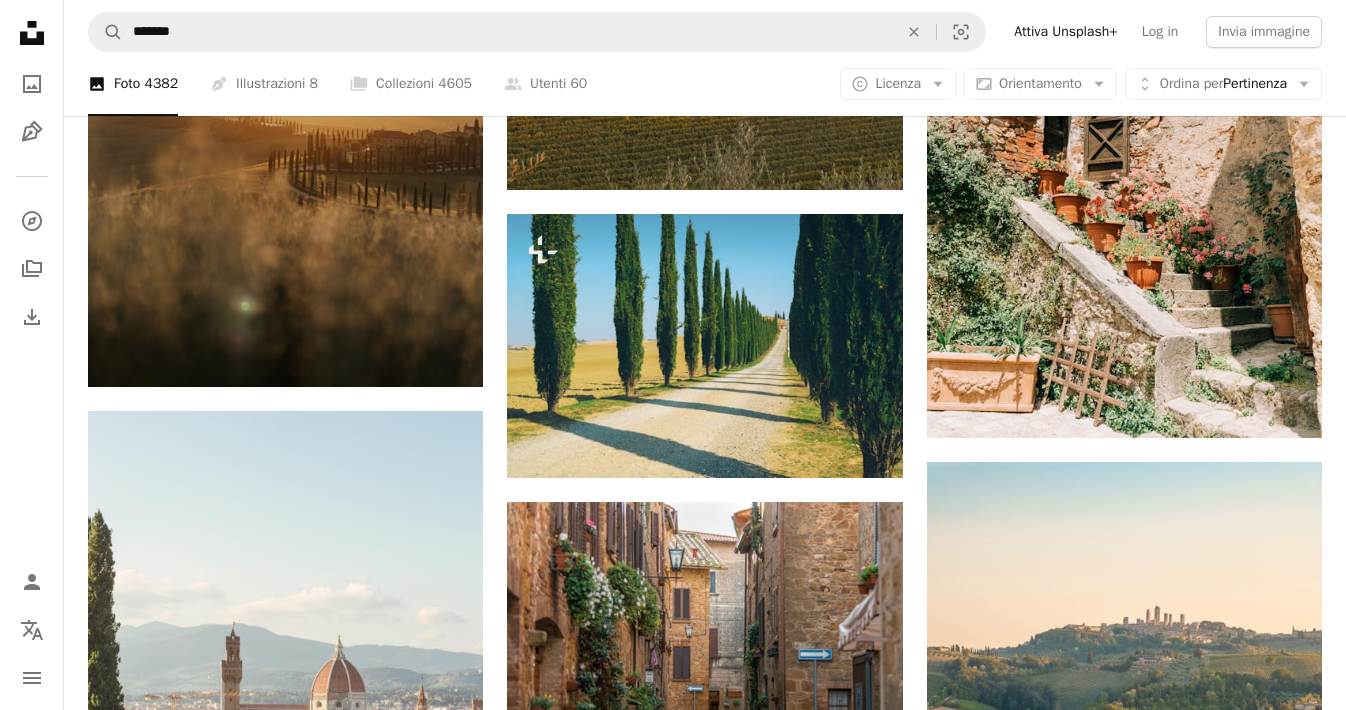 scroll, scrollTop: 2643, scrollLeft: 0, axis: vertical 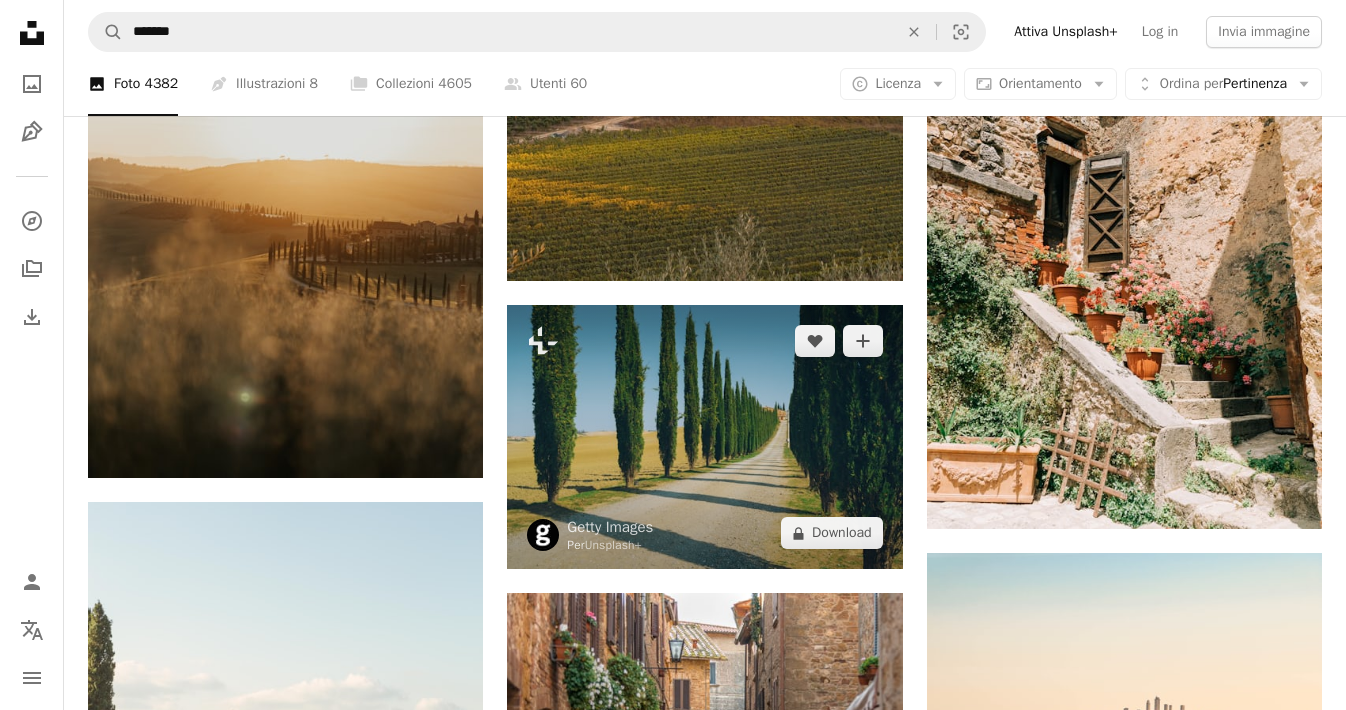 click at bounding box center [704, 437] 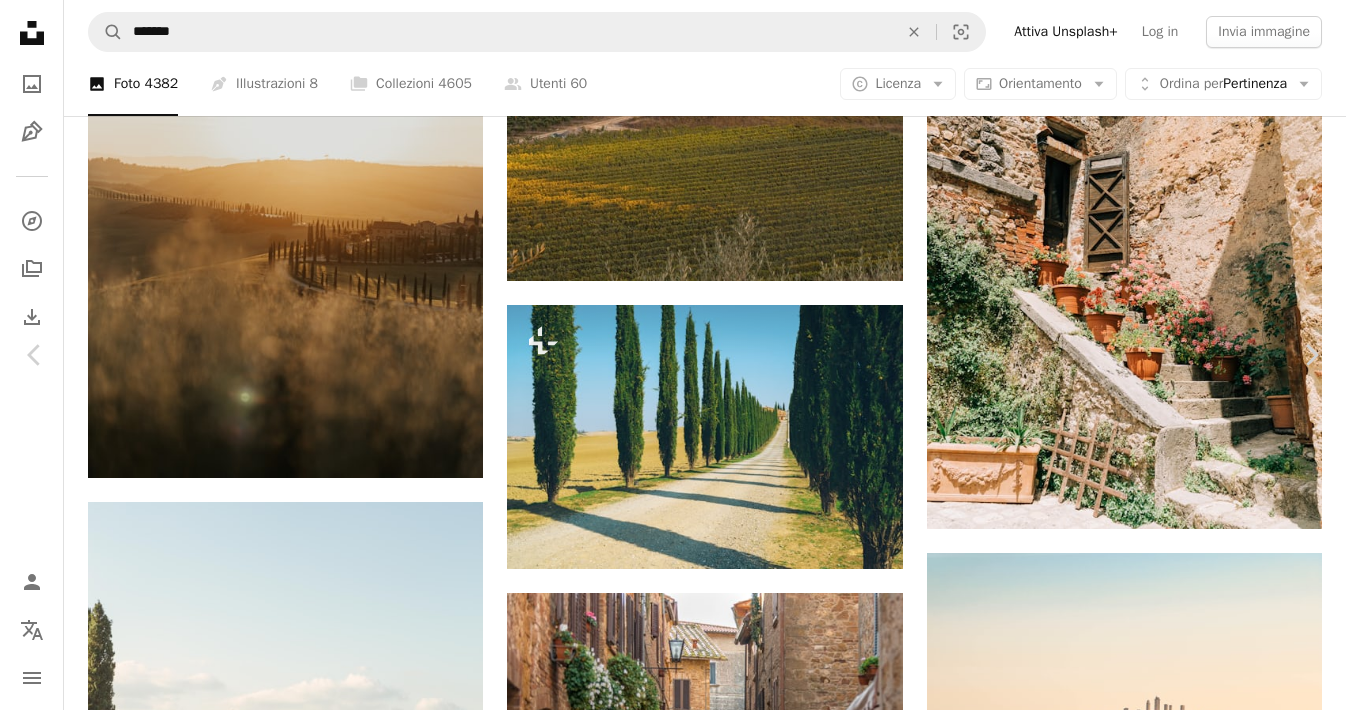 click on "A lock   Download" at bounding box center (1185, 5840) 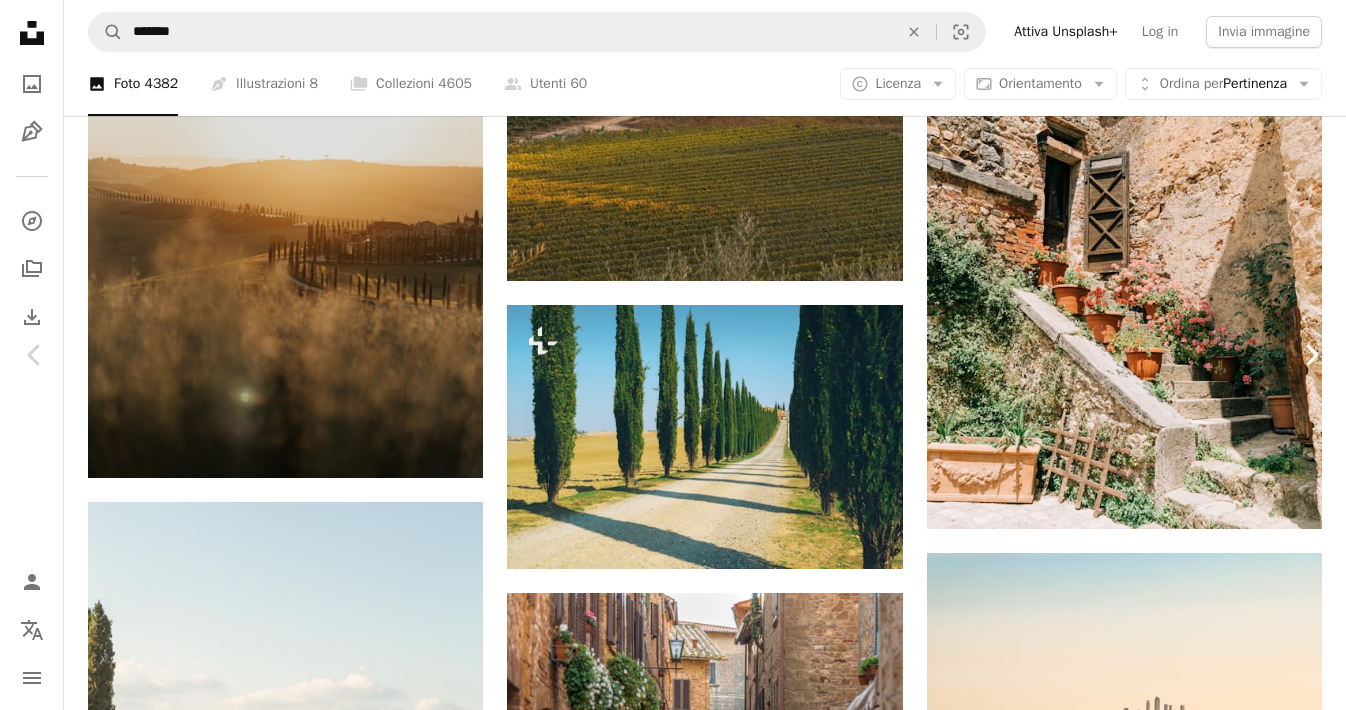 click 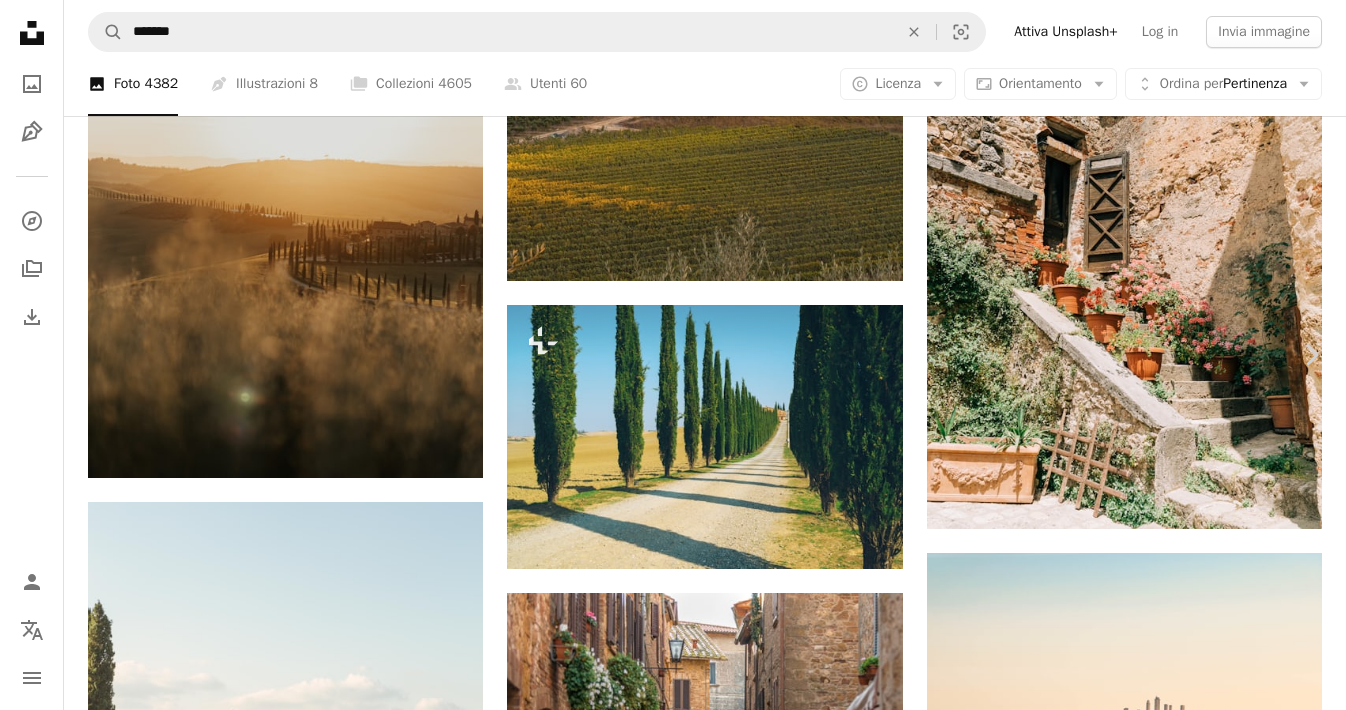 click on "Chevron left" 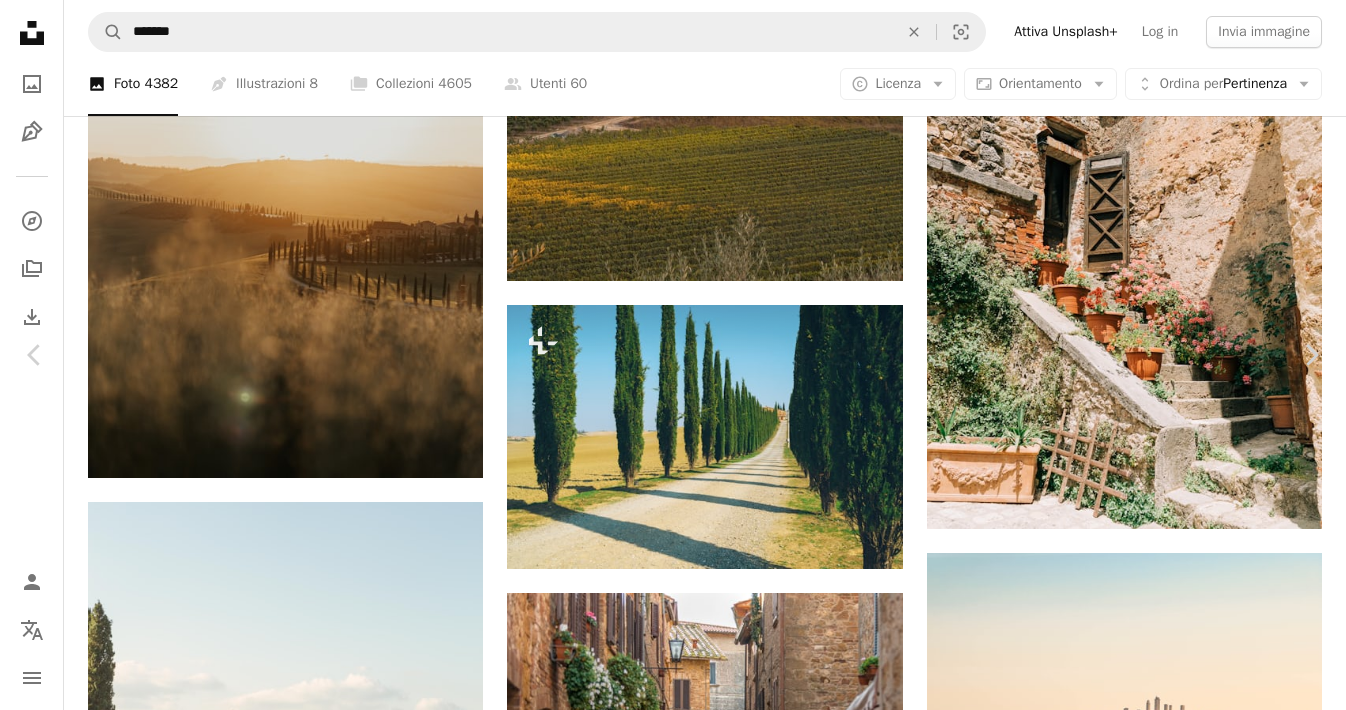 click on "An X shape" at bounding box center (20, 20) 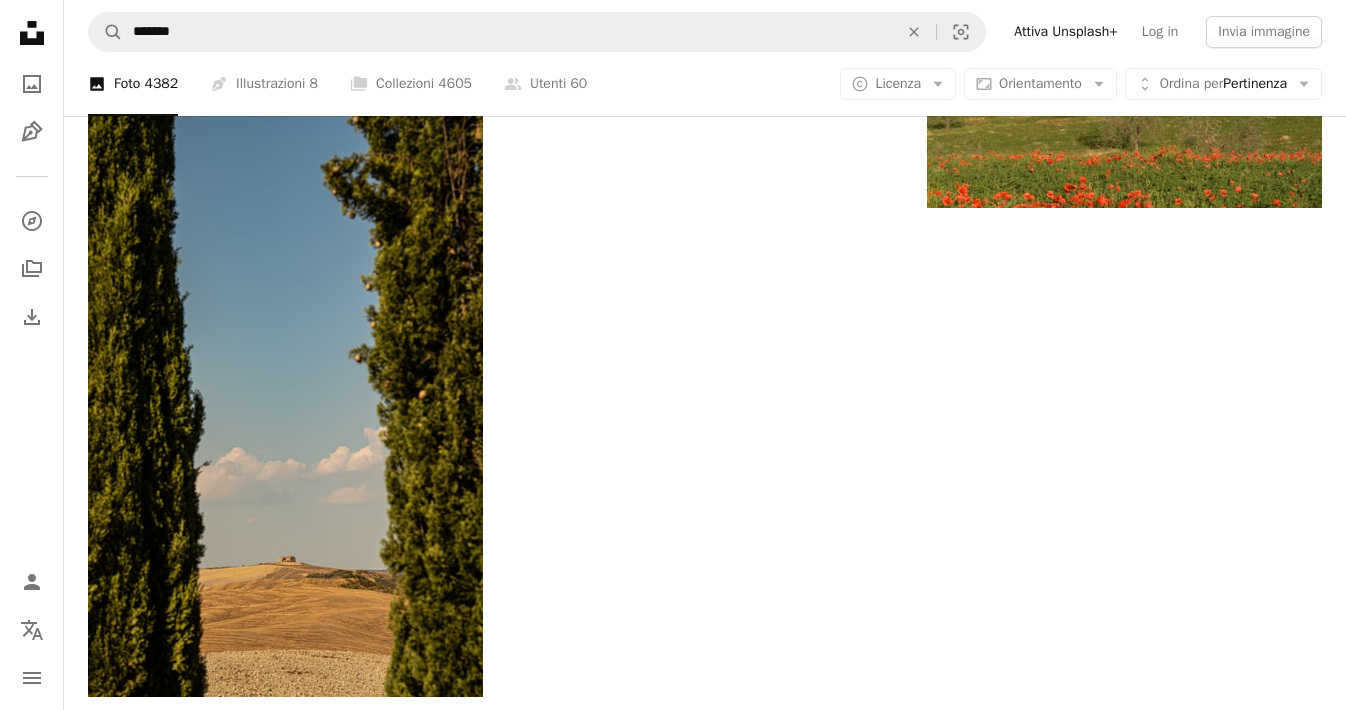 scroll, scrollTop: 6824, scrollLeft: 0, axis: vertical 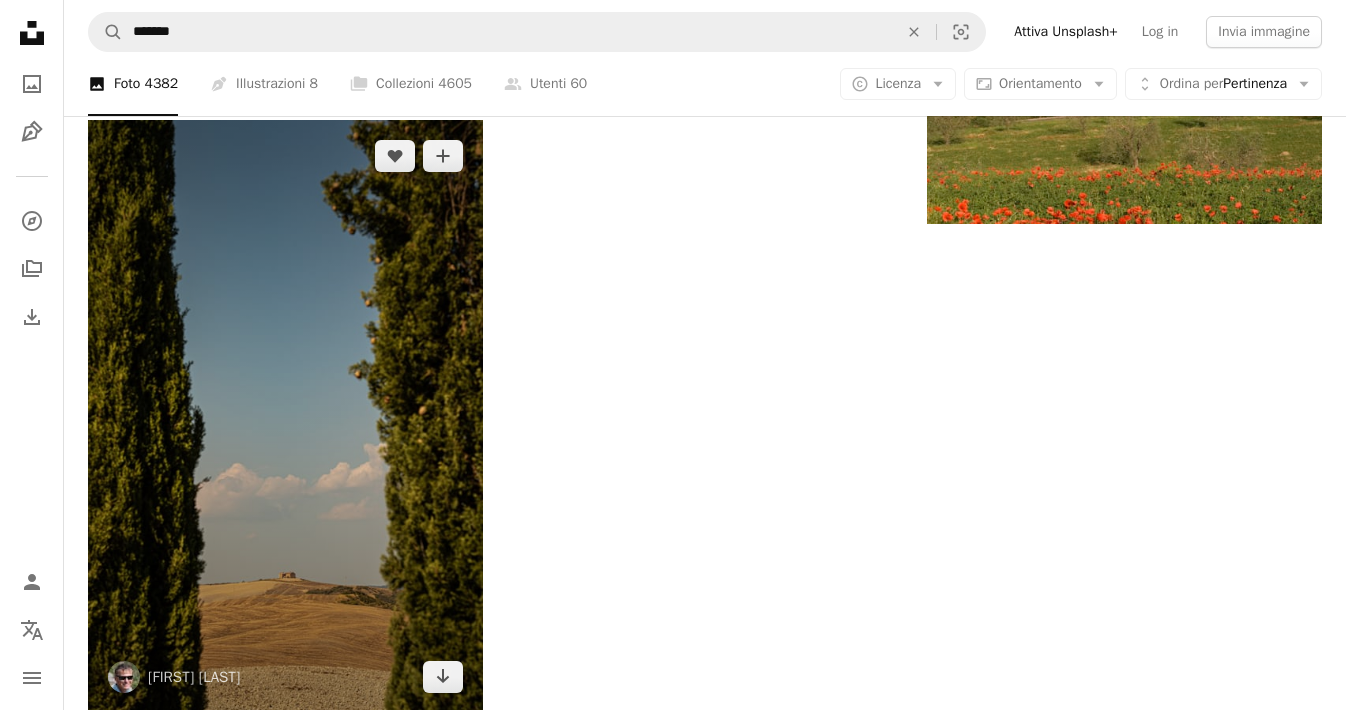 click at bounding box center [285, 416] 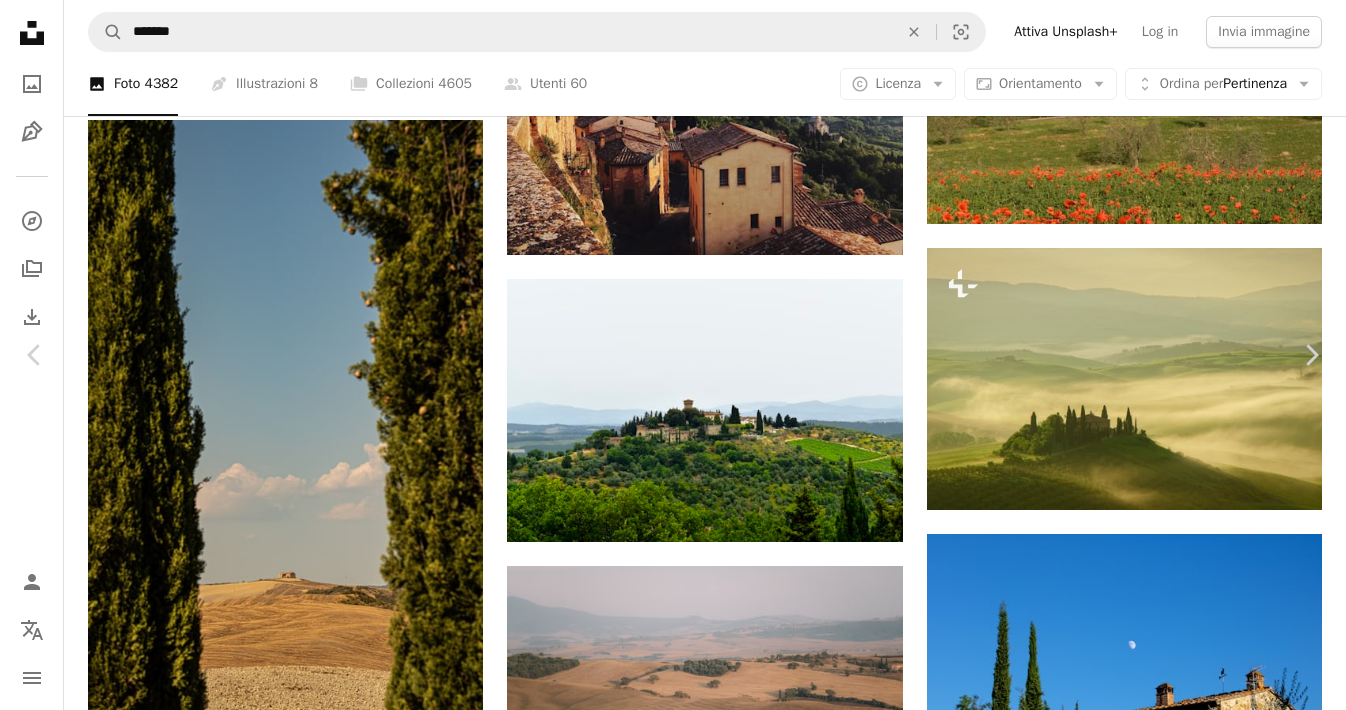 click on "Scarica gratuitamente" at bounding box center (1123, 4865) 